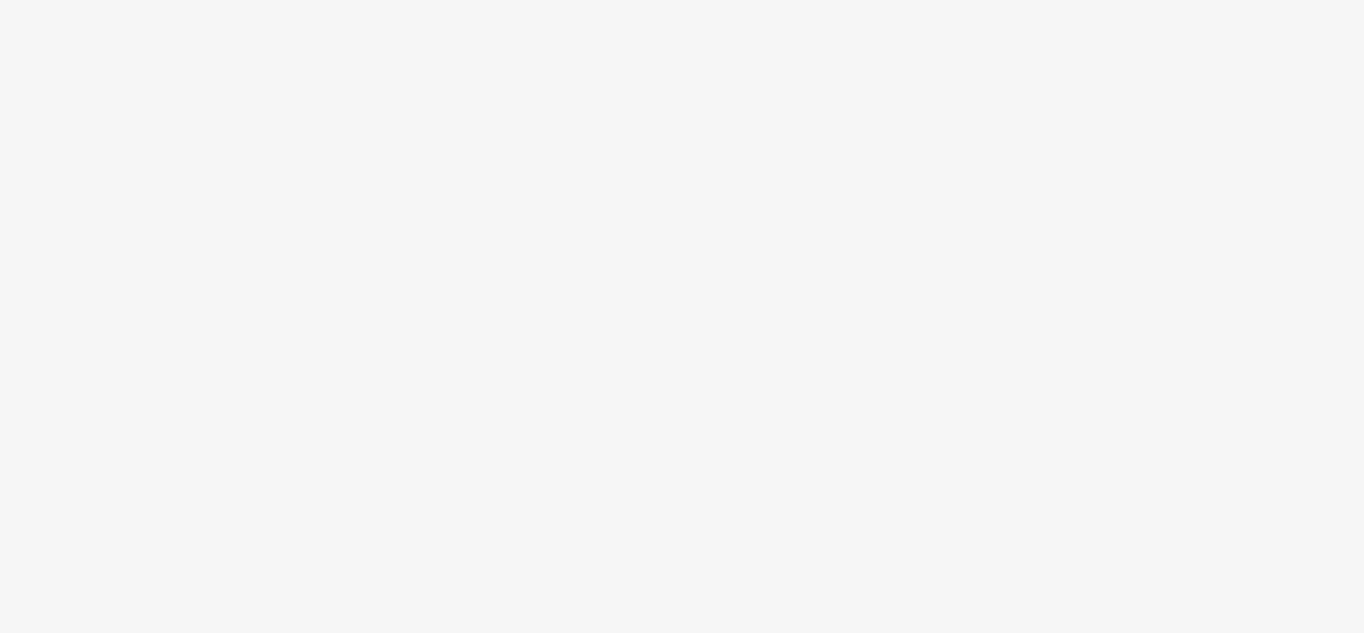 scroll, scrollTop: 0, scrollLeft: 0, axis: both 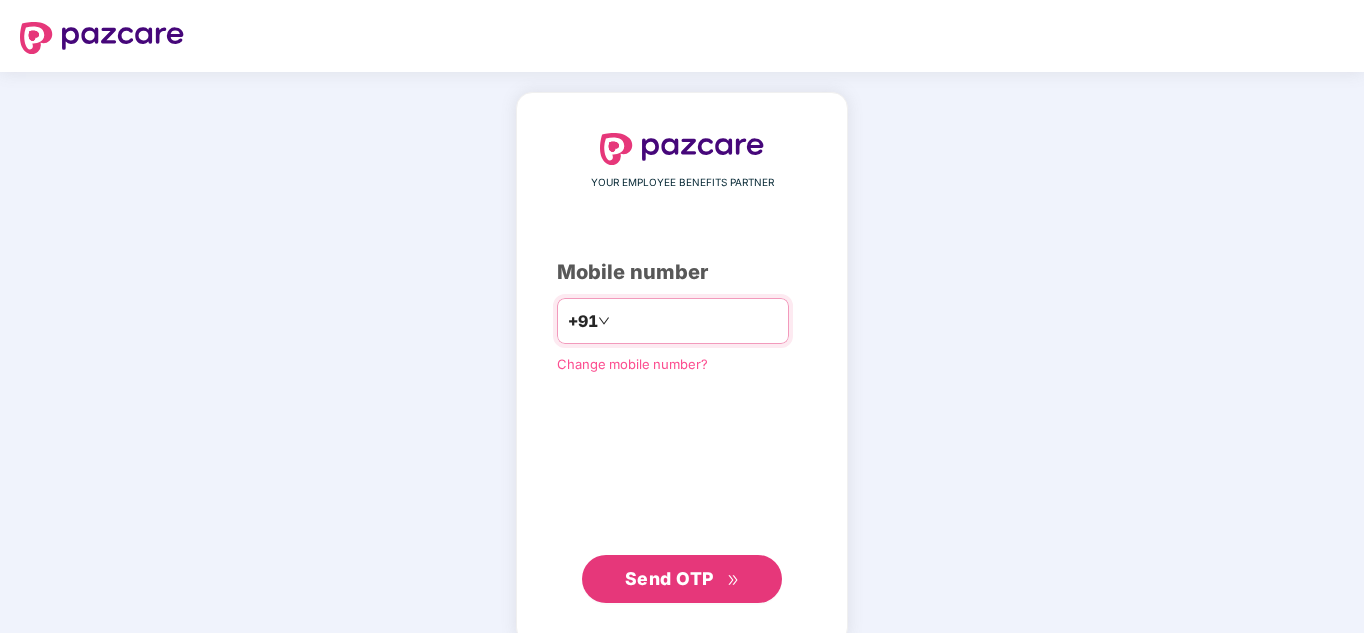 click at bounding box center (696, 321) 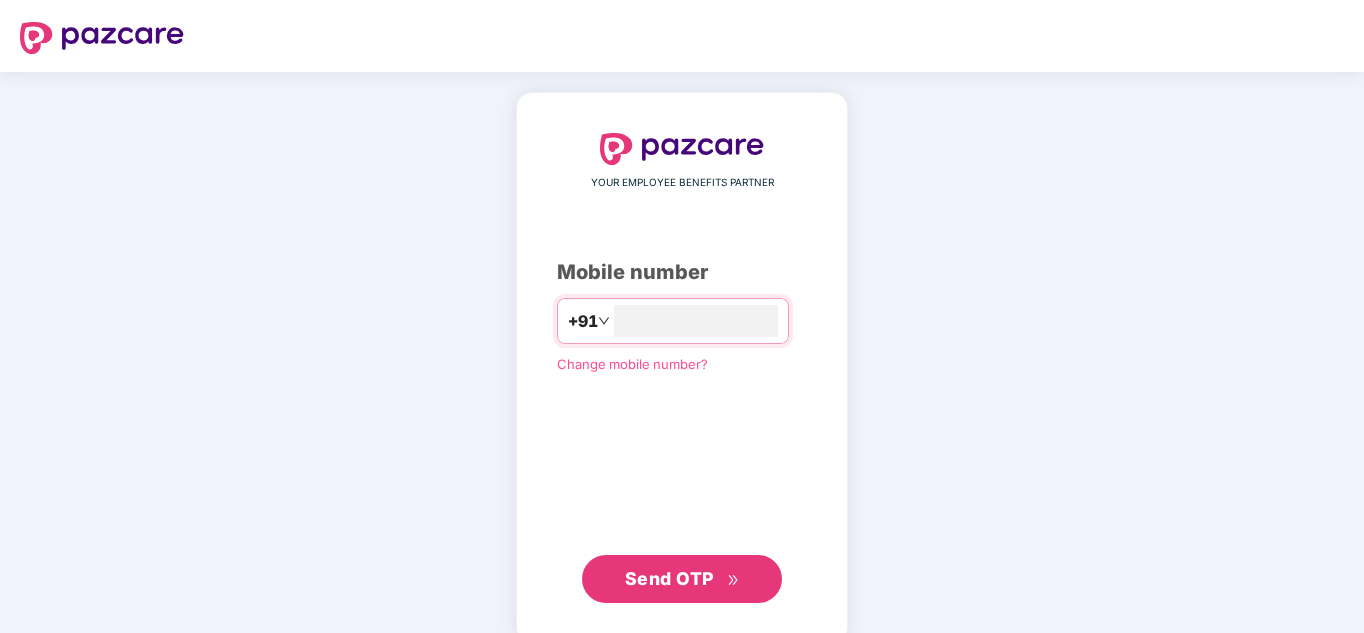 type on "**********" 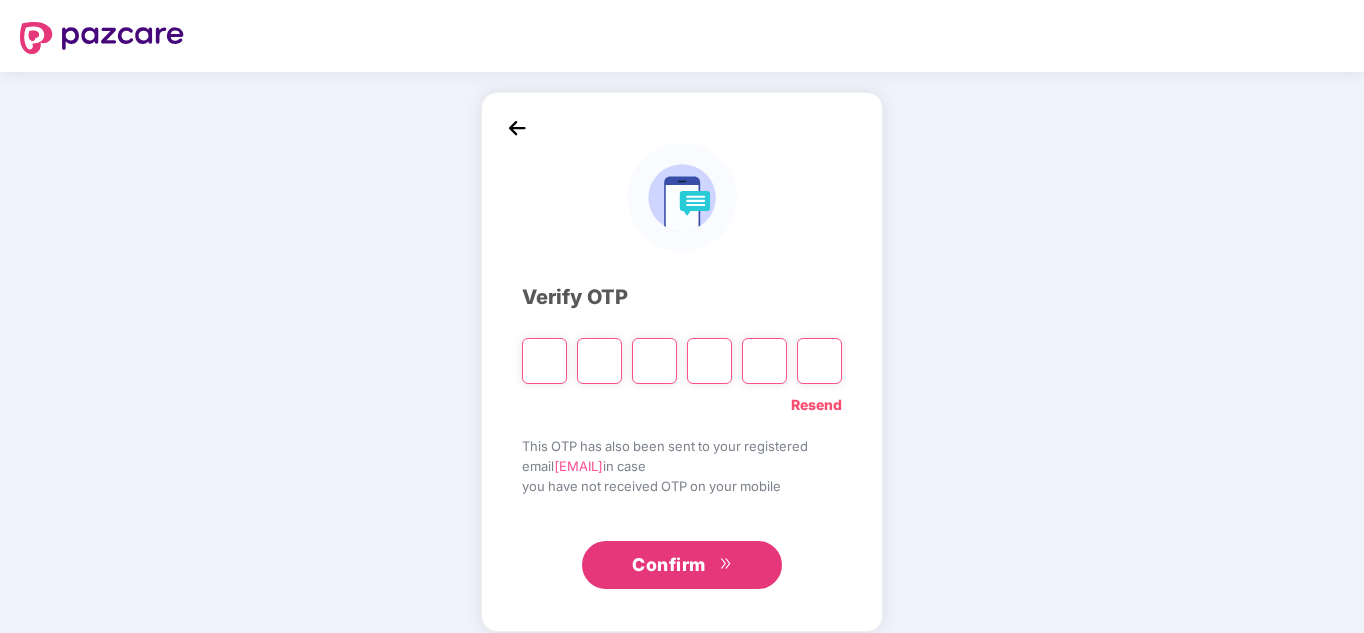 paste on "*" 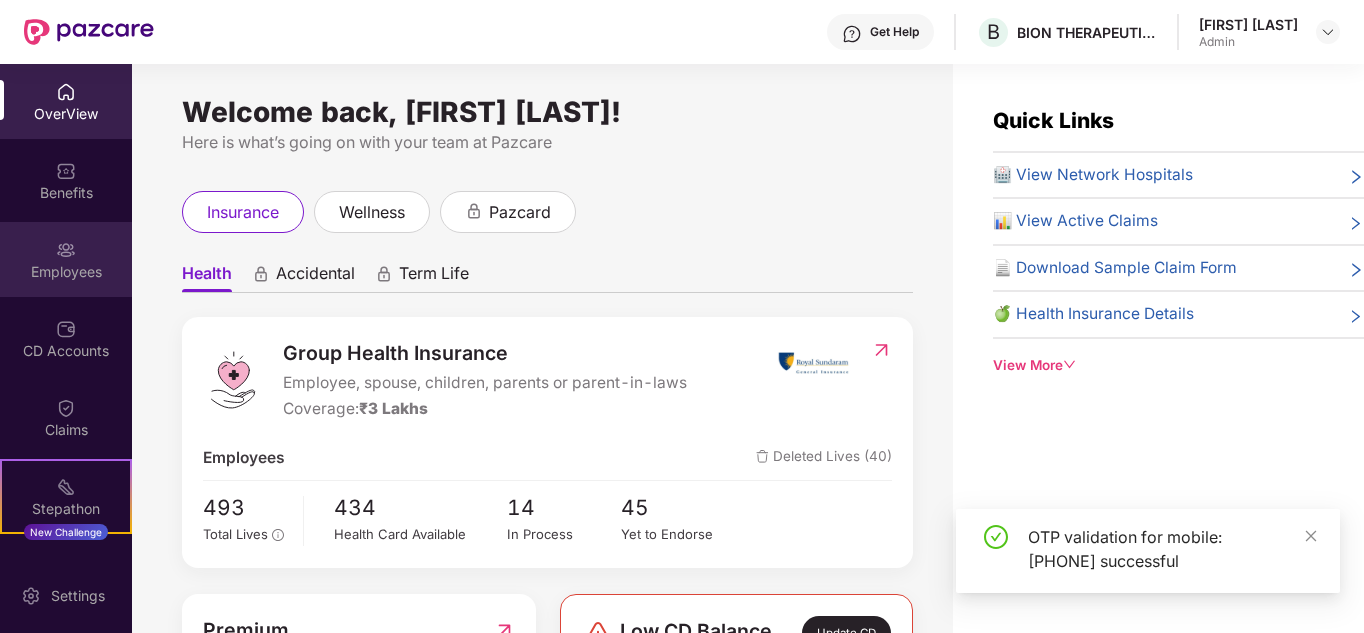 click on "Employees" at bounding box center (66, 272) 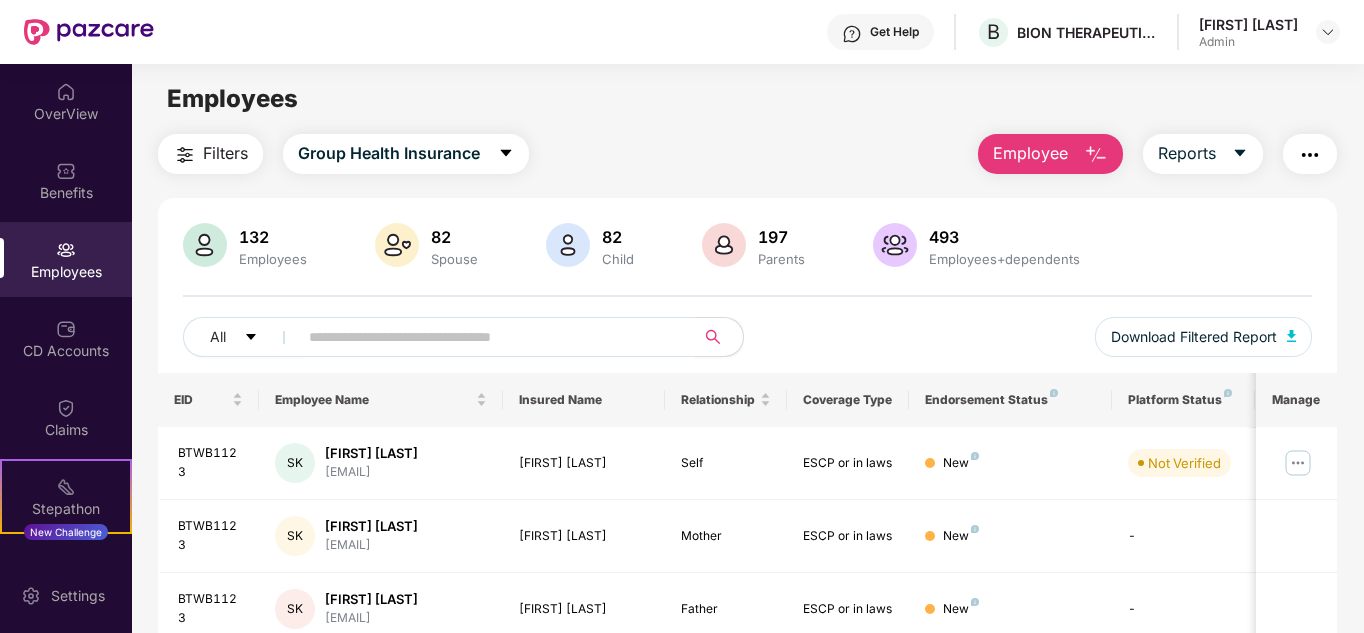 click at bounding box center (488, 337) 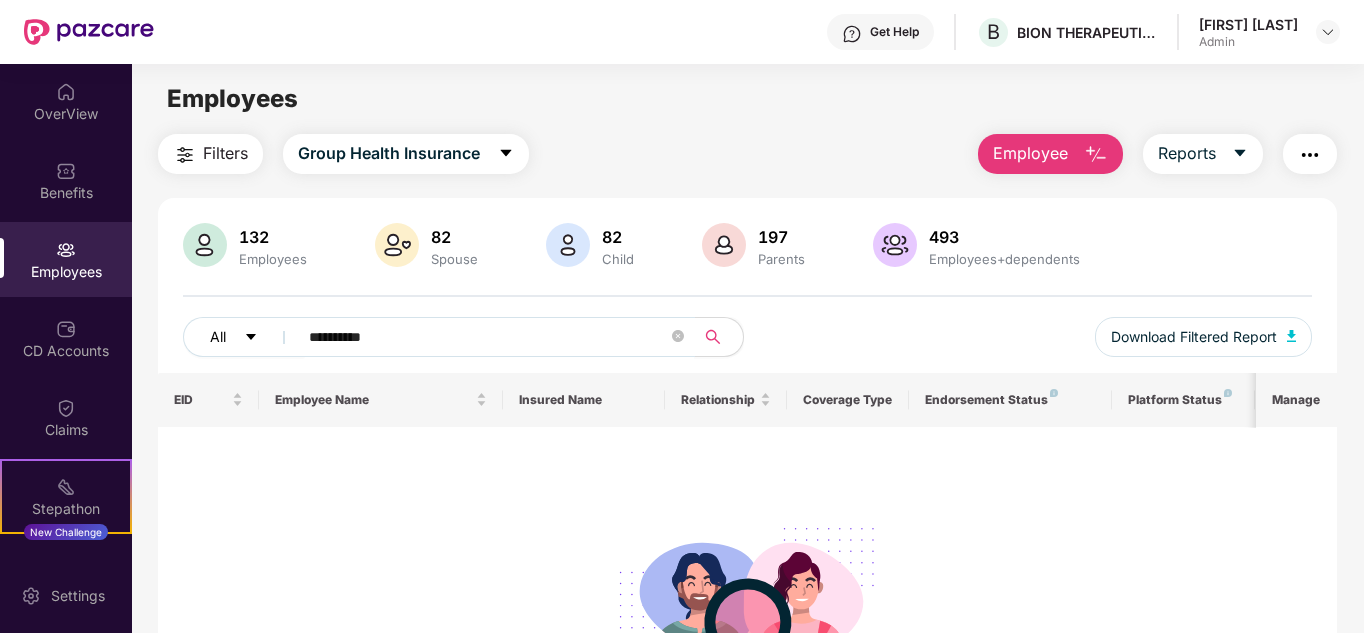 drag, startPoint x: 386, startPoint y: 338, endPoint x: 255, endPoint y: 319, distance: 132.3707 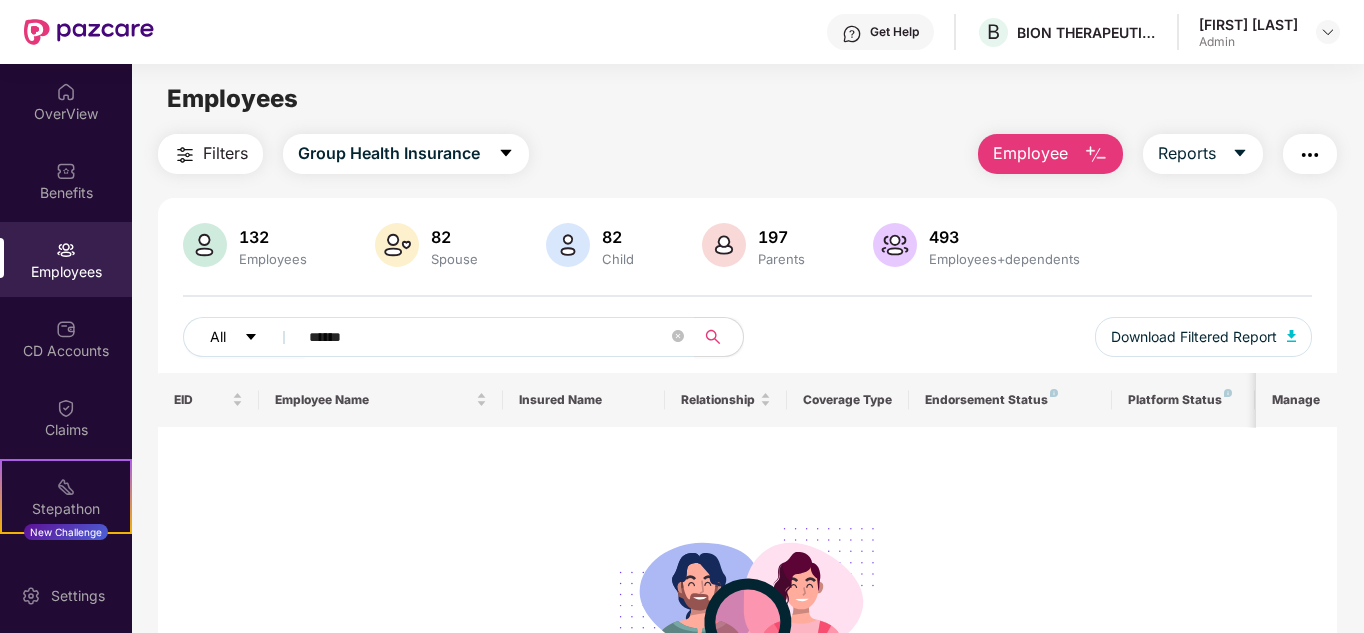 click on "All" at bounding box center [244, 337] 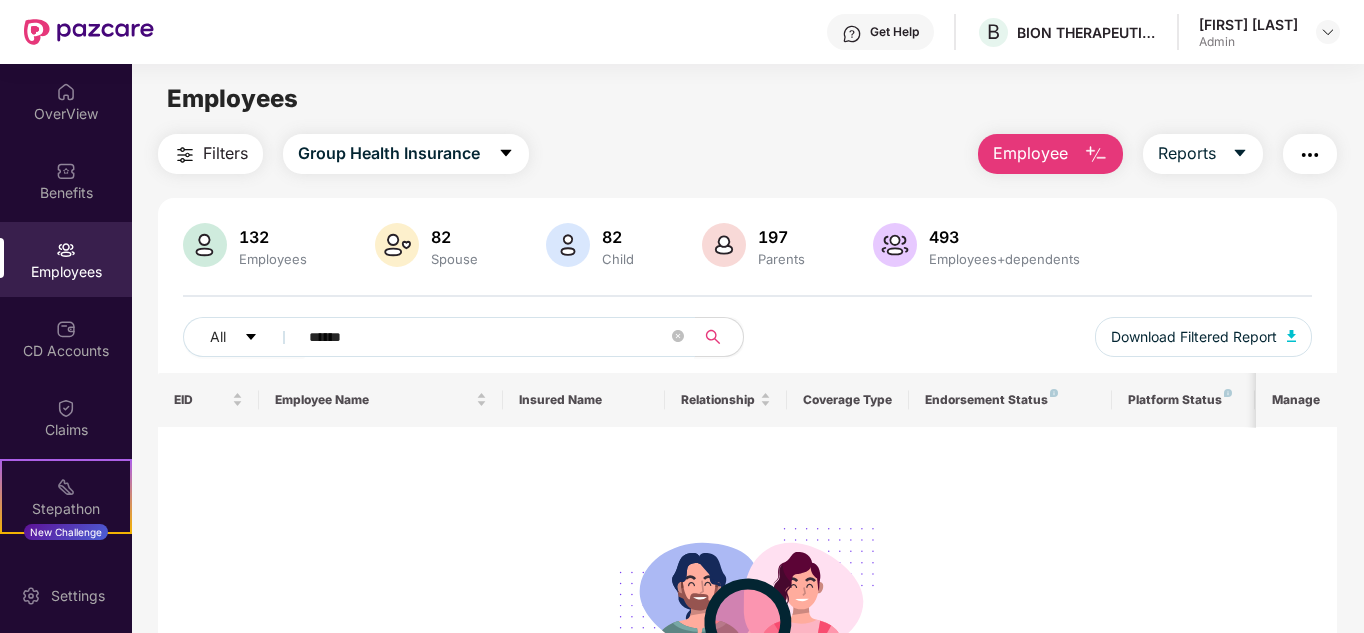 click on "******" at bounding box center (488, 337) 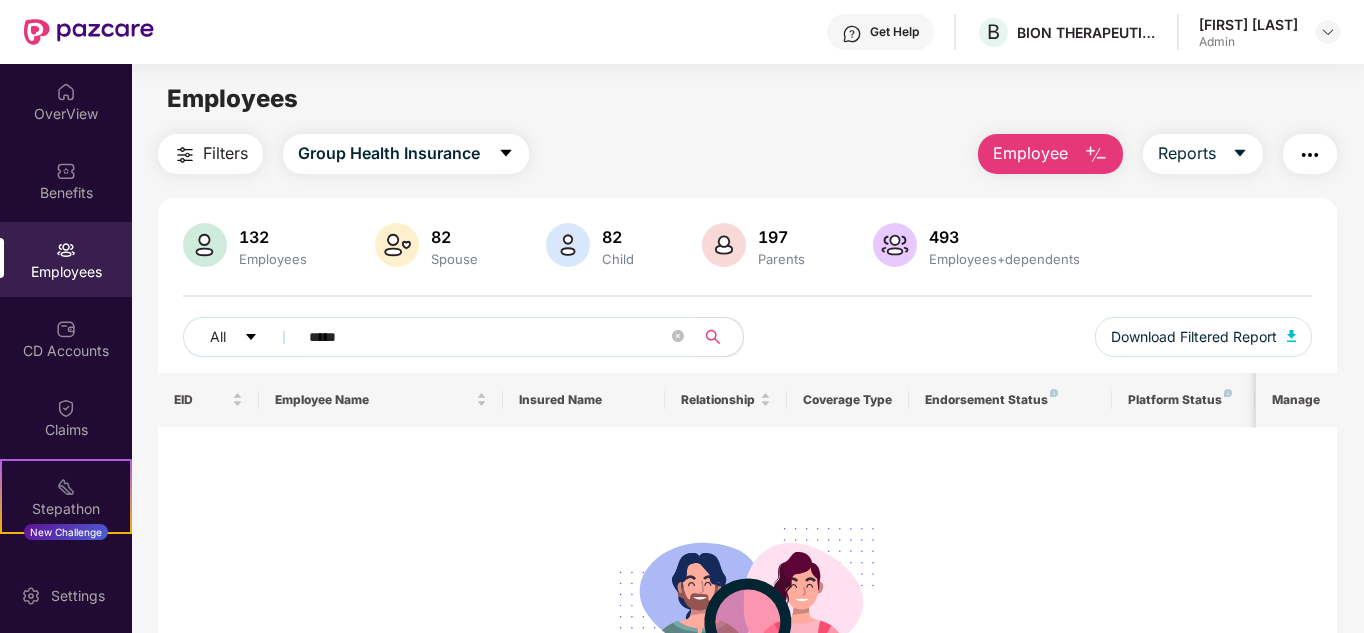 type on "*****" 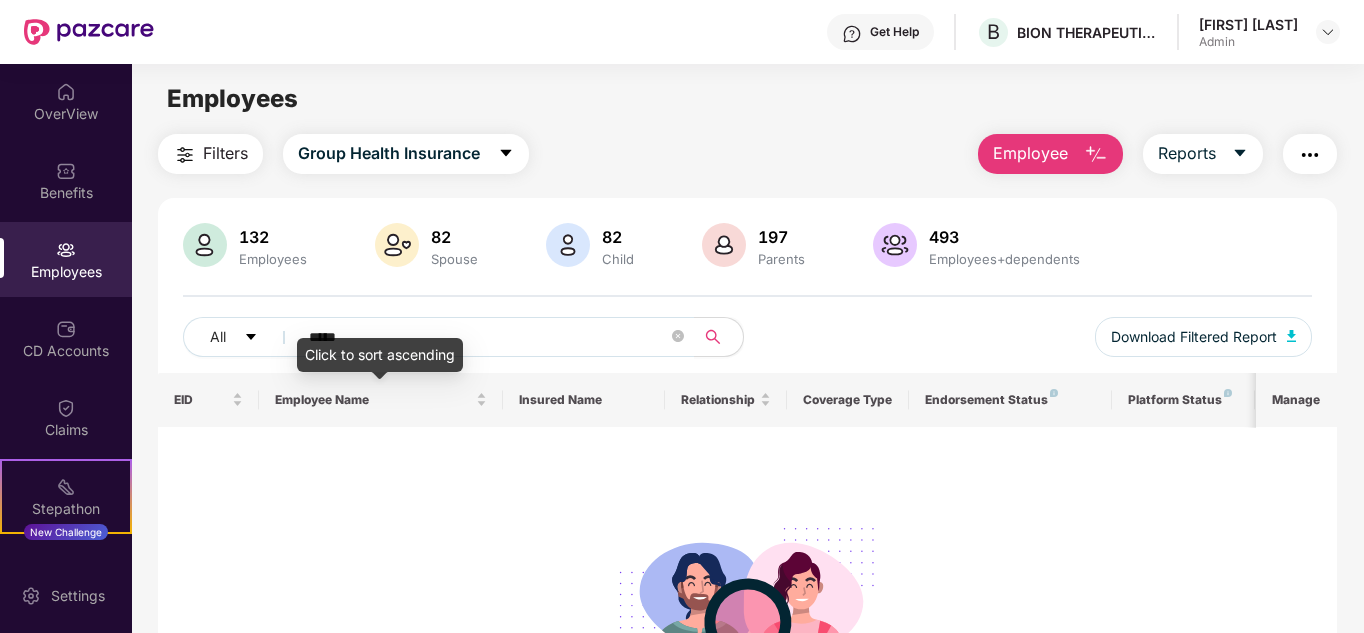 click on "Click to sort ascending" at bounding box center [380, 355] 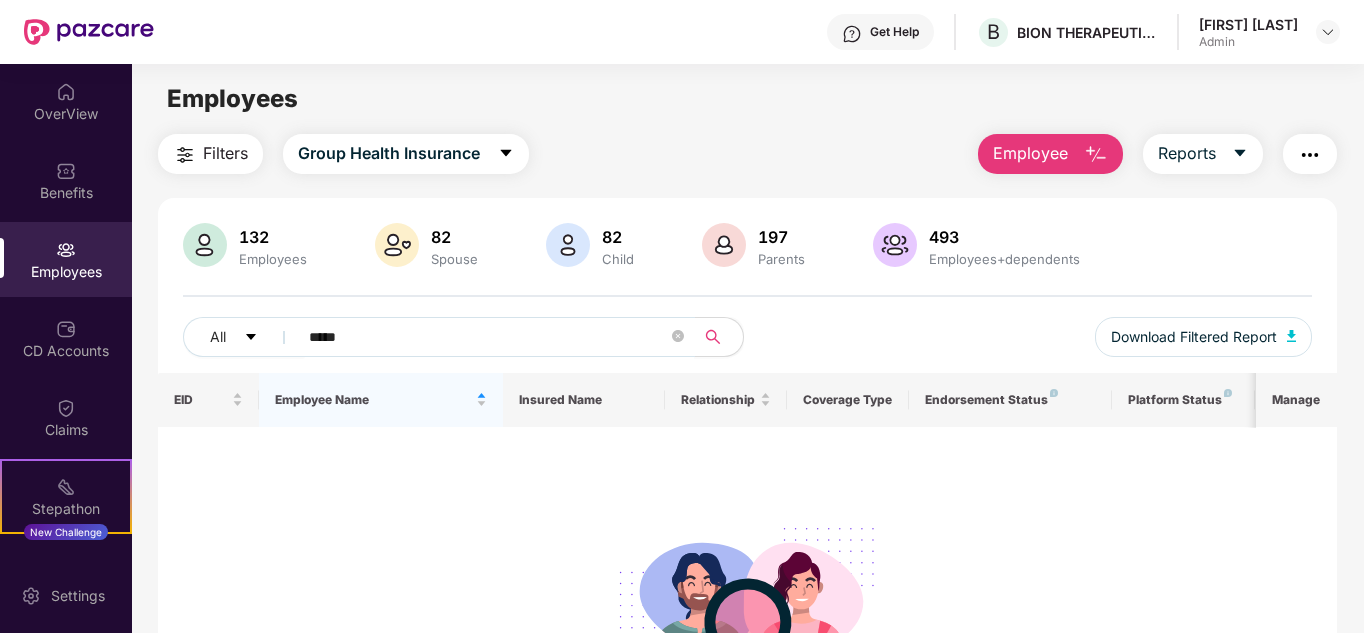 click on "*****" at bounding box center [488, 337] 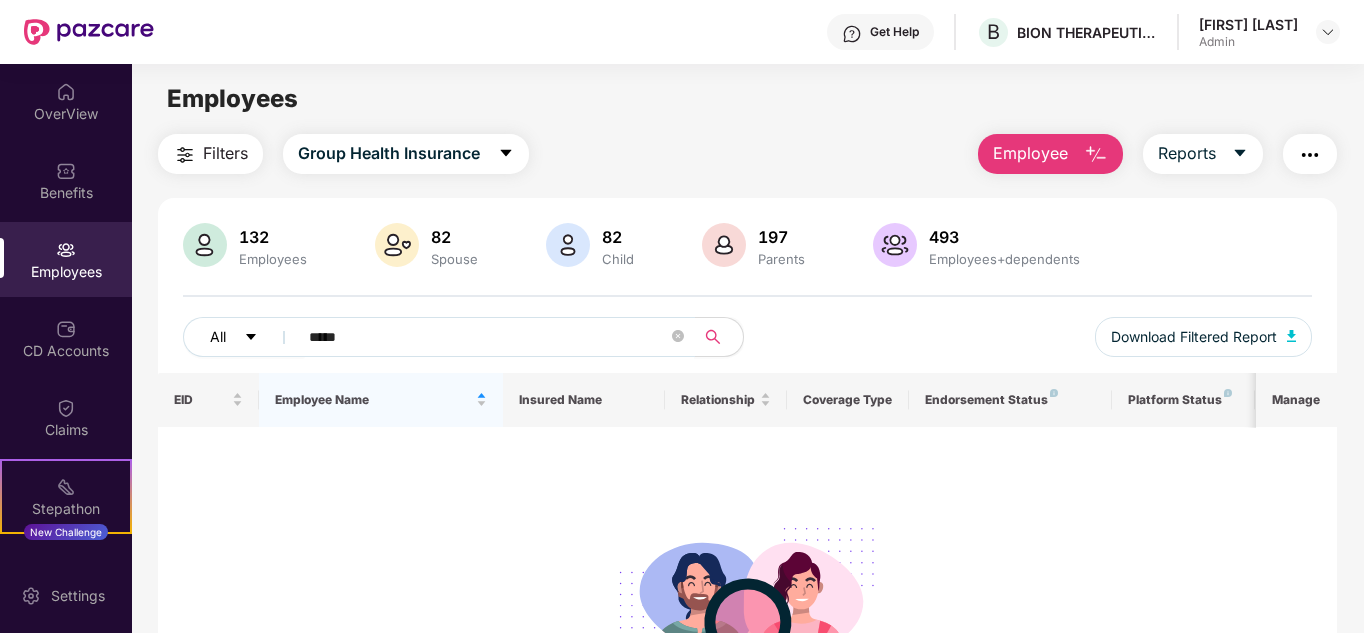drag, startPoint x: 346, startPoint y: 330, endPoint x: 192, endPoint y: 303, distance: 156.34897 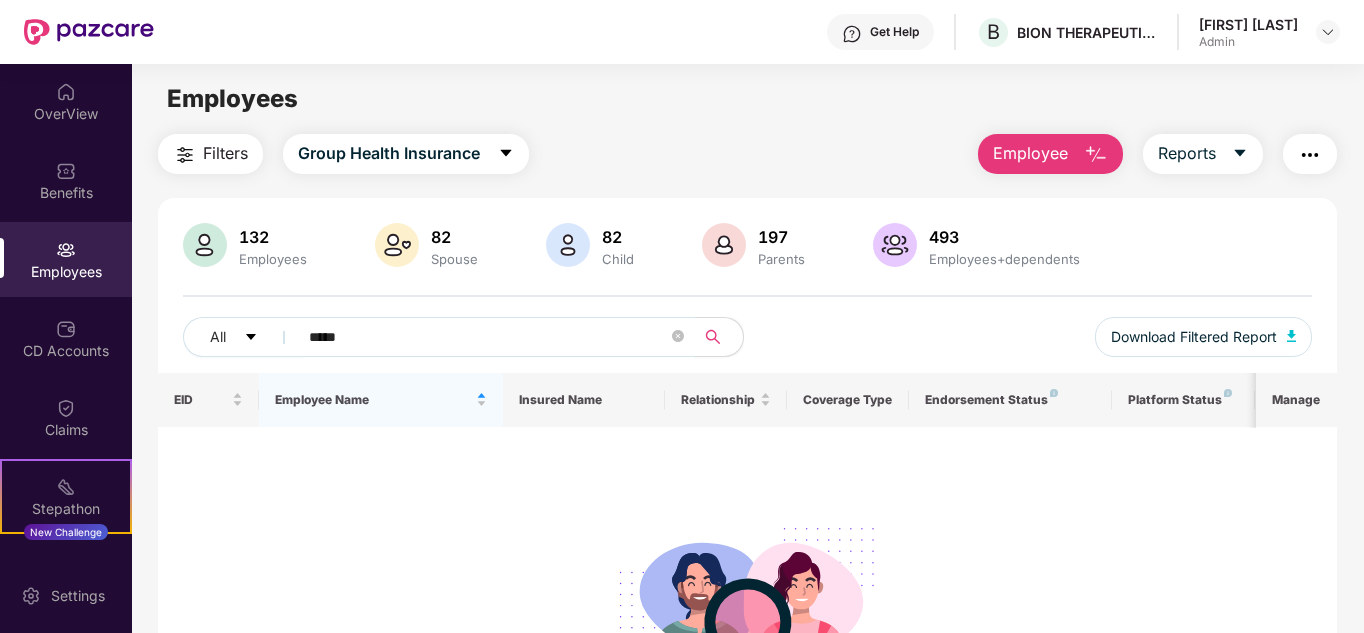 click on "All *****" at bounding box center (465, 337) 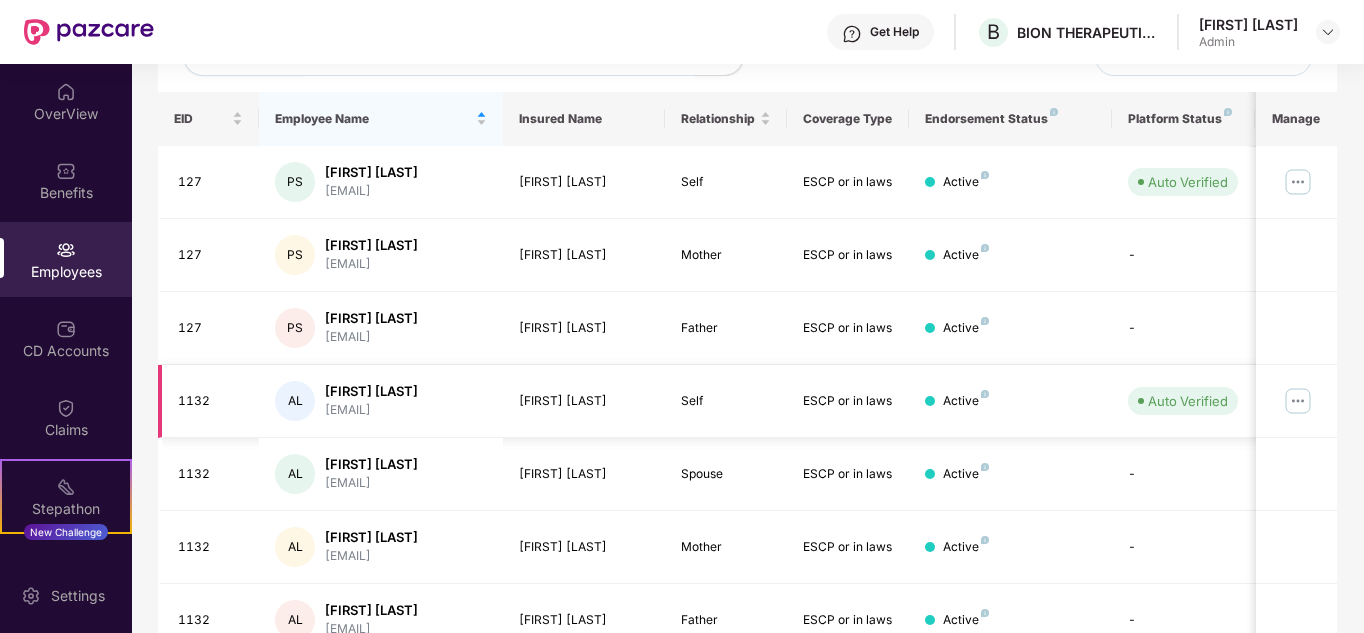 scroll, scrollTop: 0, scrollLeft: 0, axis: both 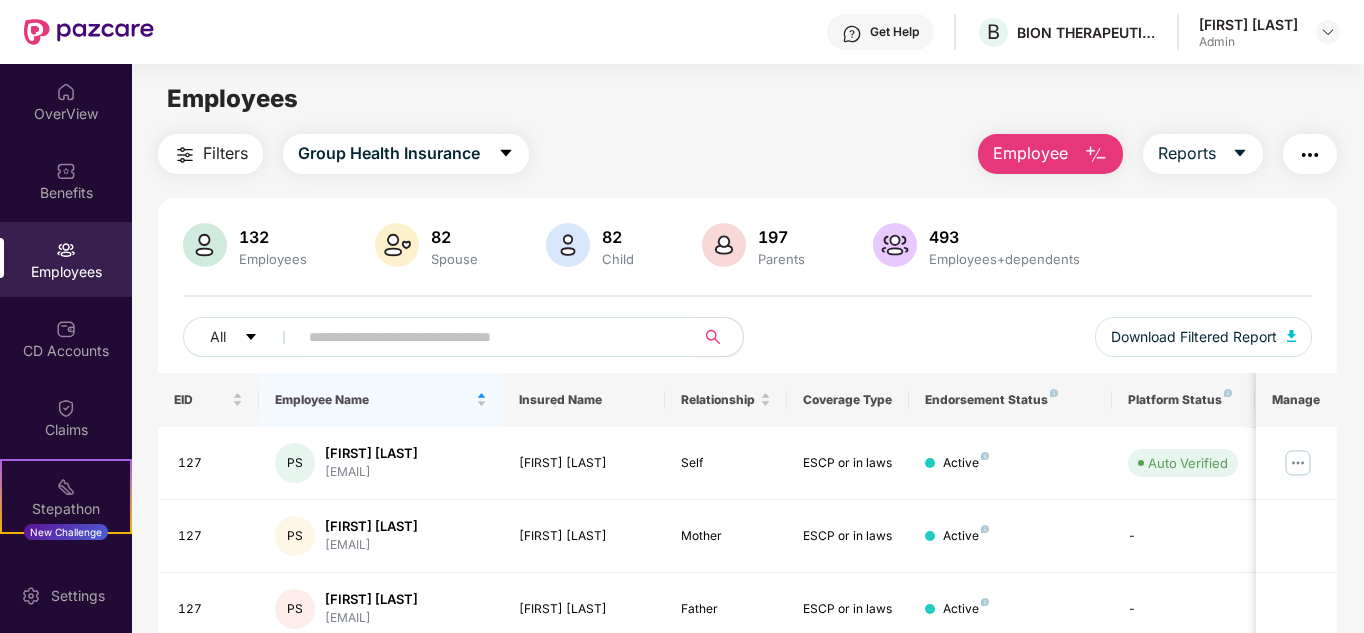 click at bounding box center (488, 337) 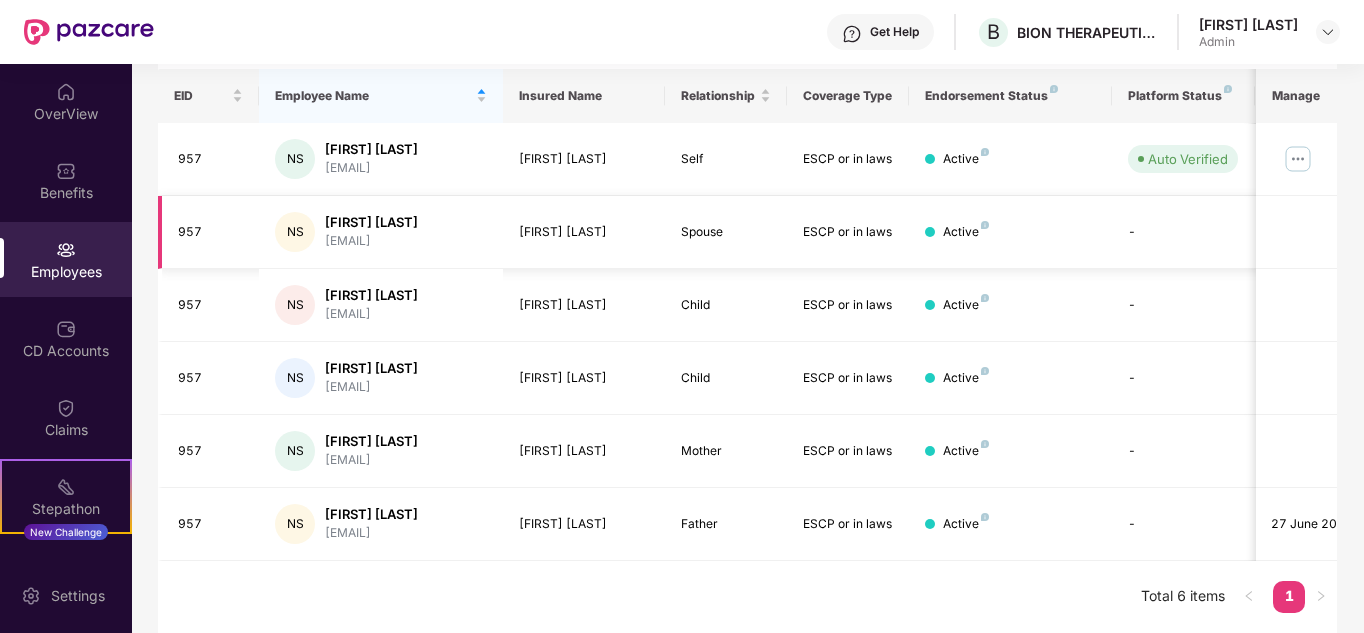 scroll, scrollTop: 0, scrollLeft: 0, axis: both 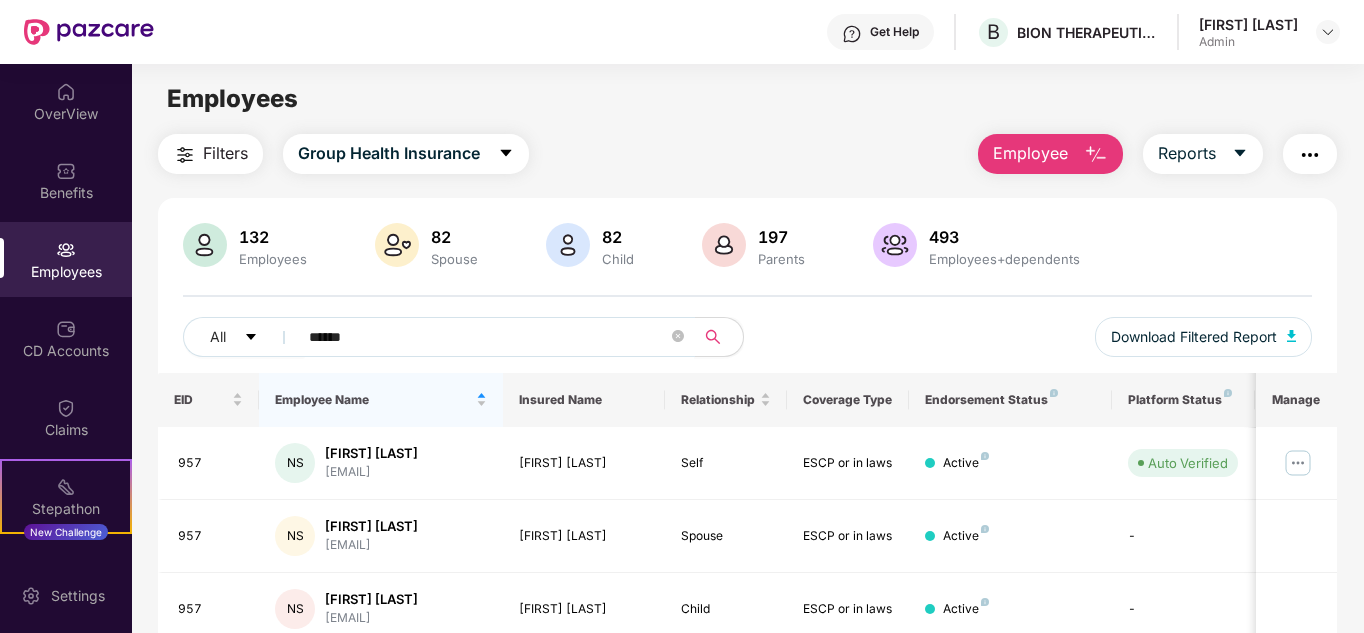 drag, startPoint x: 419, startPoint y: 339, endPoint x: 185, endPoint y: 317, distance: 235.0319 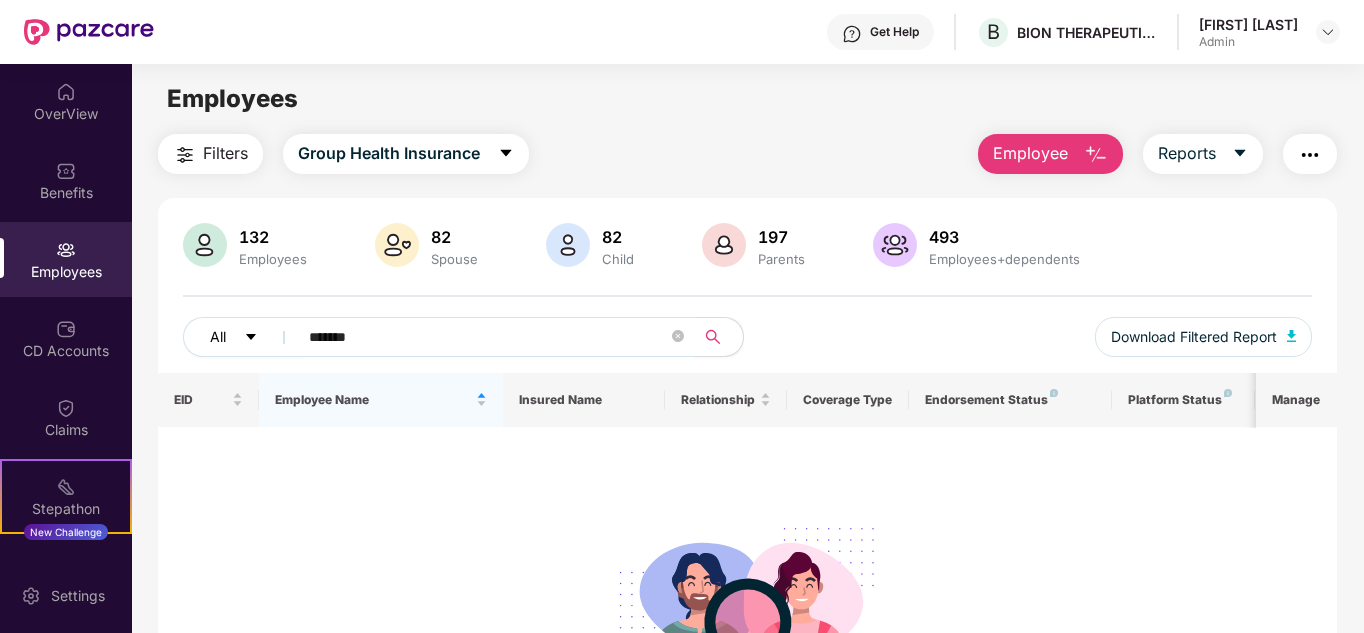 drag, startPoint x: 471, startPoint y: 331, endPoint x: 211, endPoint y: 328, distance: 260.0173 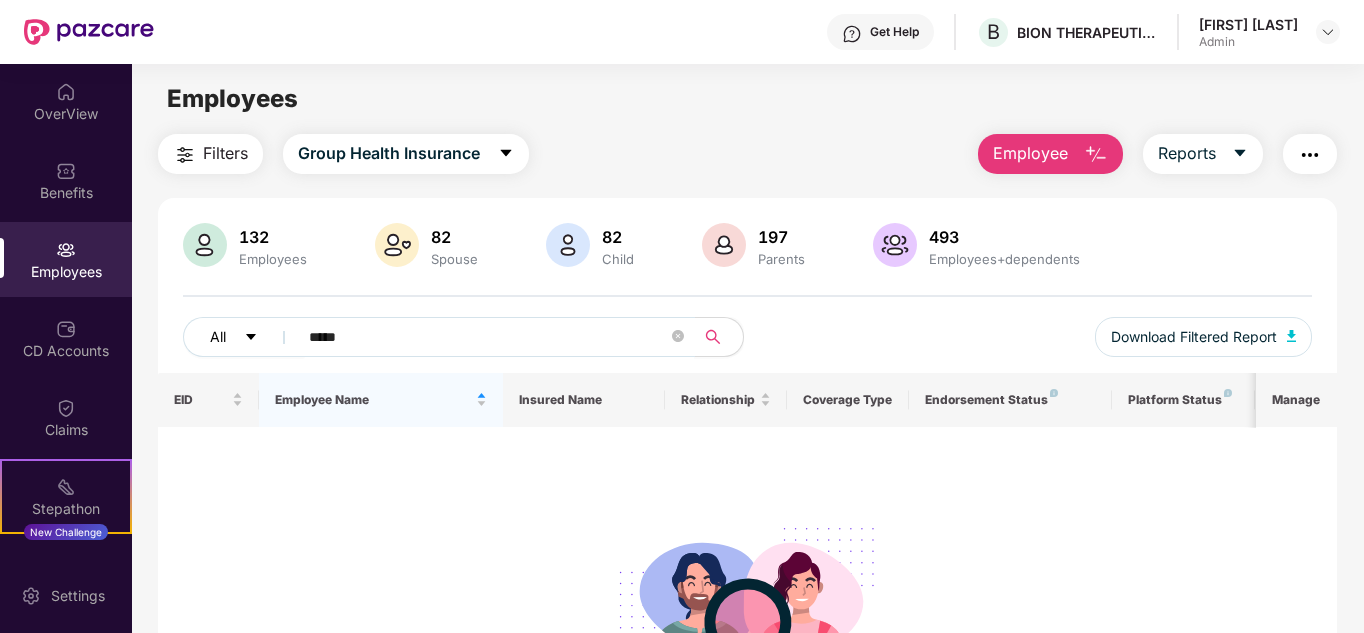 drag, startPoint x: 394, startPoint y: 344, endPoint x: 262, endPoint y: 333, distance: 132.45753 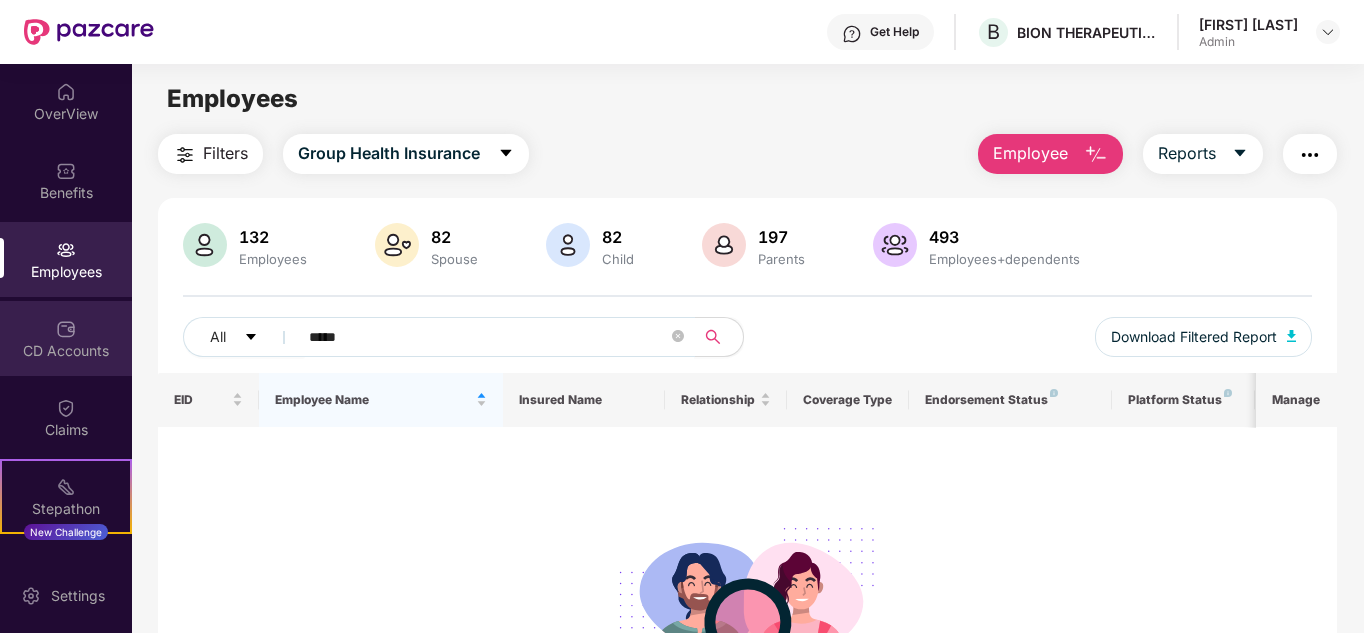 drag, startPoint x: 434, startPoint y: 341, endPoint x: 116, endPoint y: 320, distance: 318.69263 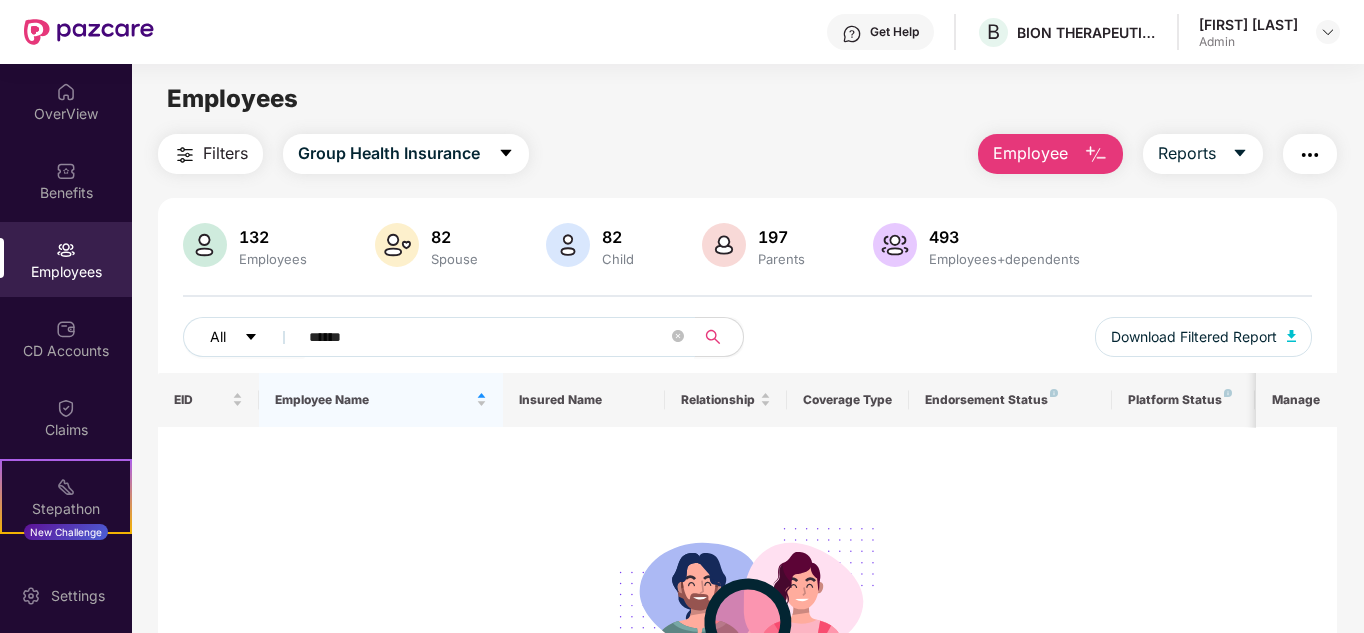 drag, startPoint x: 414, startPoint y: 335, endPoint x: 239, endPoint y: 337, distance: 175.01143 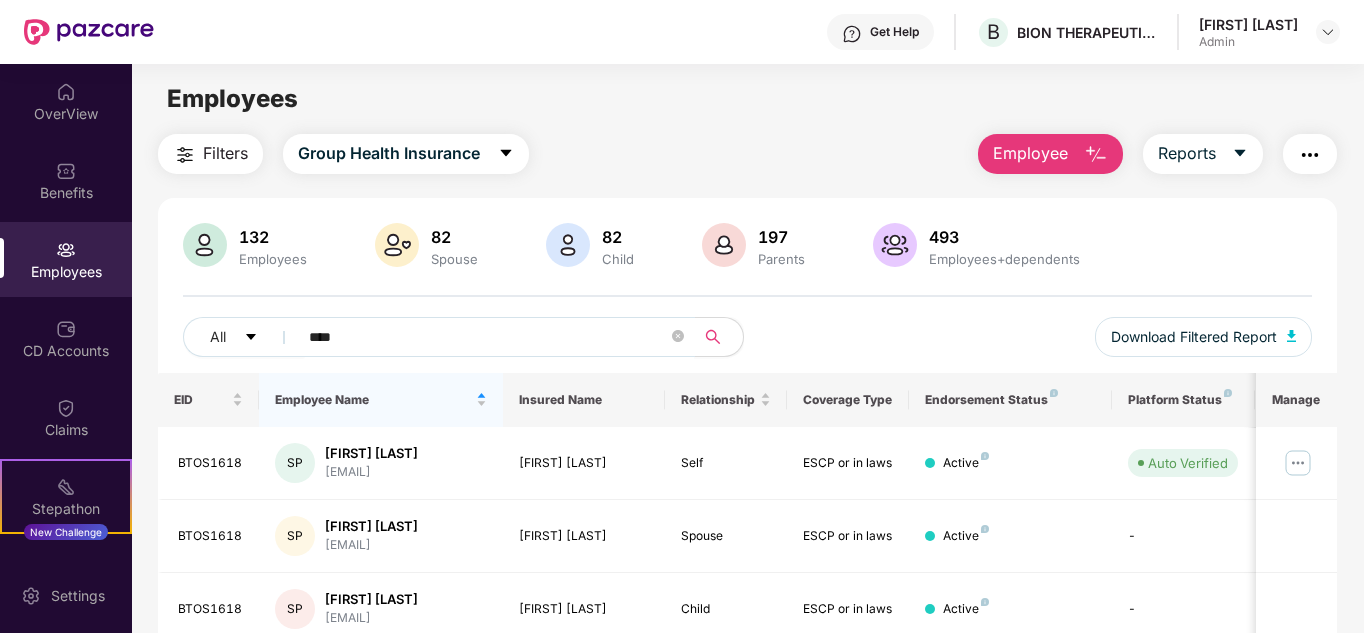 drag, startPoint x: 394, startPoint y: 342, endPoint x: 193, endPoint y: 309, distance: 203.69095 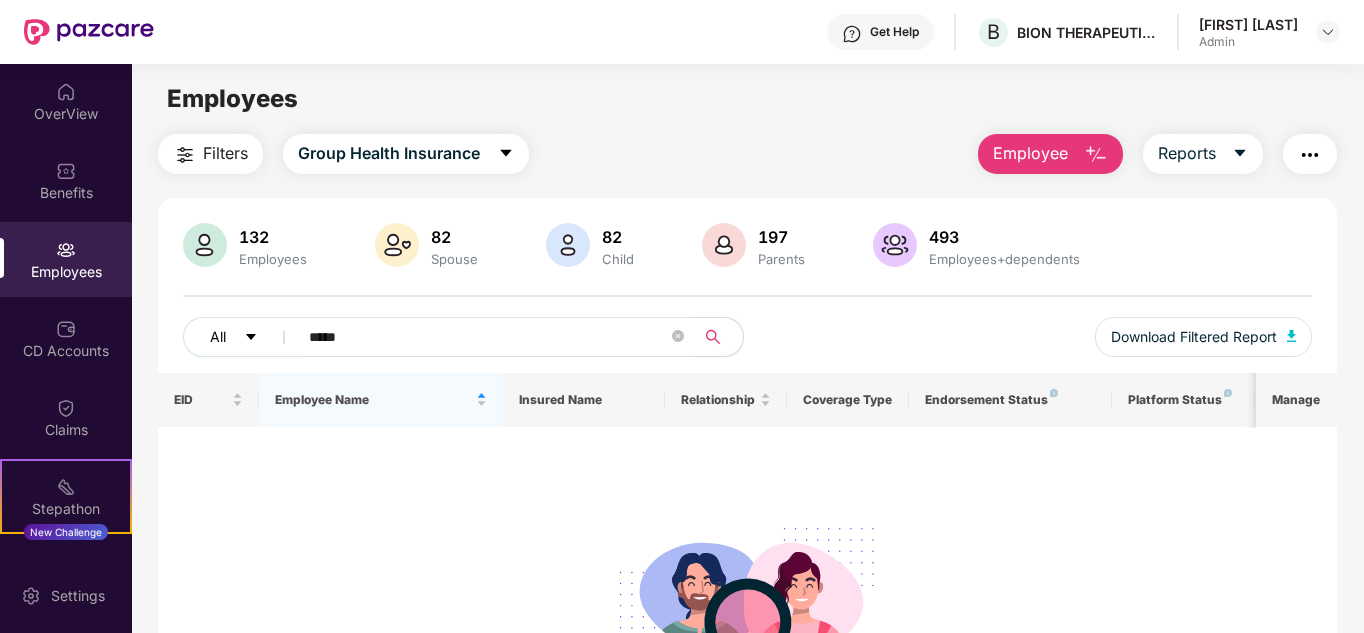 drag, startPoint x: 359, startPoint y: 345, endPoint x: 216, endPoint y: 329, distance: 143.89232 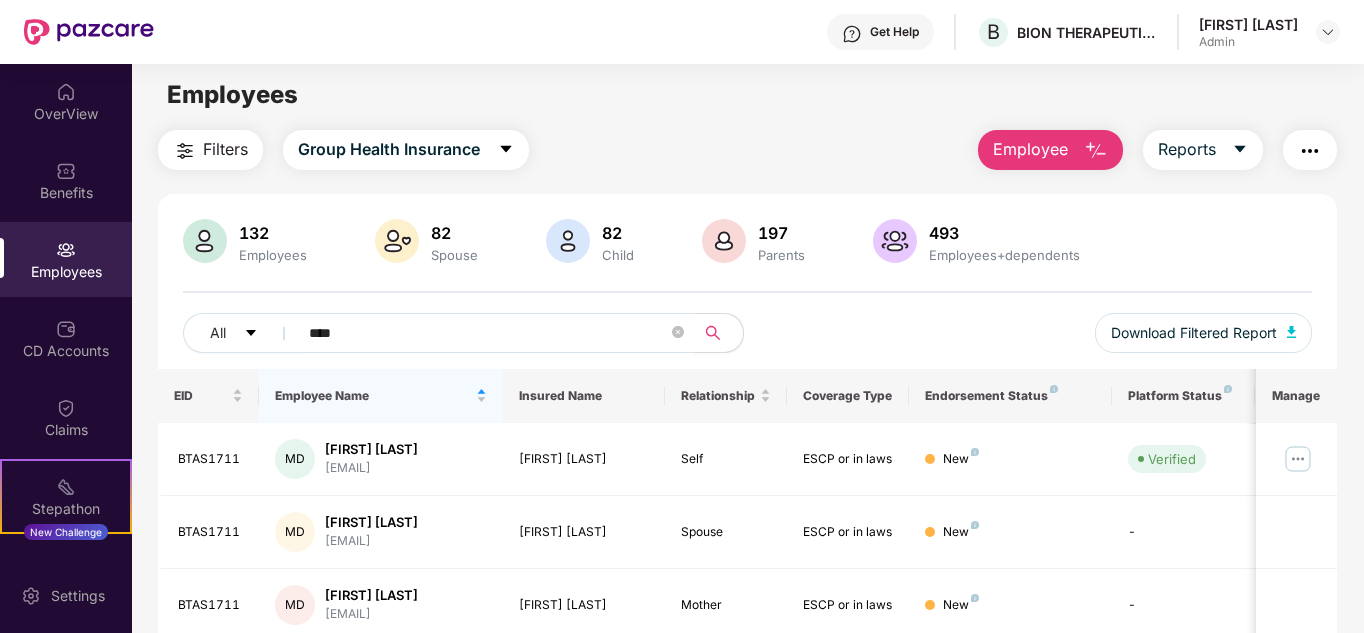 scroll, scrollTop: 0, scrollLeft: 0, axis: both 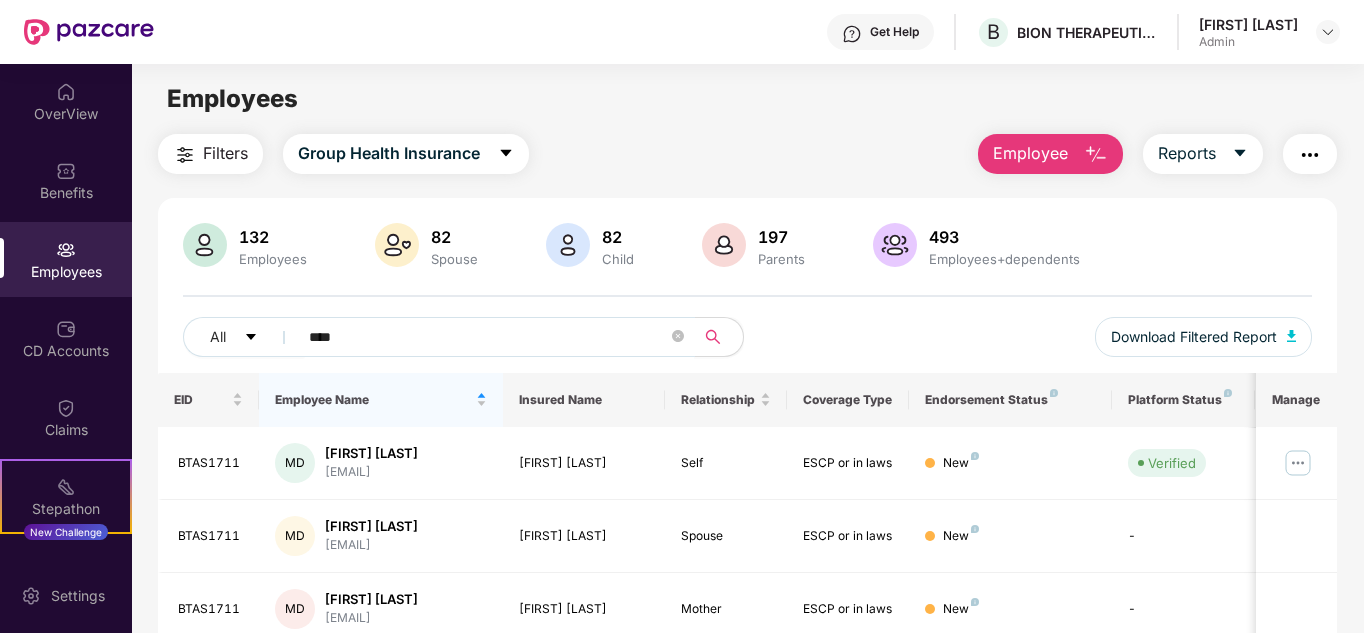 drag, startPoint x: 382, startPoint y: 337, endPoint x: 192, endPoint y: 307, distance: 192.35384 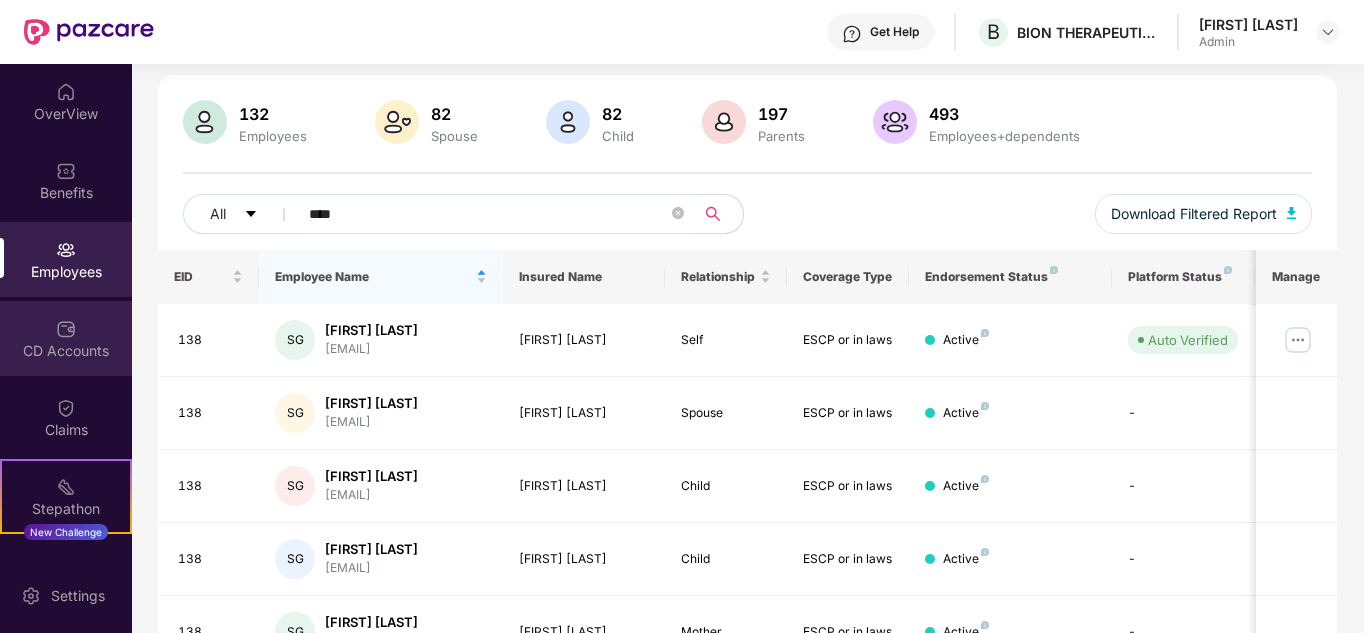 scroll, scrollTop: 0, scrollLeft: 0, axis: both 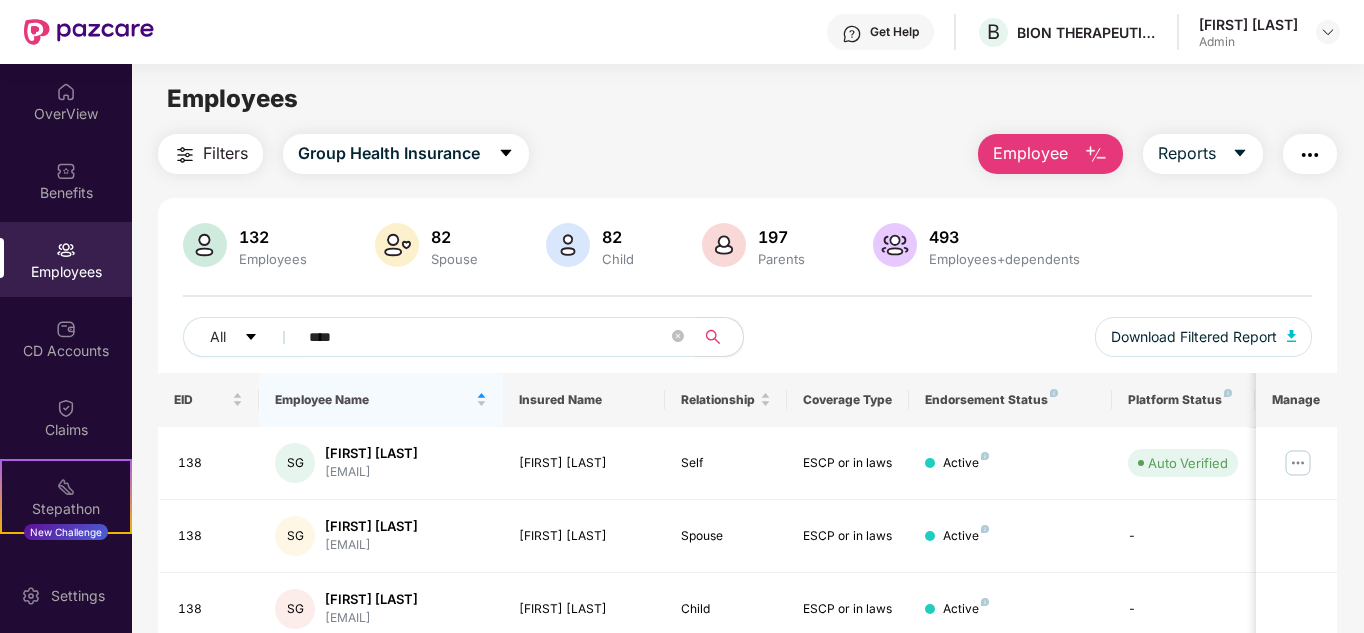 drag, startPoint x: 377, startPoint y: 340, endPoint x: 167, endPoint y: 339, distance: 210.00238 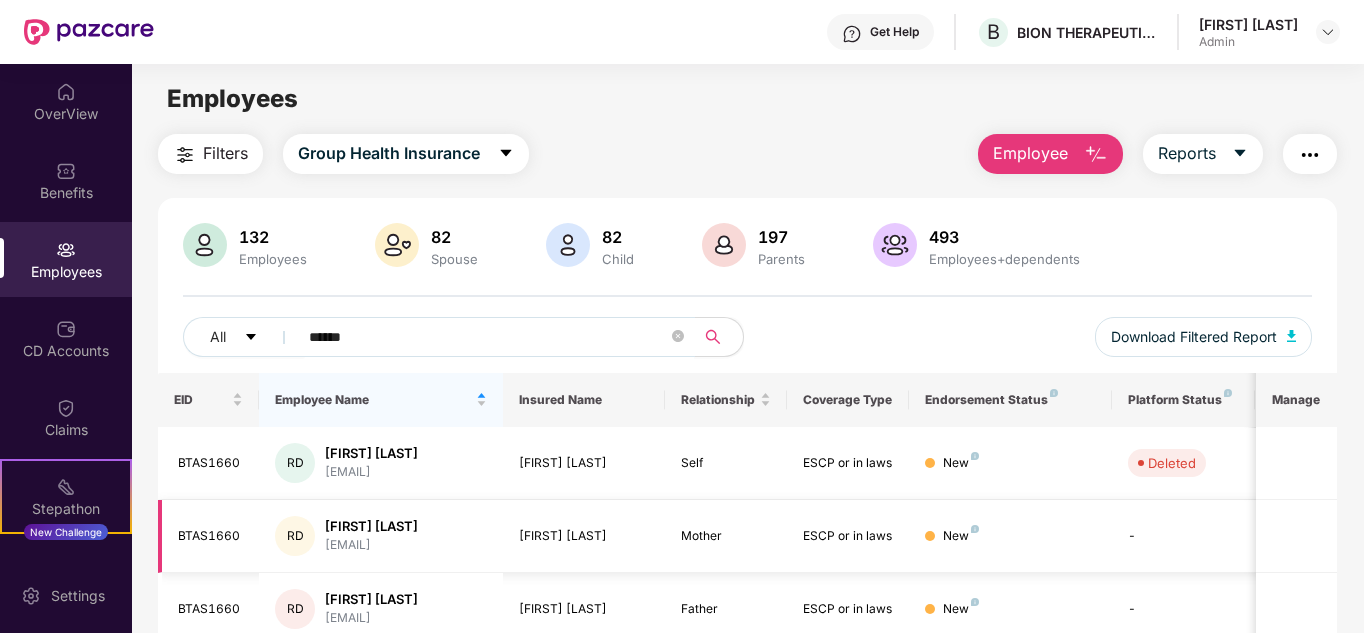 scroll, scrollTop: 85, scrollLeft: 0, axis: vertical 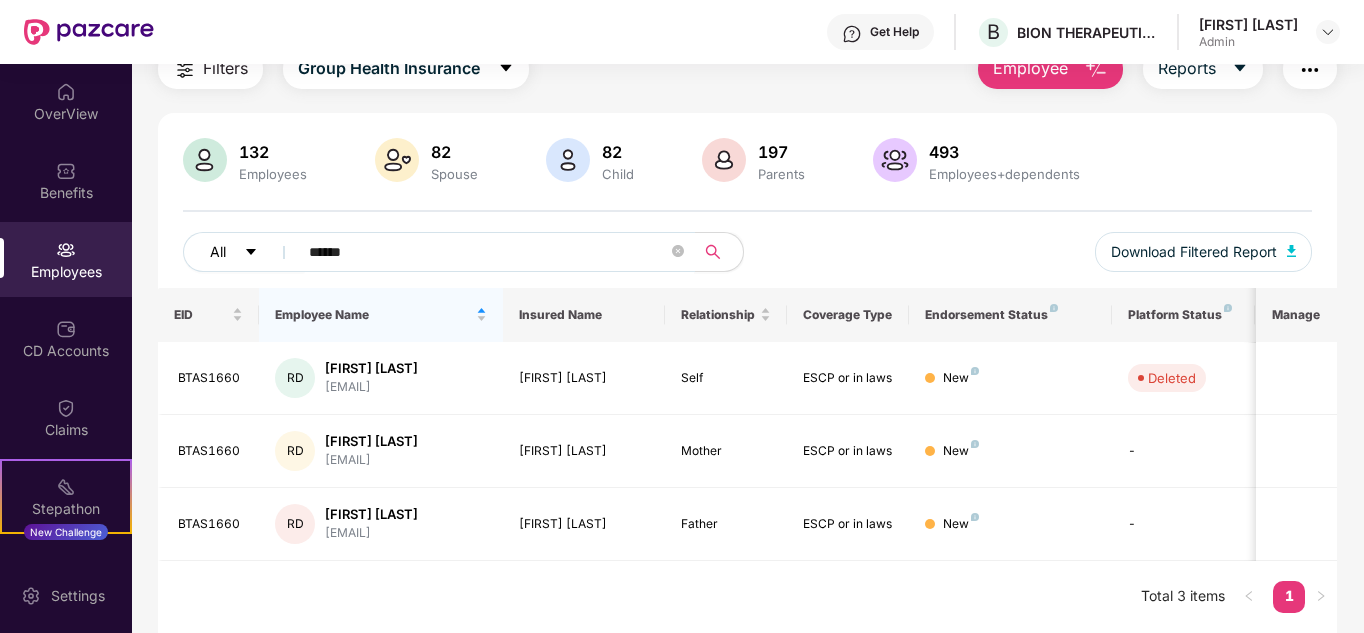 drag, startPoint x: 369, startPoint y: 255, endPoint x: 262, endPoint y: 244, distance: 107.563934 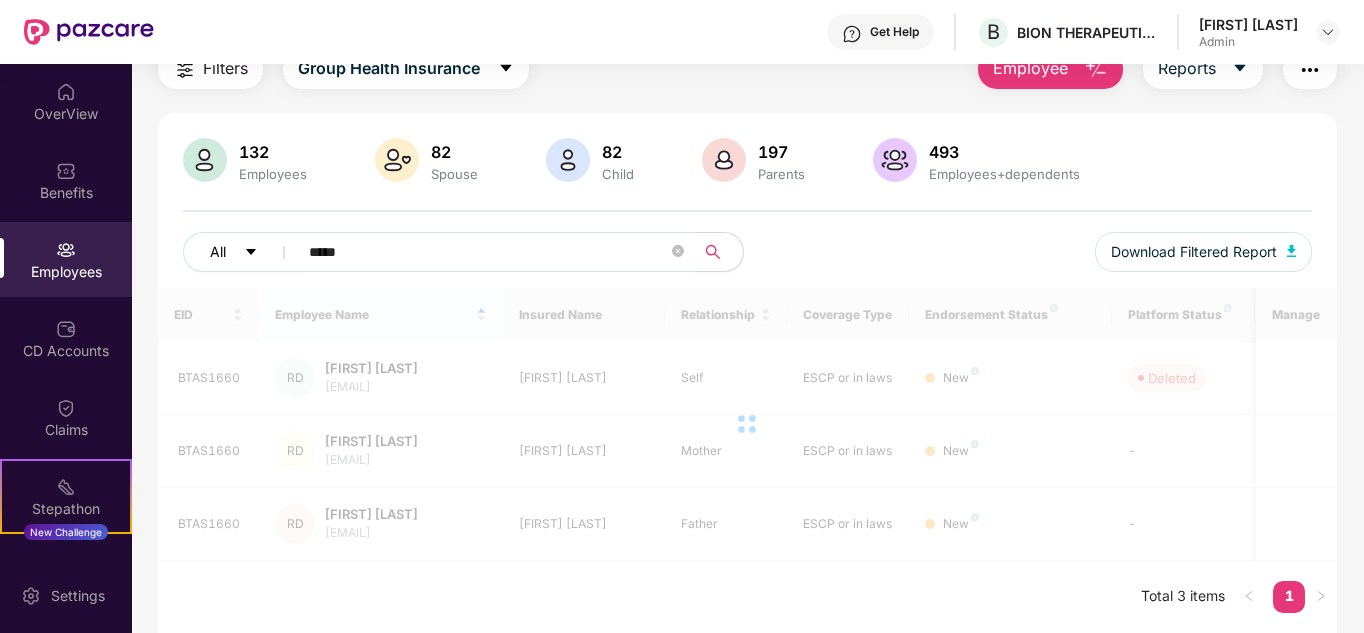 scroll, scrollTop: 64, scrollLeft: 0, axis: vertical 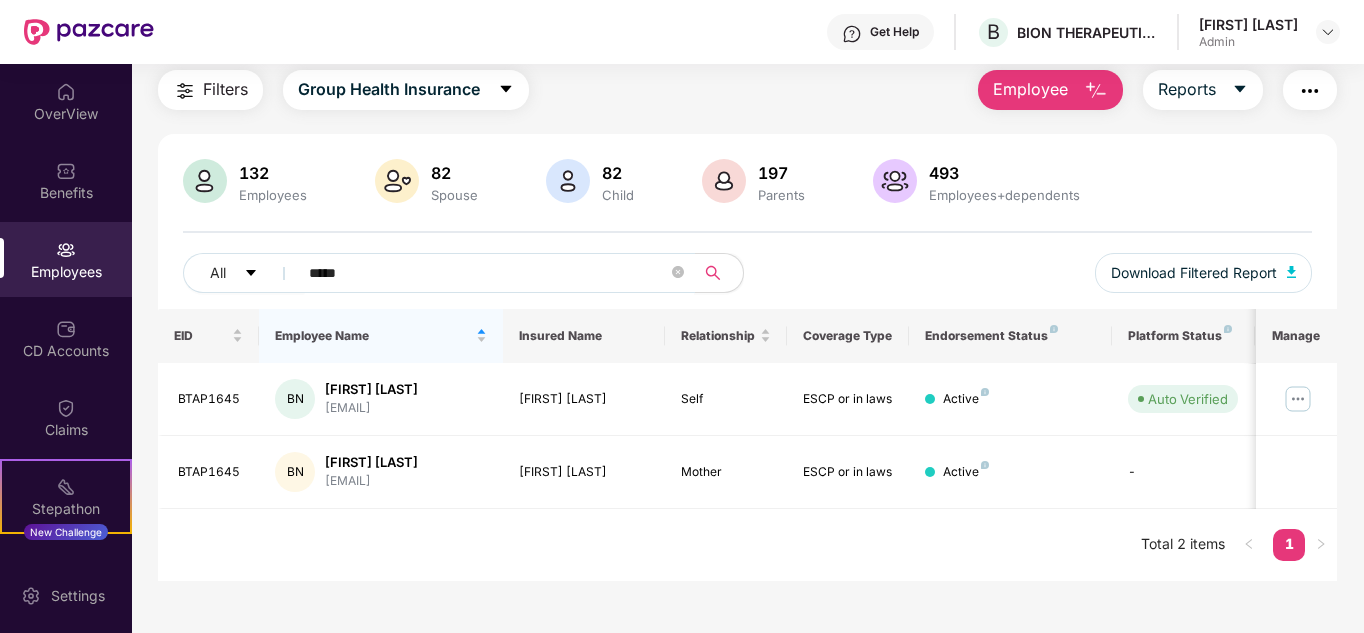 drag, startPoint x: 352, startPoint y: 276, endPoint x: 204, endPoint y: 238, distance: 152.80052 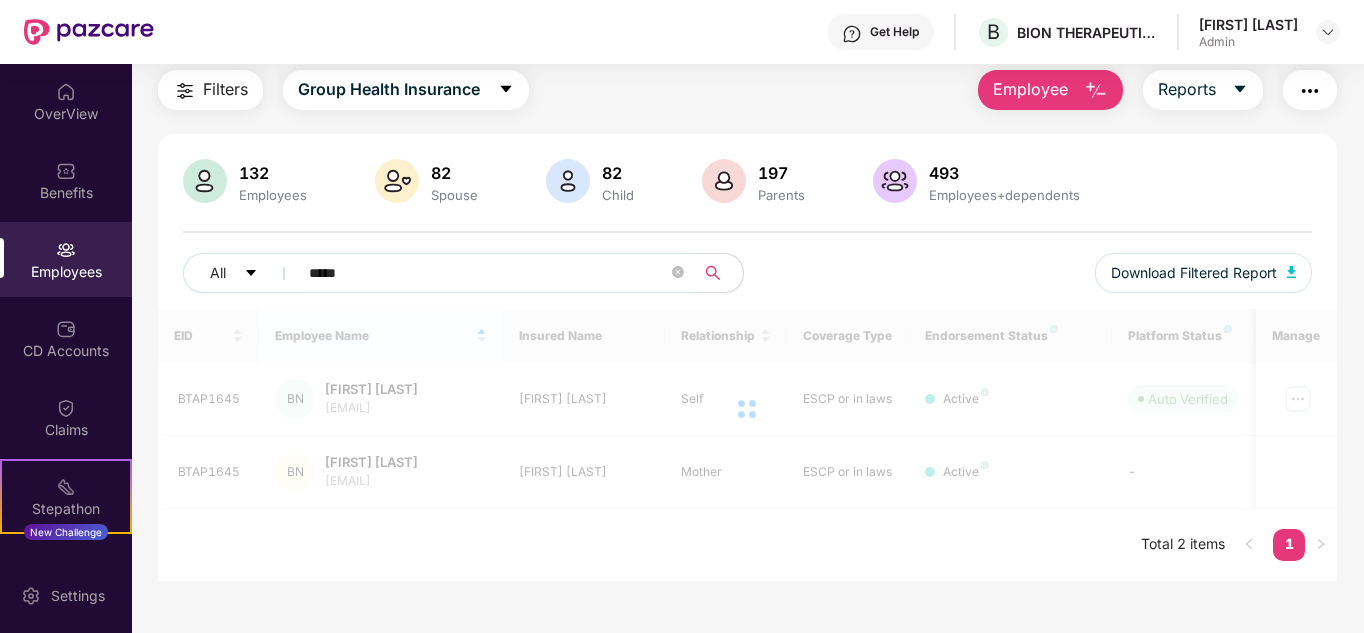 scroll, scrollTop: 85, scrollLeft: 0, axis: vertical 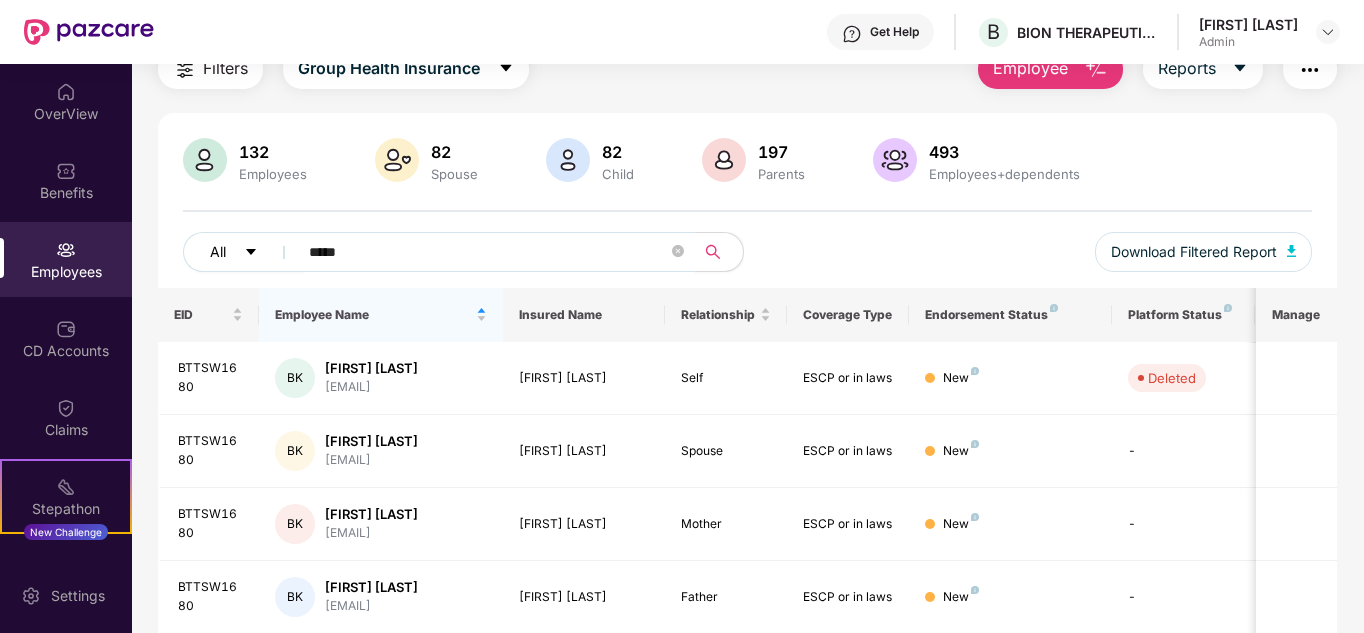 drag, startPoint x: 388, startPoint y: 249, endPoint x: 200, endPoint y: 238, distance: 188.32153 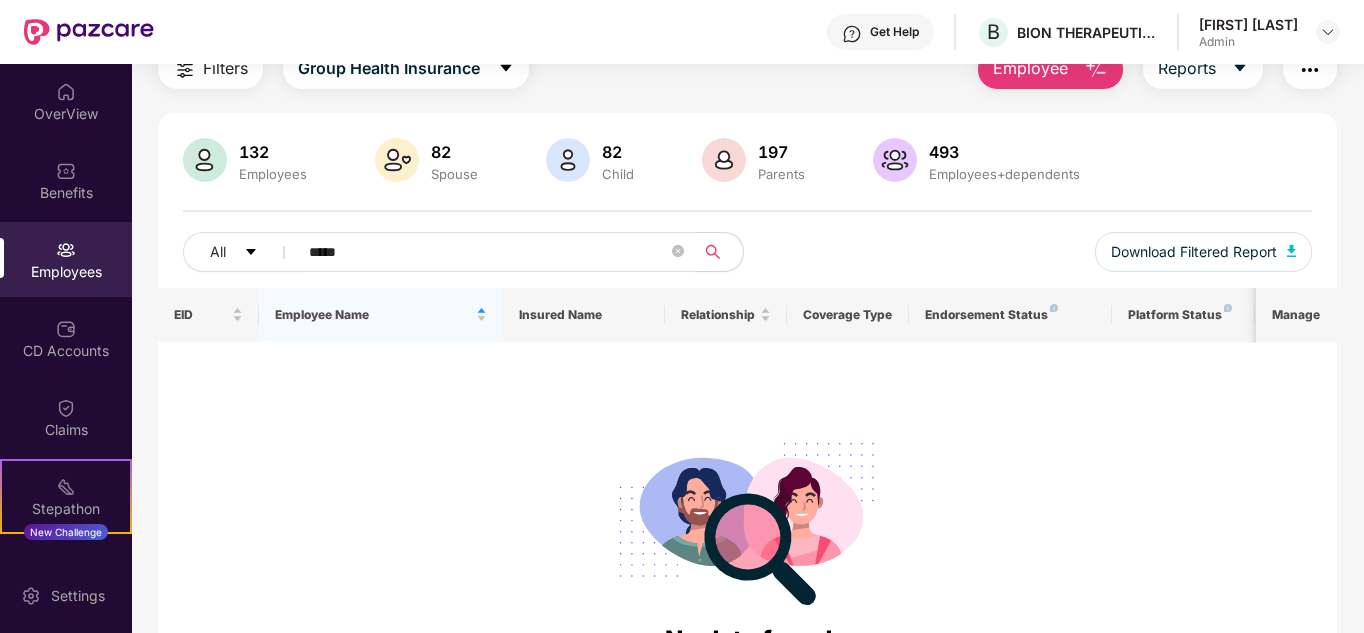 drag, startPoint x: 390, startPoint y: 261, endPoint x: 235, endPoint y: 219, distance: 160.58954 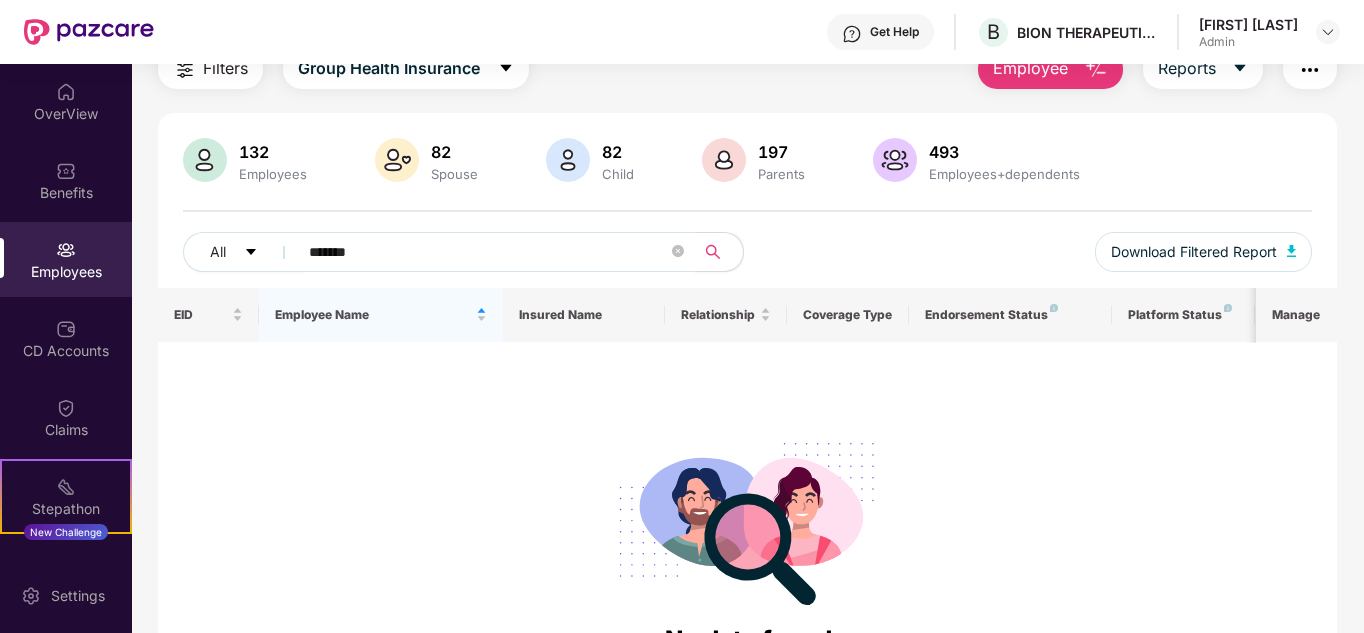 drag, startPoint x: 419, startPoint y: 259, endPoint x: 201, endPoint y: 225, distance: 220.63545 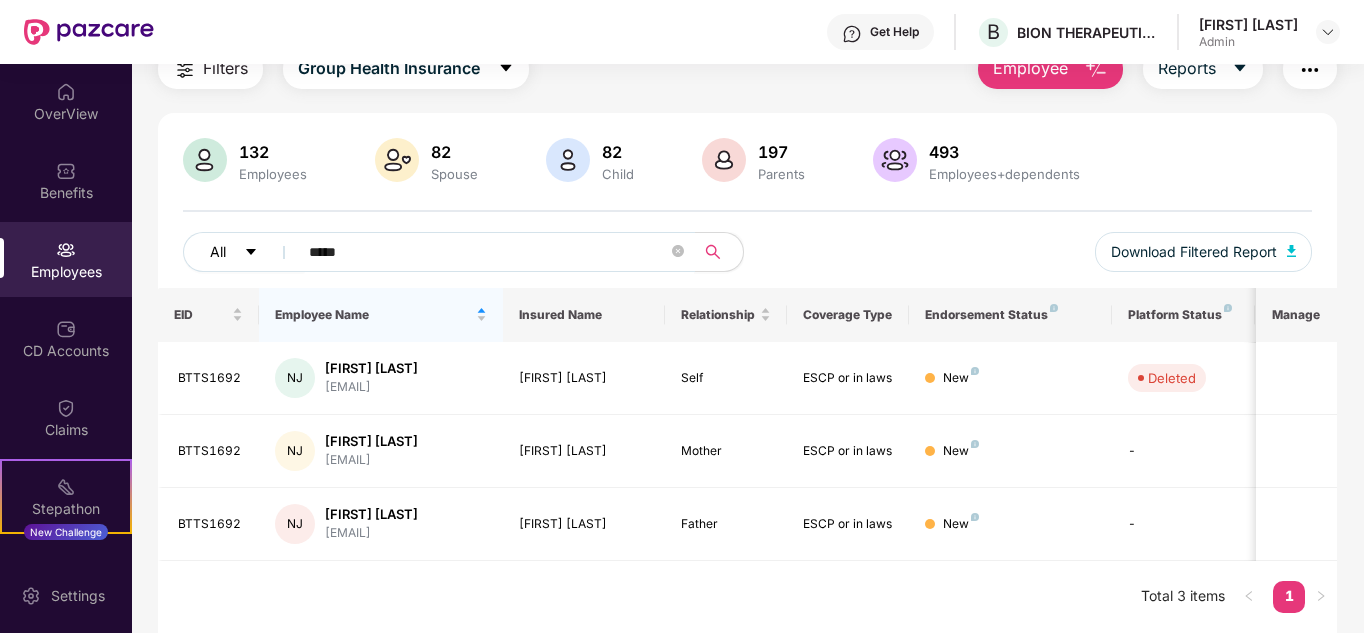 drag, startPoint x: 387, startPoint y: 252, endPoint x: 252, endPoint y: 246, distance: 135.13327 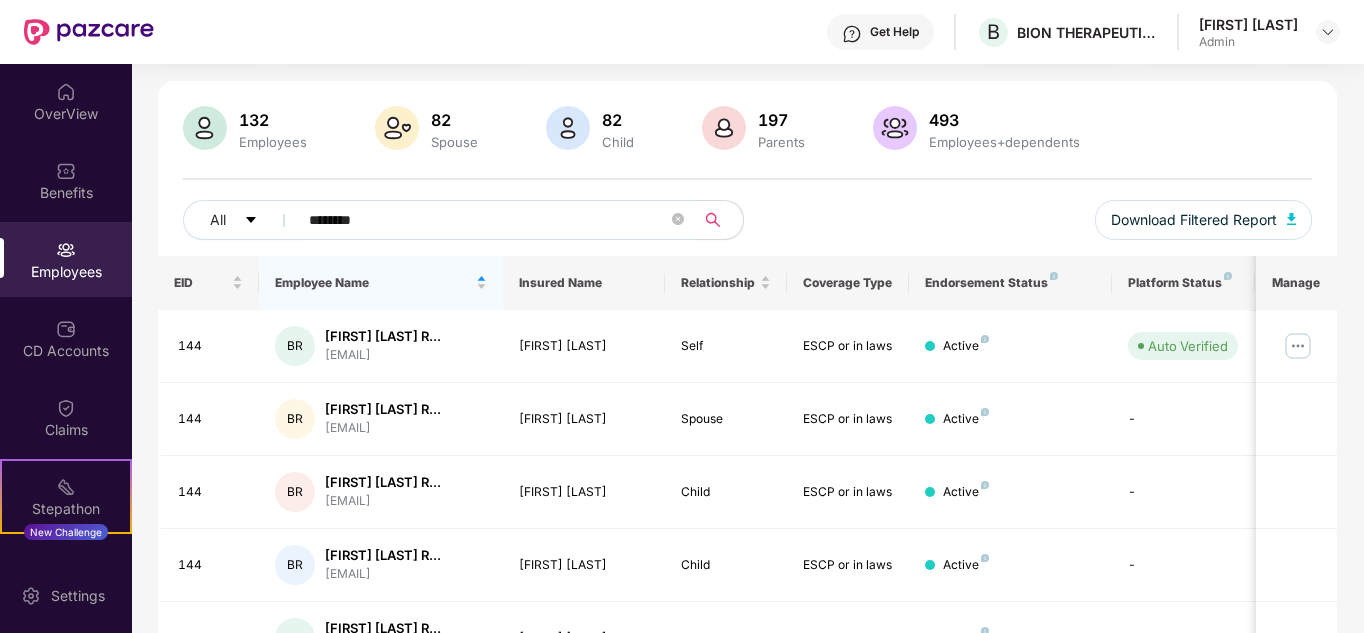 scroll, scrollTop: 50, scrollLeft: 0, axis: vertical 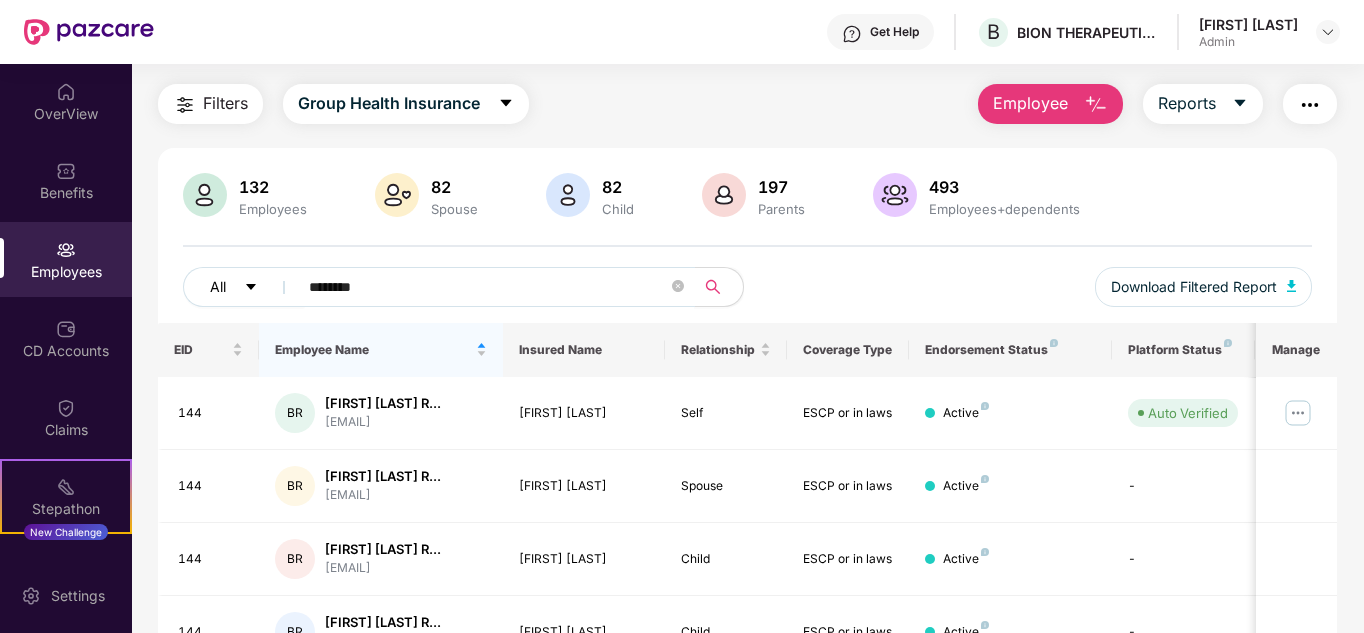 drag, startPoint x: 401, startPoint y: 277, endPoint x: 211, endPoint y: 269, distance: 190.16835 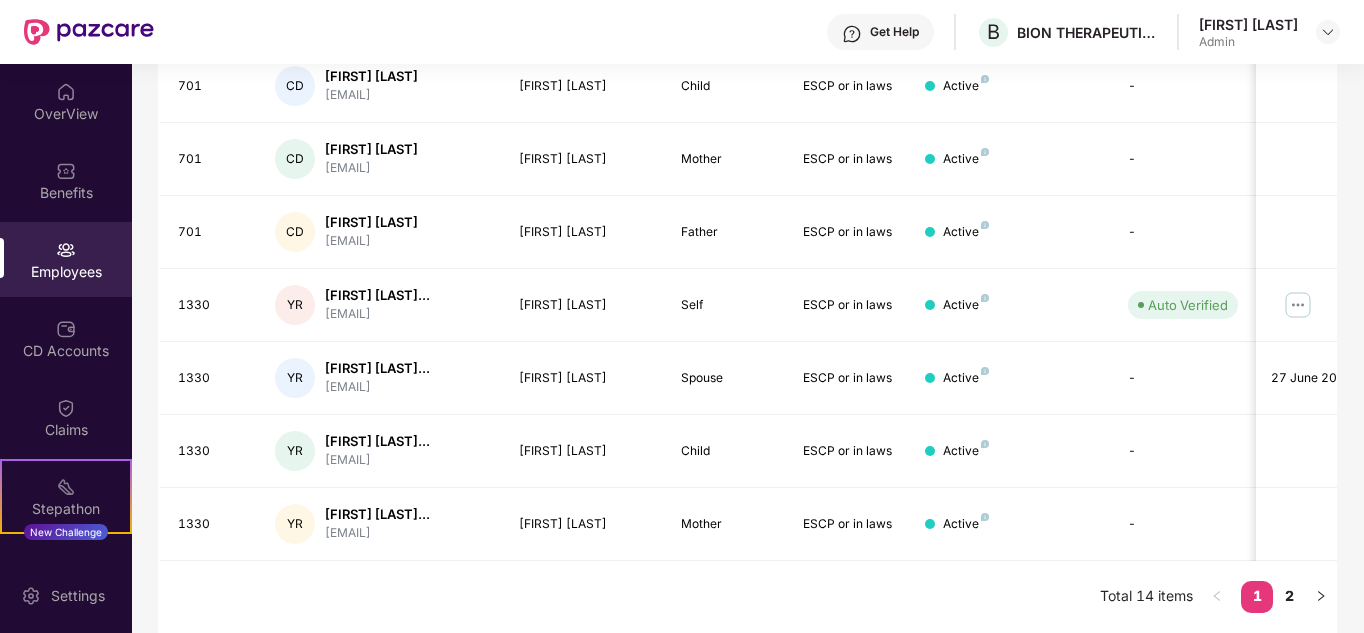 scroll, scrollTop: 663, scrollLeft: 0, axis: vertical 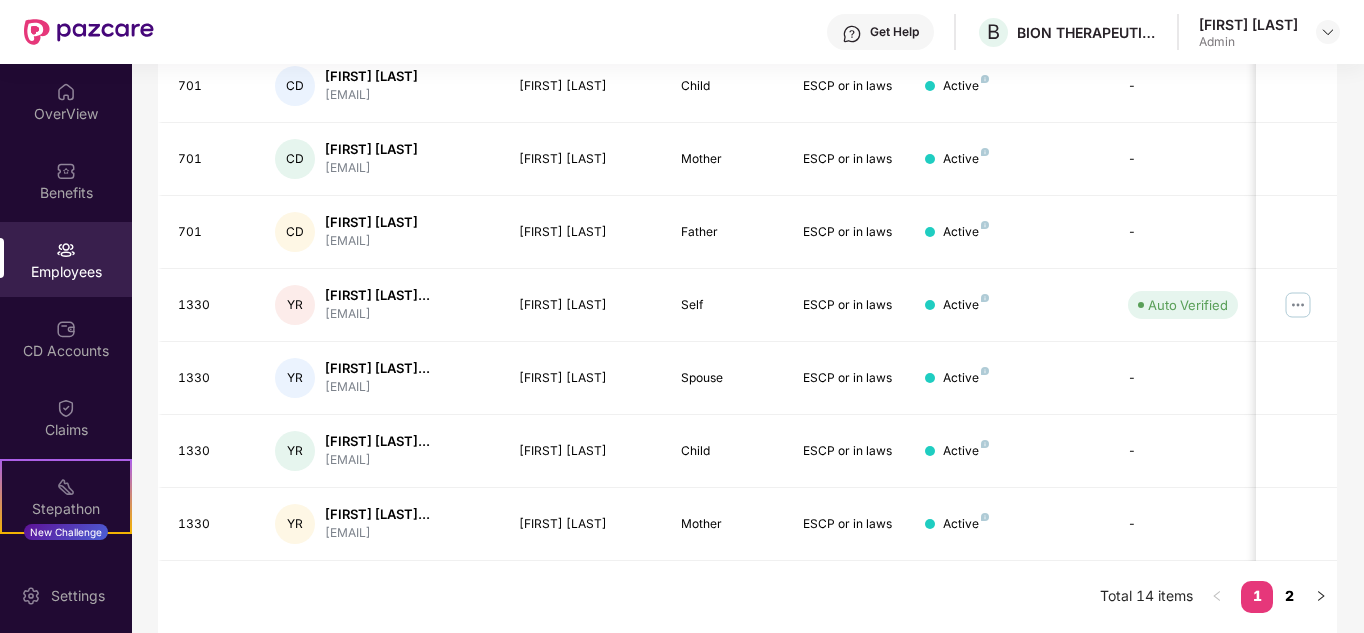 click on "2" at bounding box center (1289, 596) 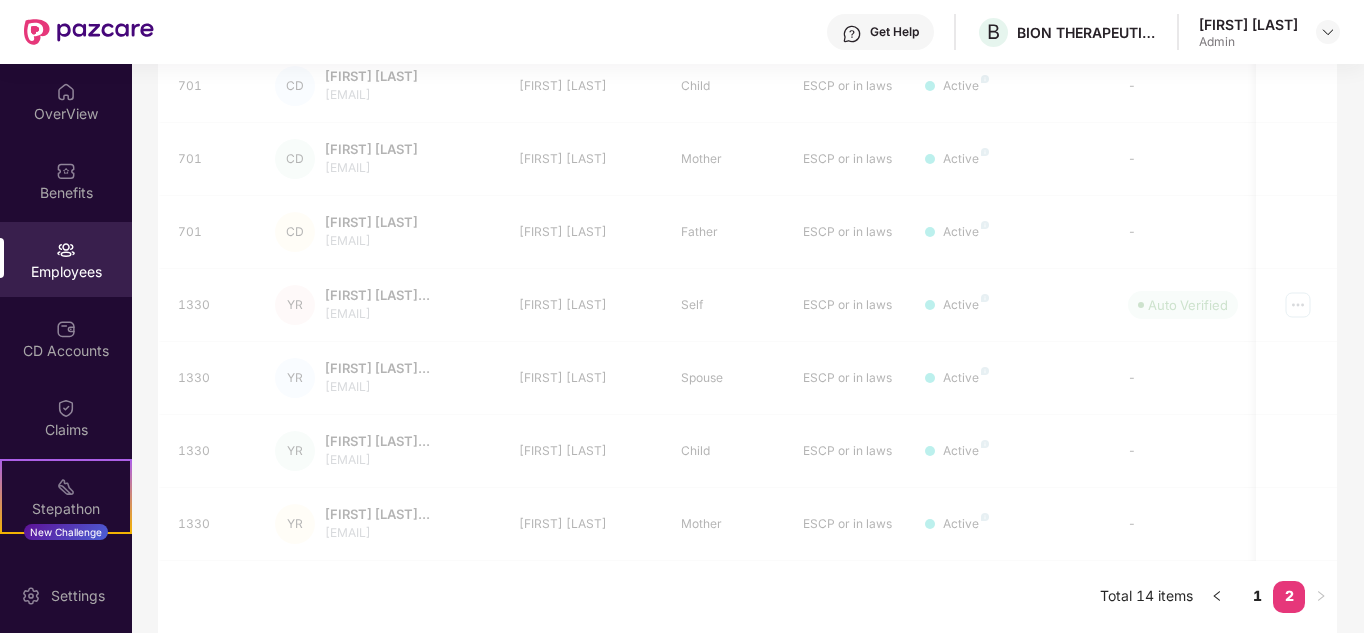 scroll, scrollTop: 175, scrollLeft: 0, axis: vertical 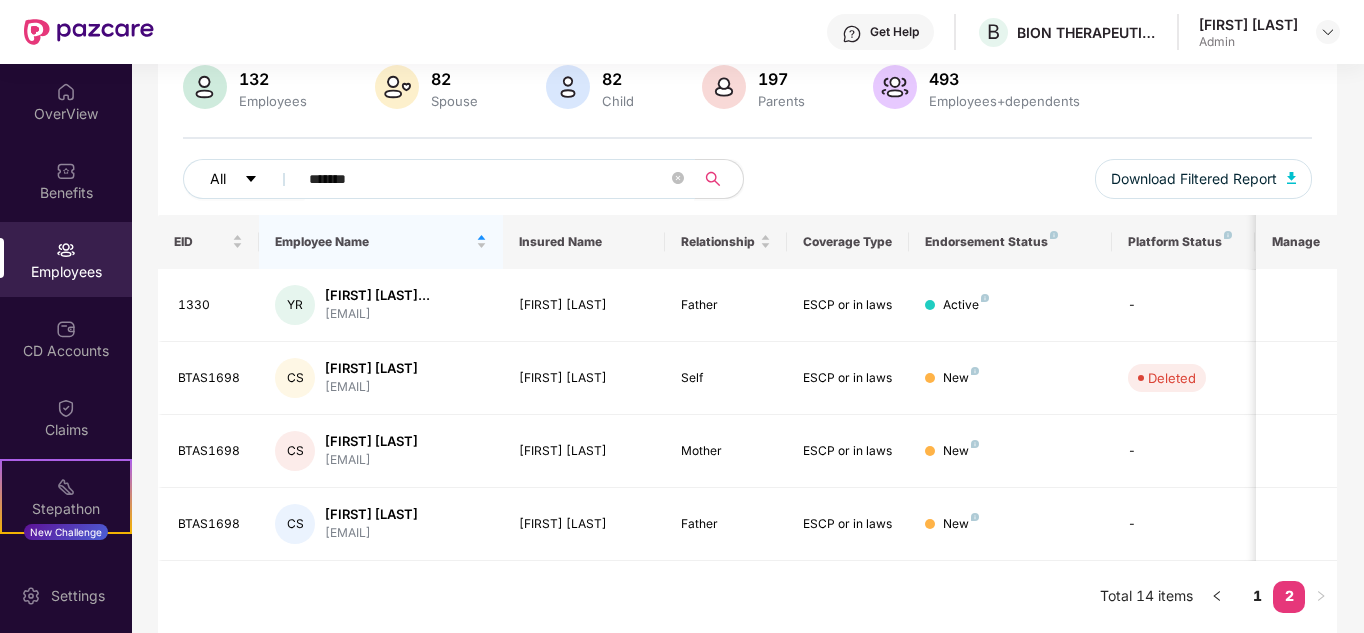 drag, startPoint x: 372, startPoint y: 161, endPoint x: 185, endPoint y: 152, distance: 187.21645 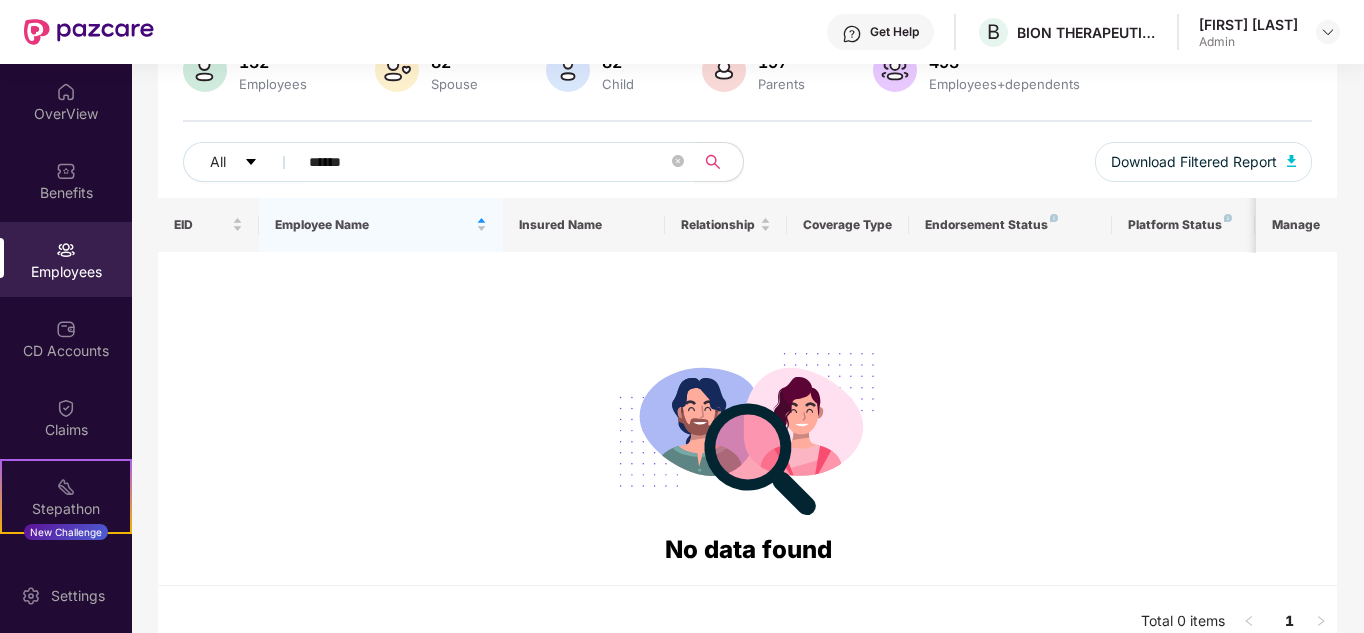drag, startPoint x: 455, startPoint y: 172, endPoint x: 156, endPoint y: 147, distance: 300.04333 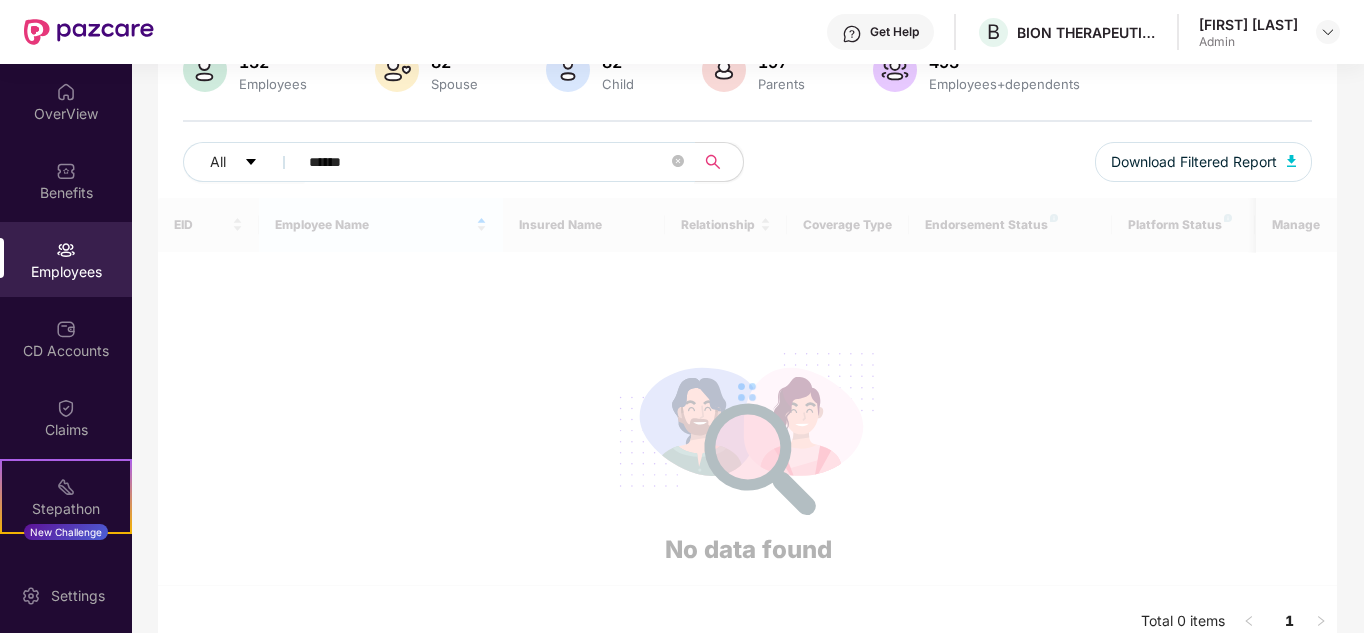 scroll, scrollTop: 64, scrollLeft: 0, axis: vertical 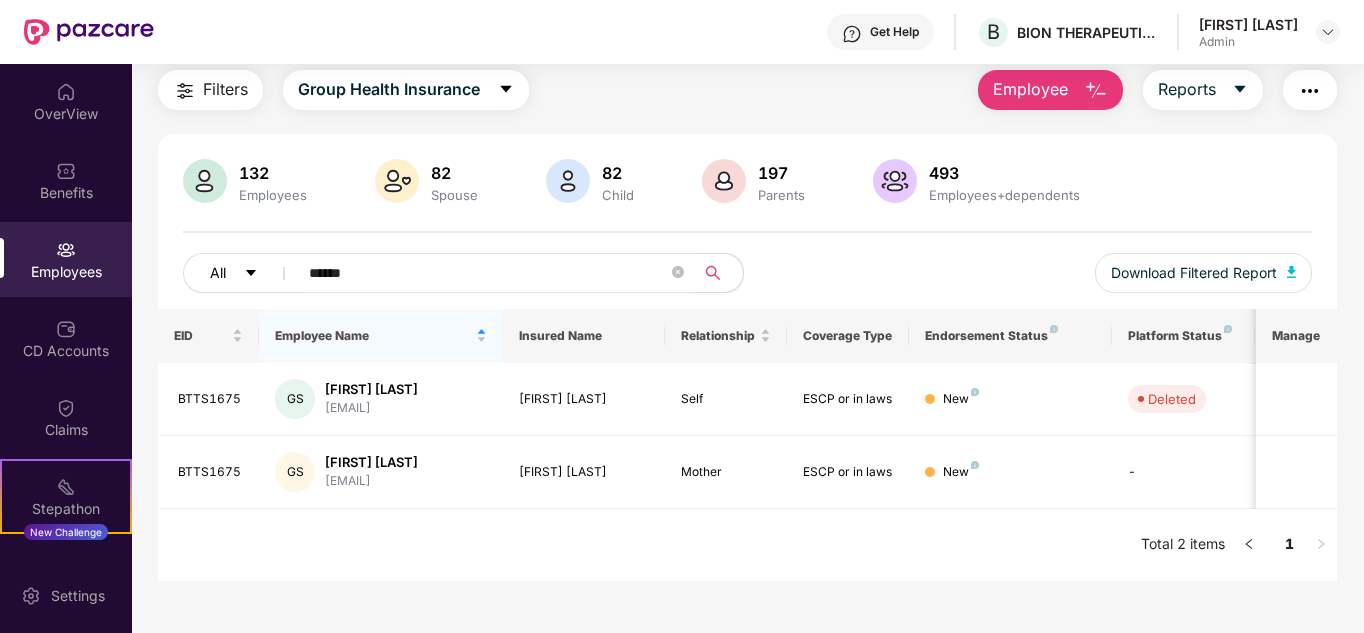 drag, startPoint x: 372, startPoint y: 275, endPoint x: 208, endPoint y: 253, distance: 165.46902 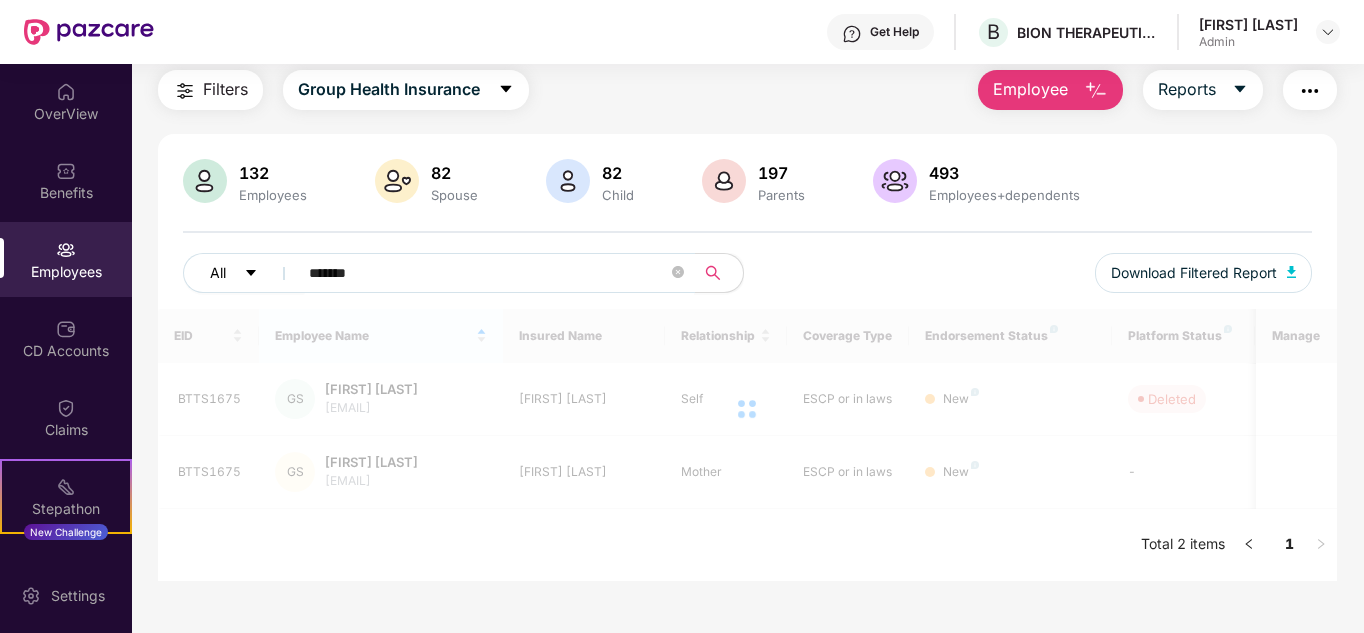 scroll, scrollTop: 175, scrollLeft: 0, axis: vertical 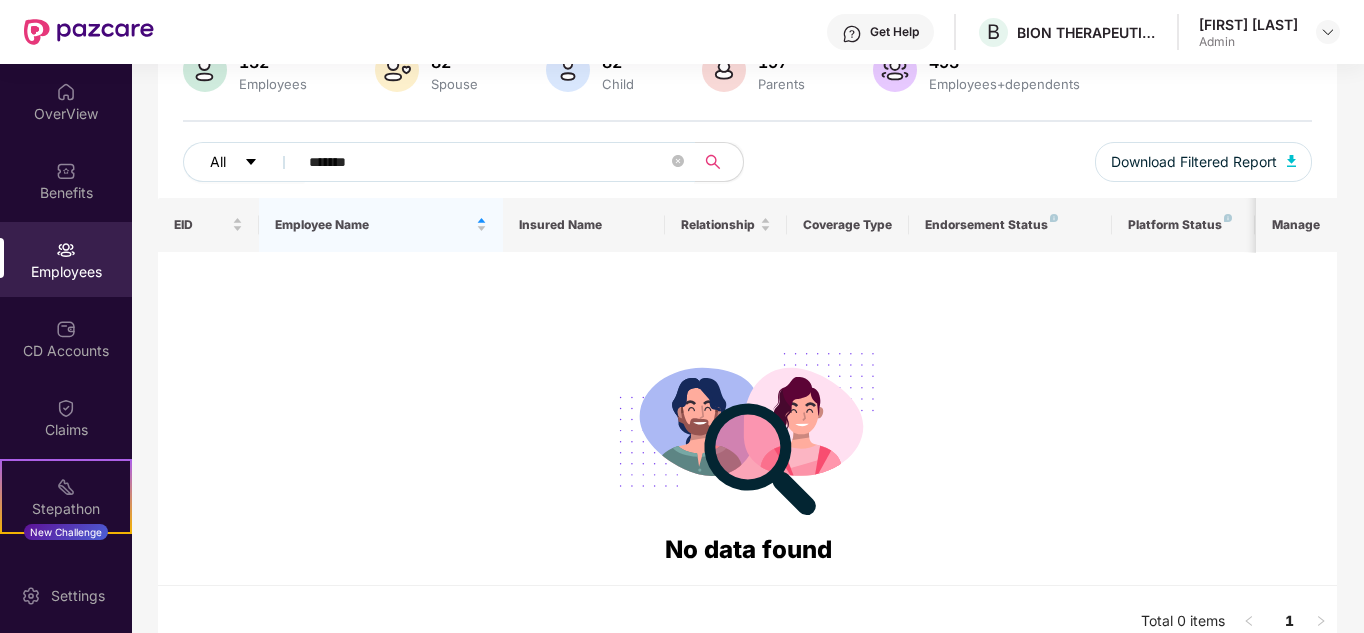drag, startPoint x: 407, startPoint y: 163, endPoint x: 243, endPoint y: 162, distance: 164.00305 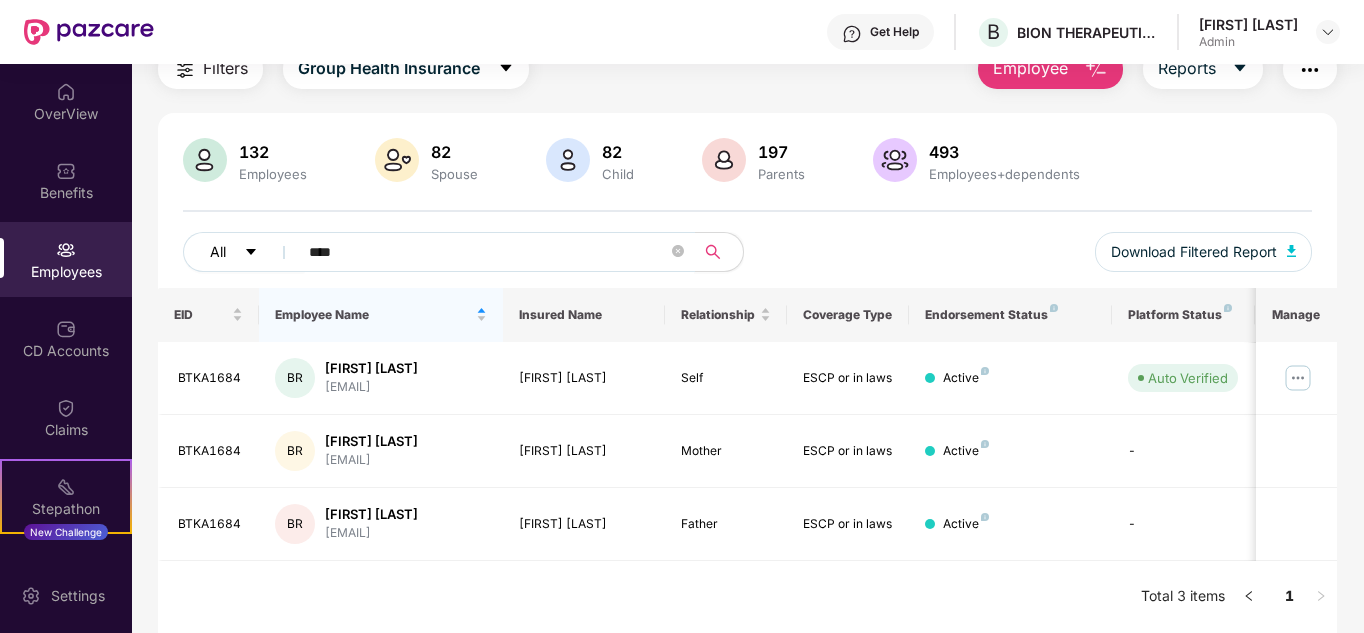scroll, scrollTop: 85, scrollLeft: 0, axis: vertical 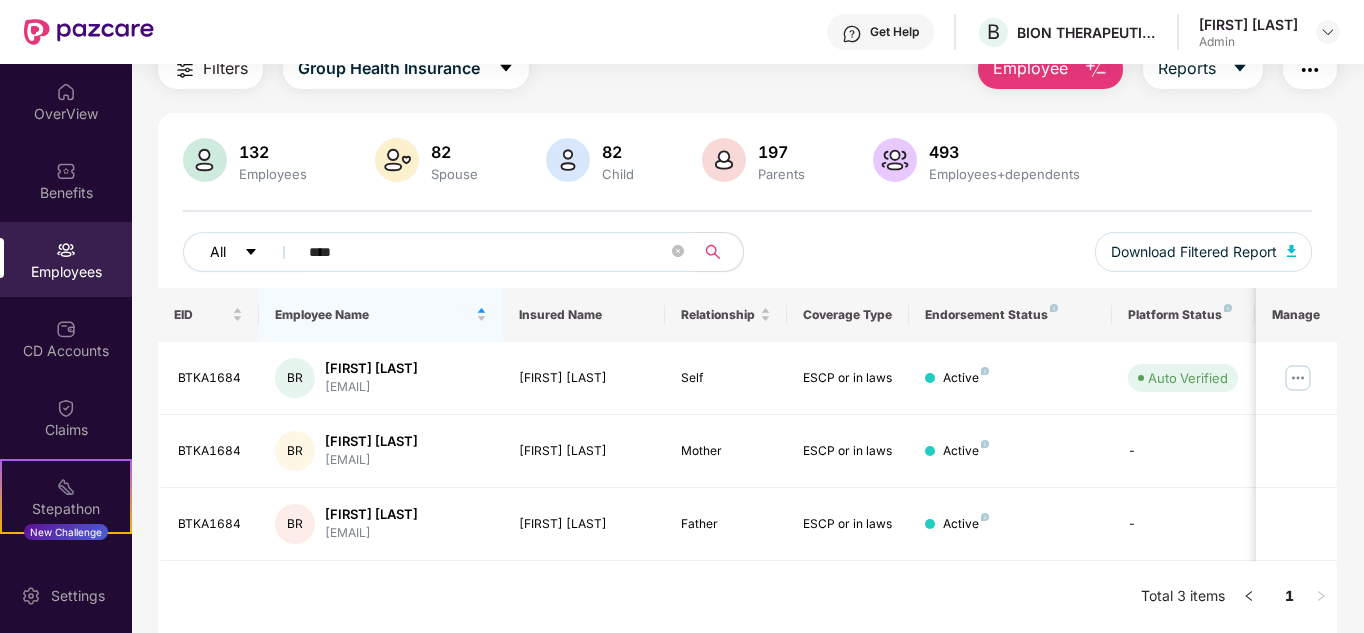 drag, startPoint x: 405, startPoint y: 249, endPoint x: 232, endPoint y: 242, distance: 173.14156 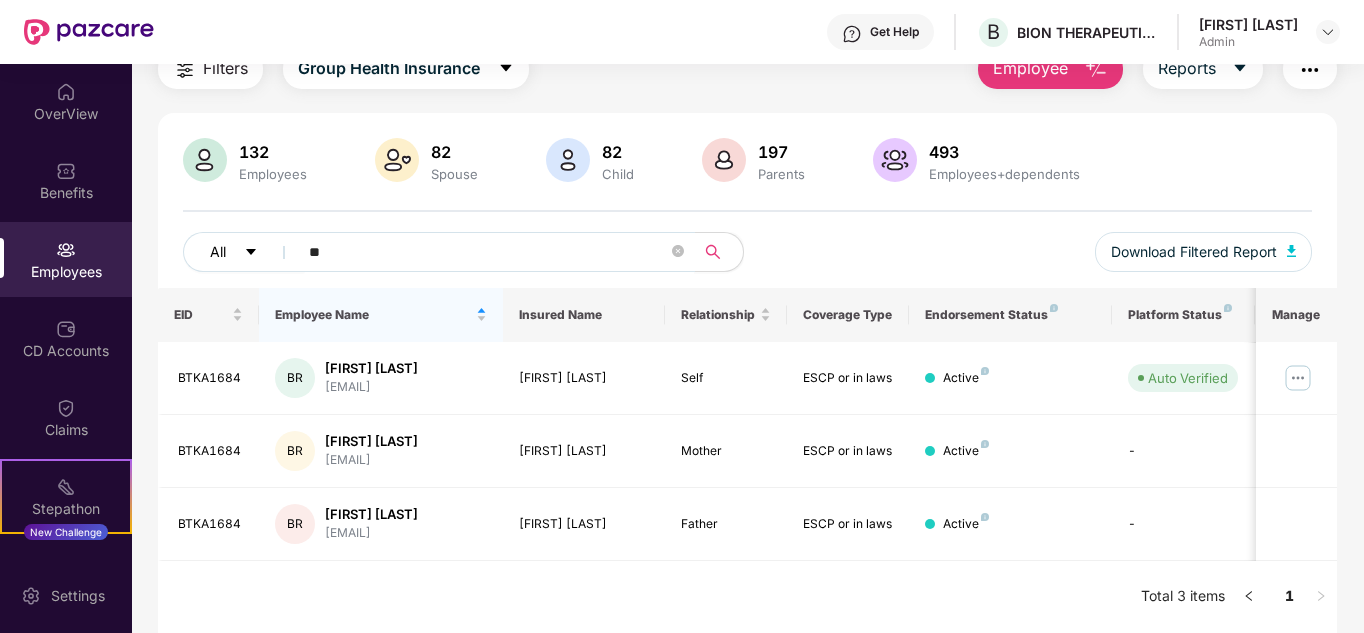 type on "*" 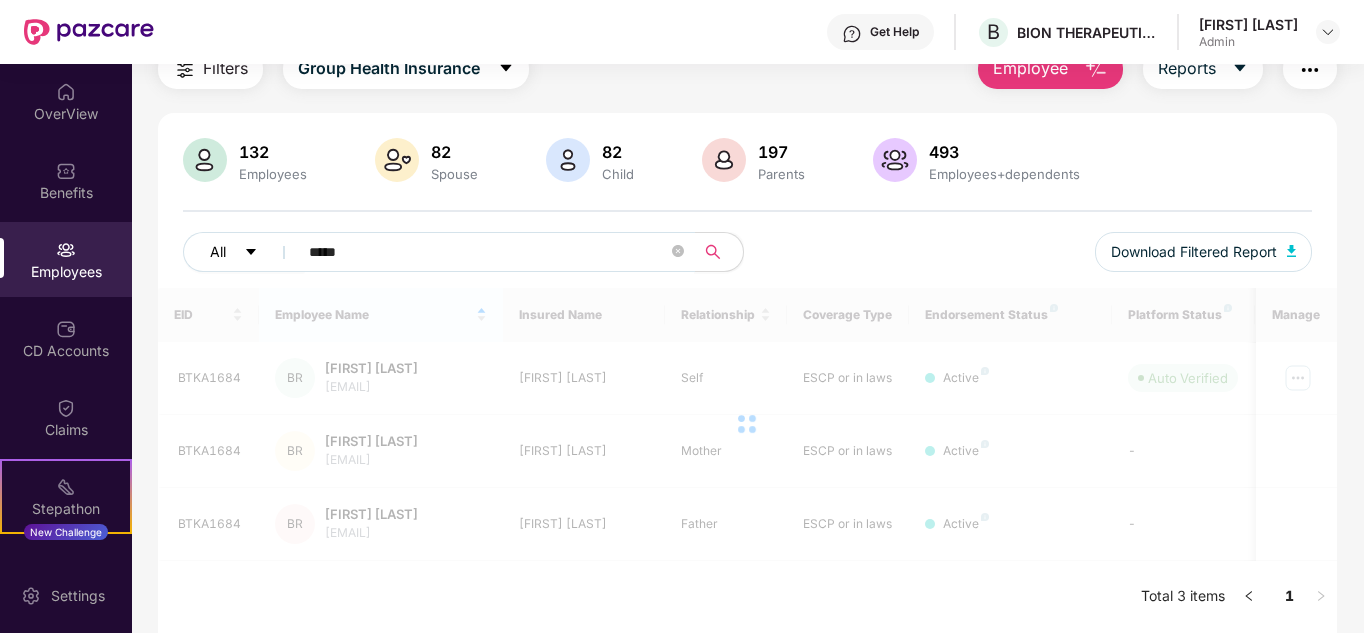 scroll, scrollTop: 158, scrollLeft: 0, axis: vertical 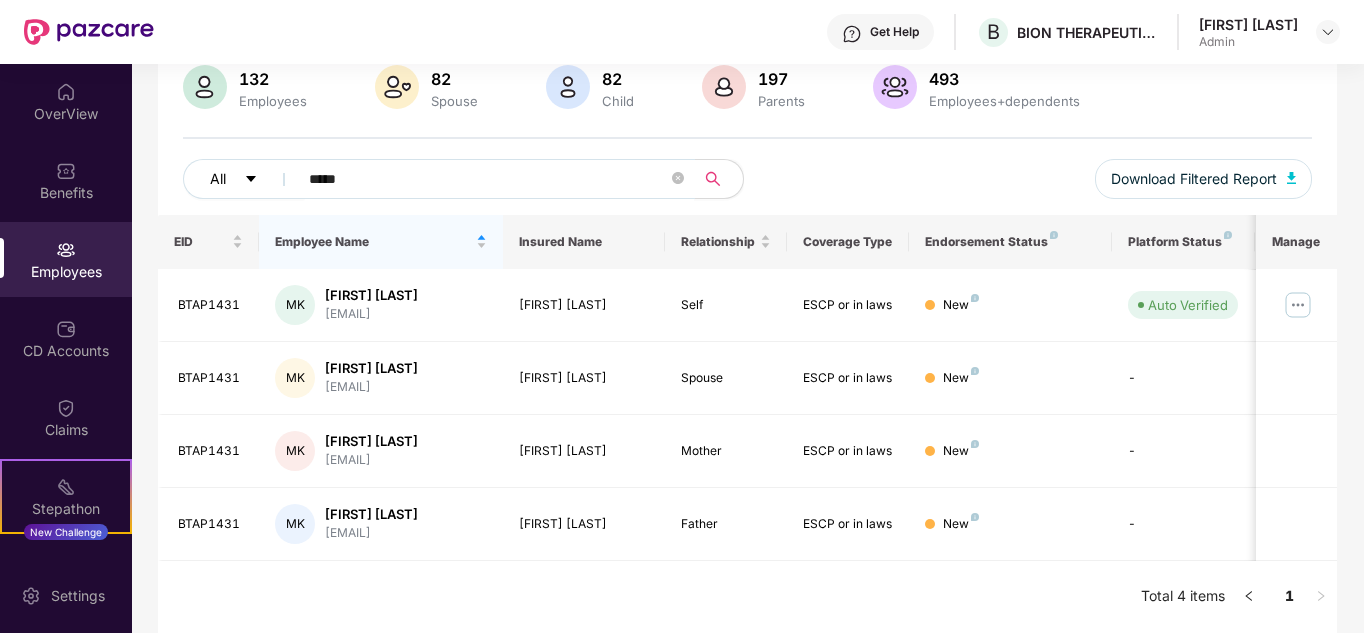 drag, startPoint x: 374, startPoint y: 187, endPoint x: 253, endPoint y: 174, distance: 121.69634 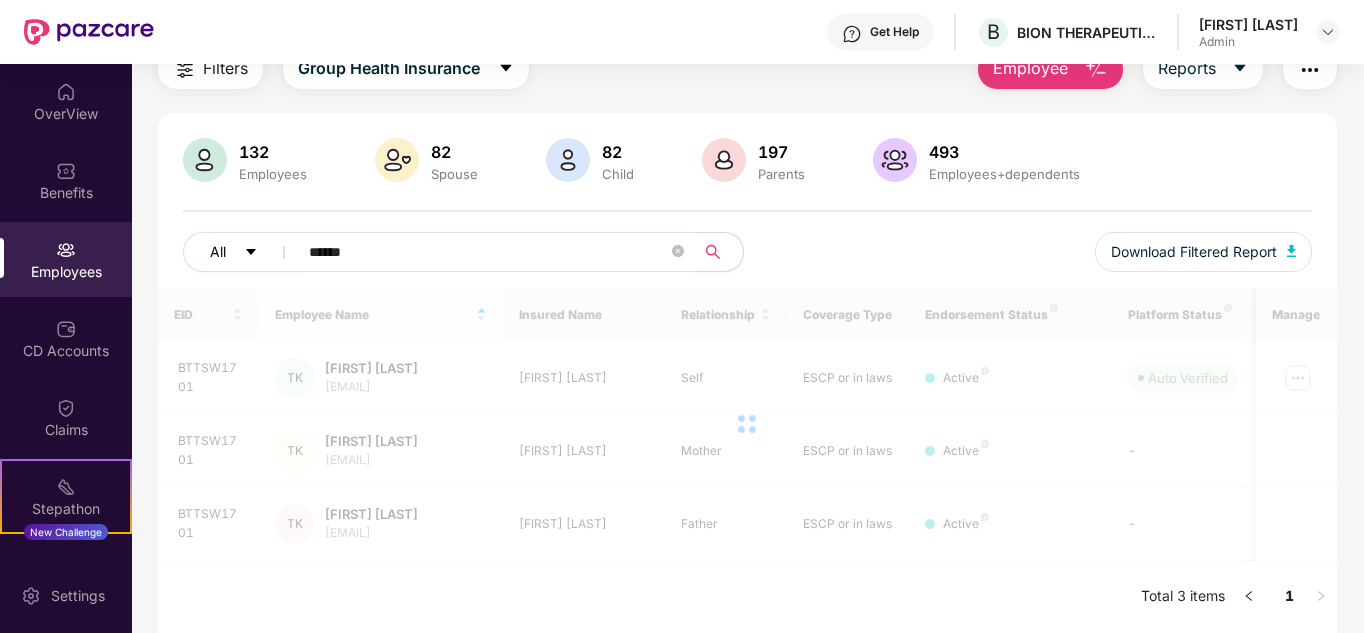 scroll, scrollTop: 85, scrollLeft: 0, axis: vertical 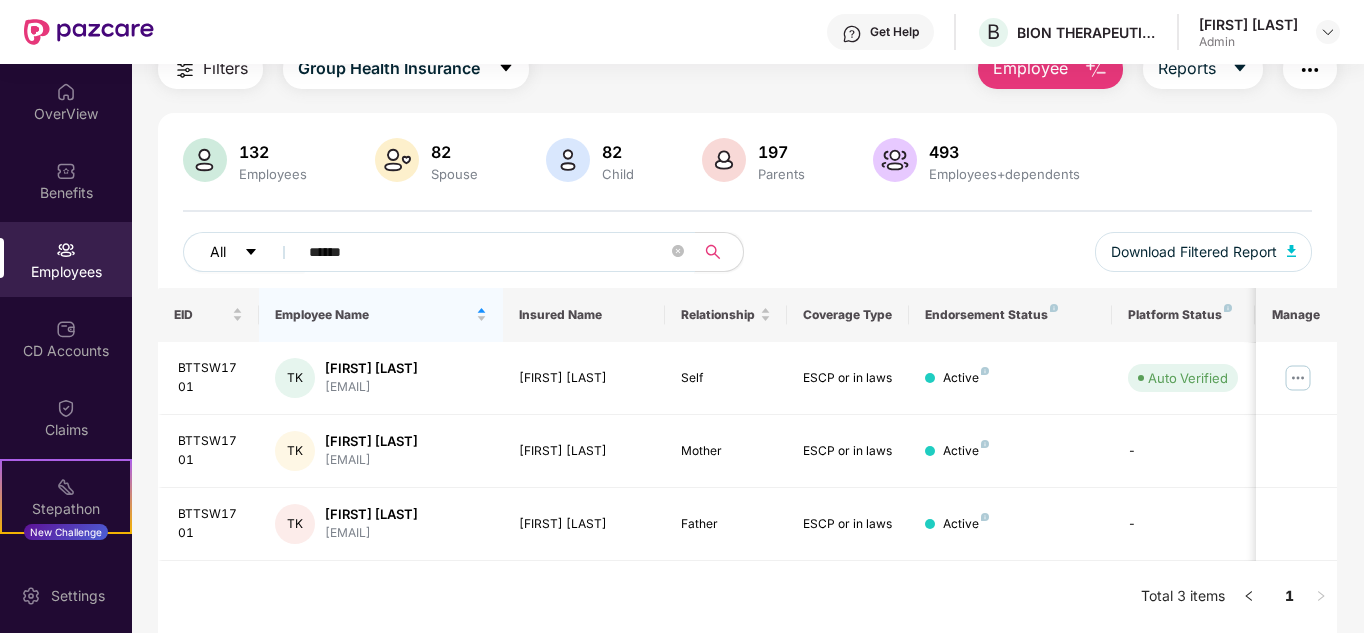 drag, startPoint x: 387, startPoint y: 247, endPoint x: 274, endPoint y: 246, distance: 113.004425 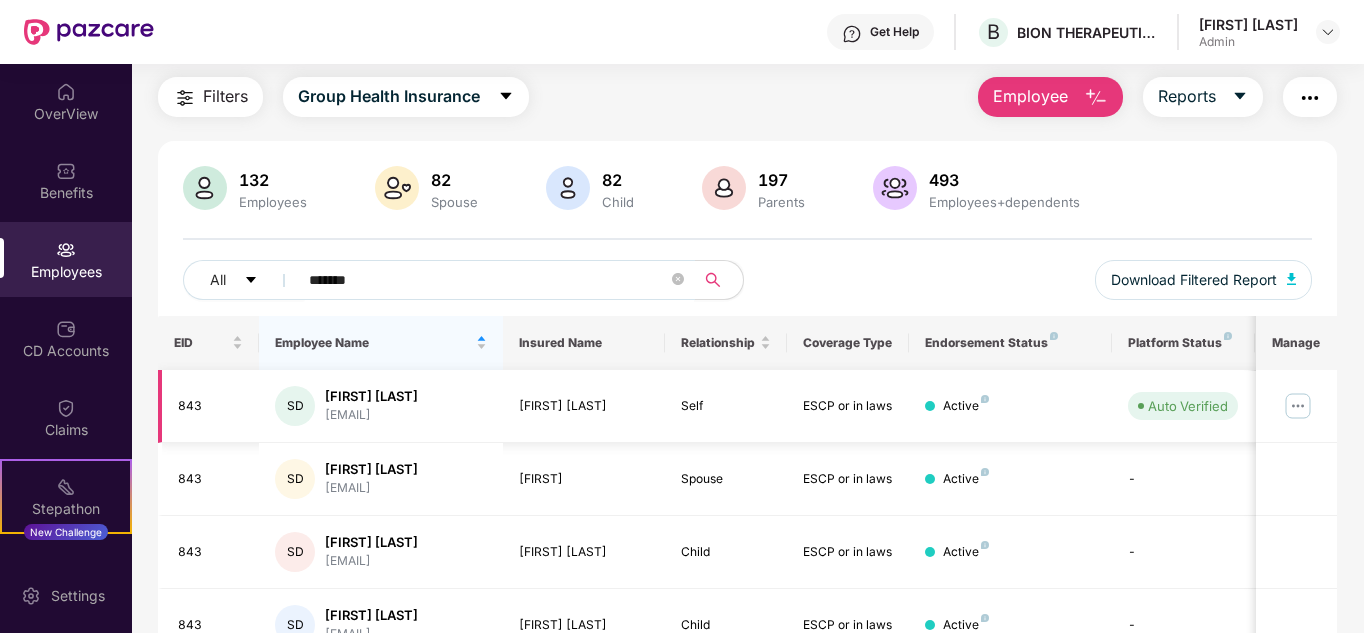 scroll, scrollTop: 50, scrollLeft: 0, axis: vertical 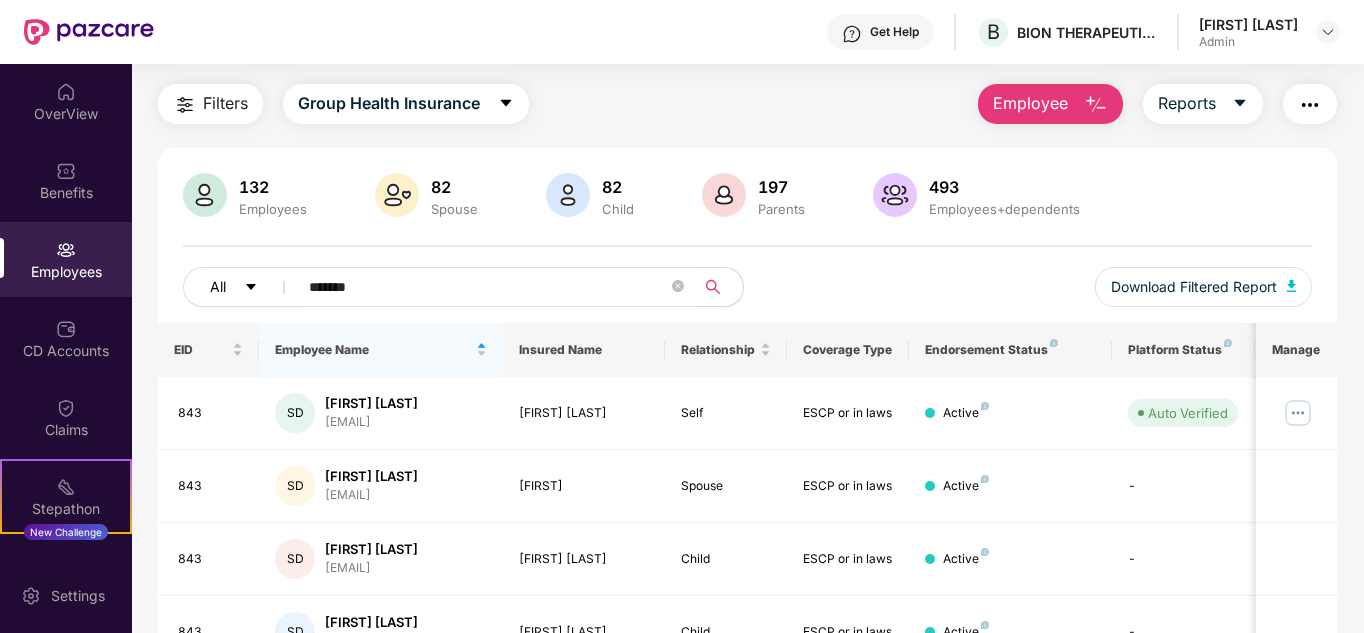 drag, startPoint x: 319, startPoint y: 280, endPoint x: 214, endPoint y: 278, distance: 105.01904 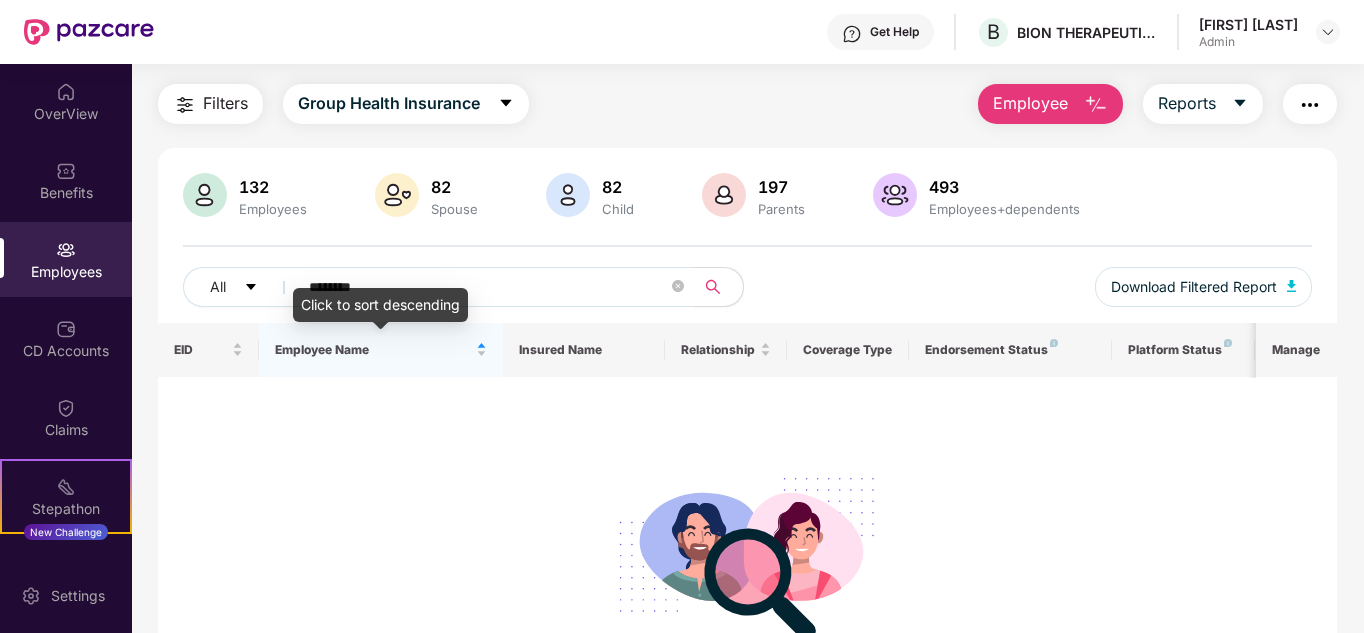 click on "Click to sort descending" at bounding box center [380, 305] 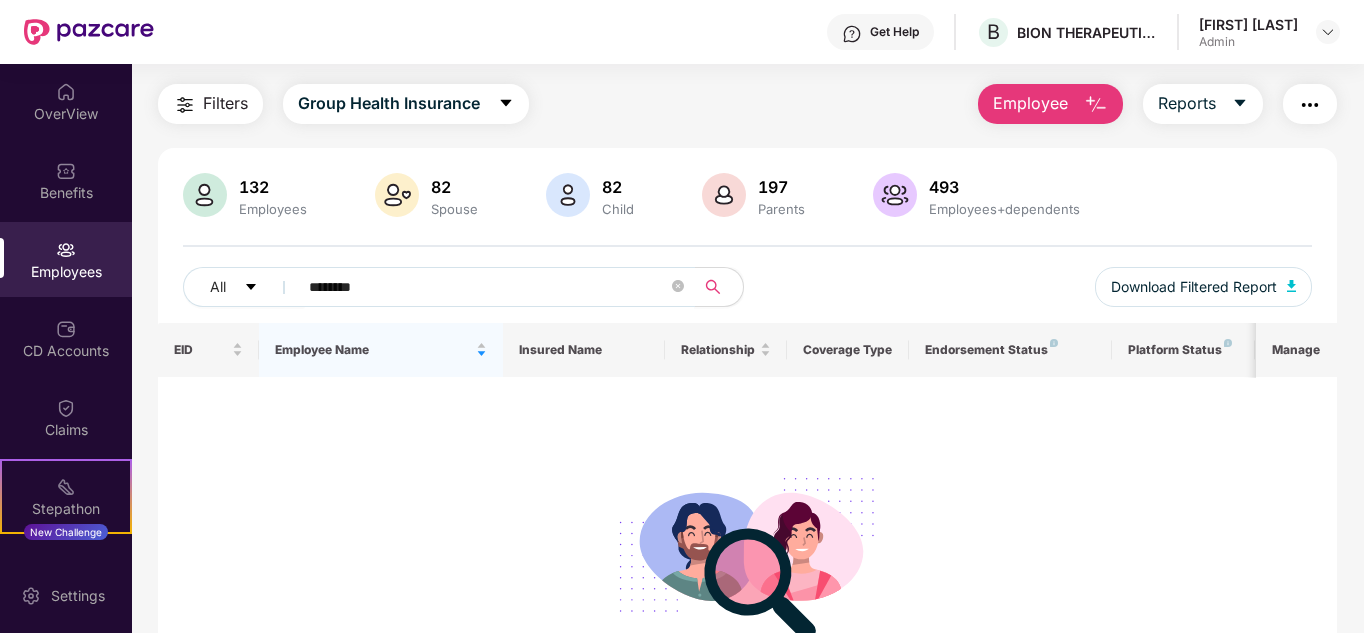 drag, startPoint x: 504, startPoint y: 292, endPoint x: 290, endPoint y: 281, distance: 214.28252 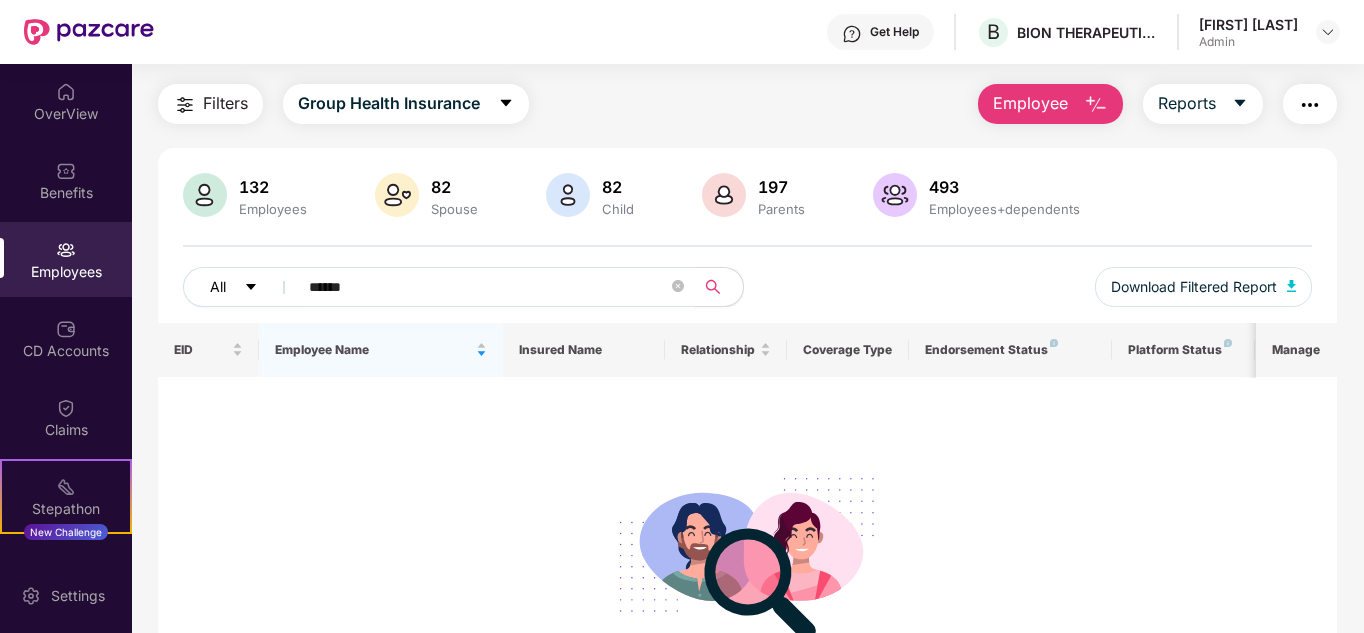 drag, startPoint x: 404, startPoint y: 298, endPoint x: 196, endPoint y: 272, distance: 209.6187 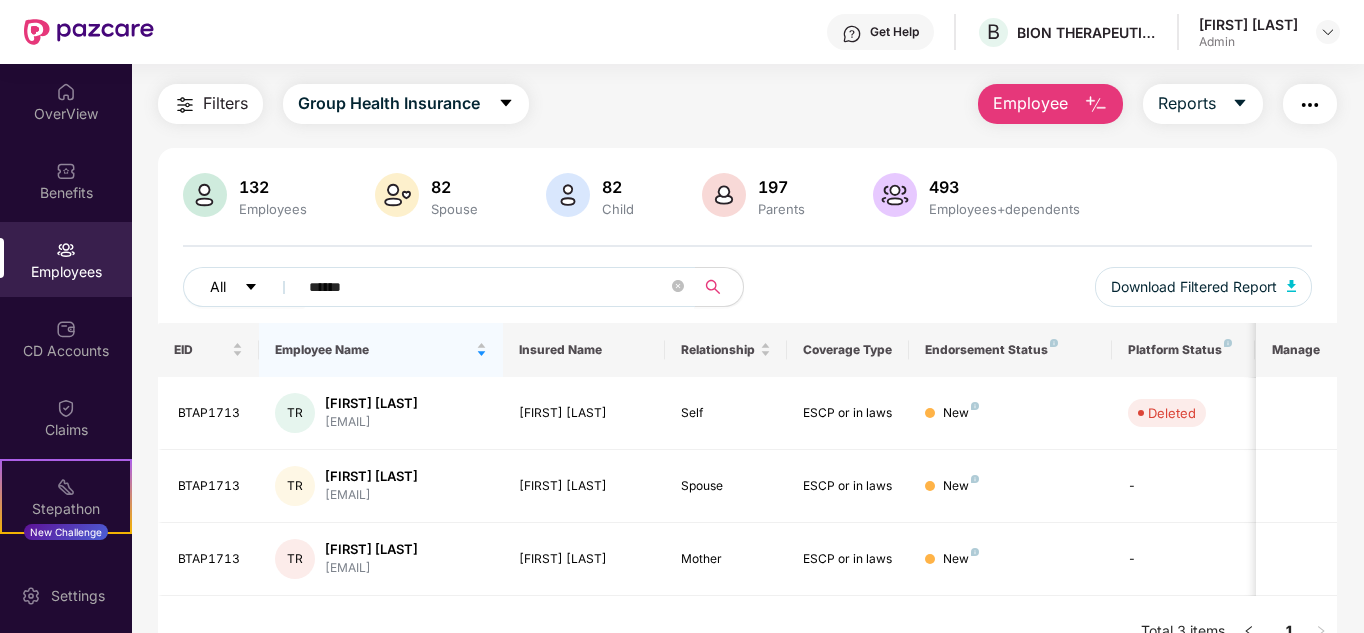 drag, startPoint x: 273, startPoint y: 286, endPoint x: 223, endPoint y: 281, distance: 50.24938 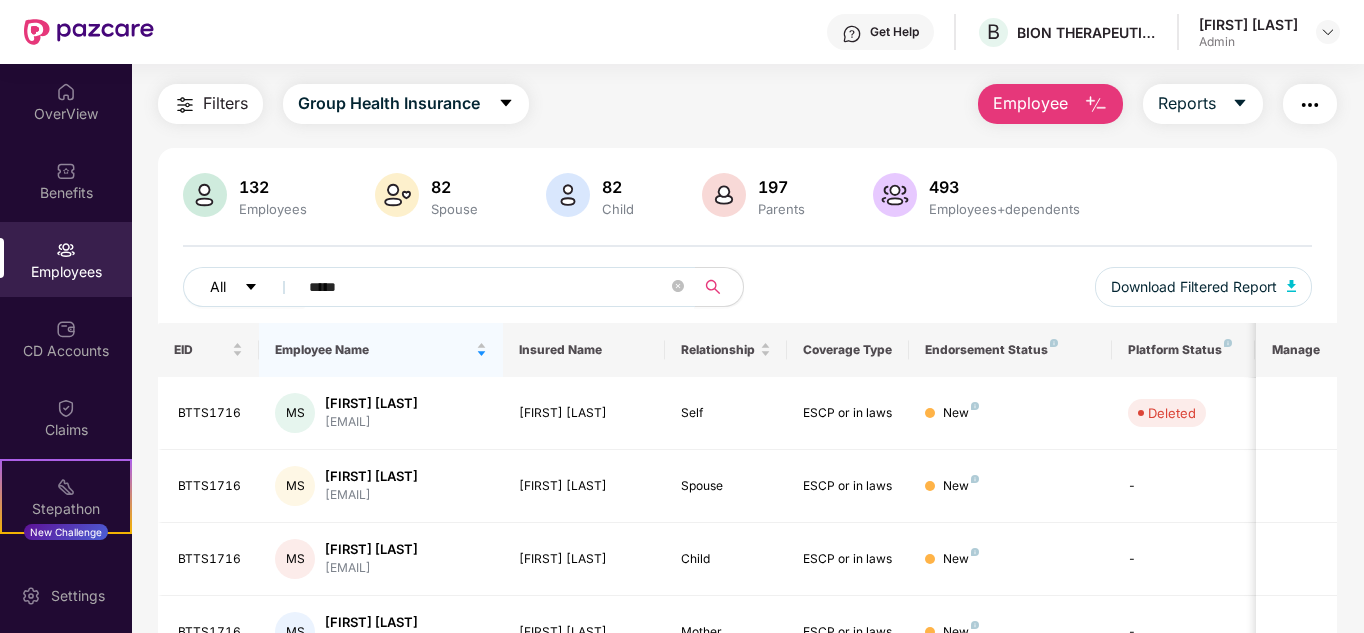 drag, startPoint x: 374, startPoint y: 300, endPoint x: 201, endPoint y: 286, distance: 173.56555 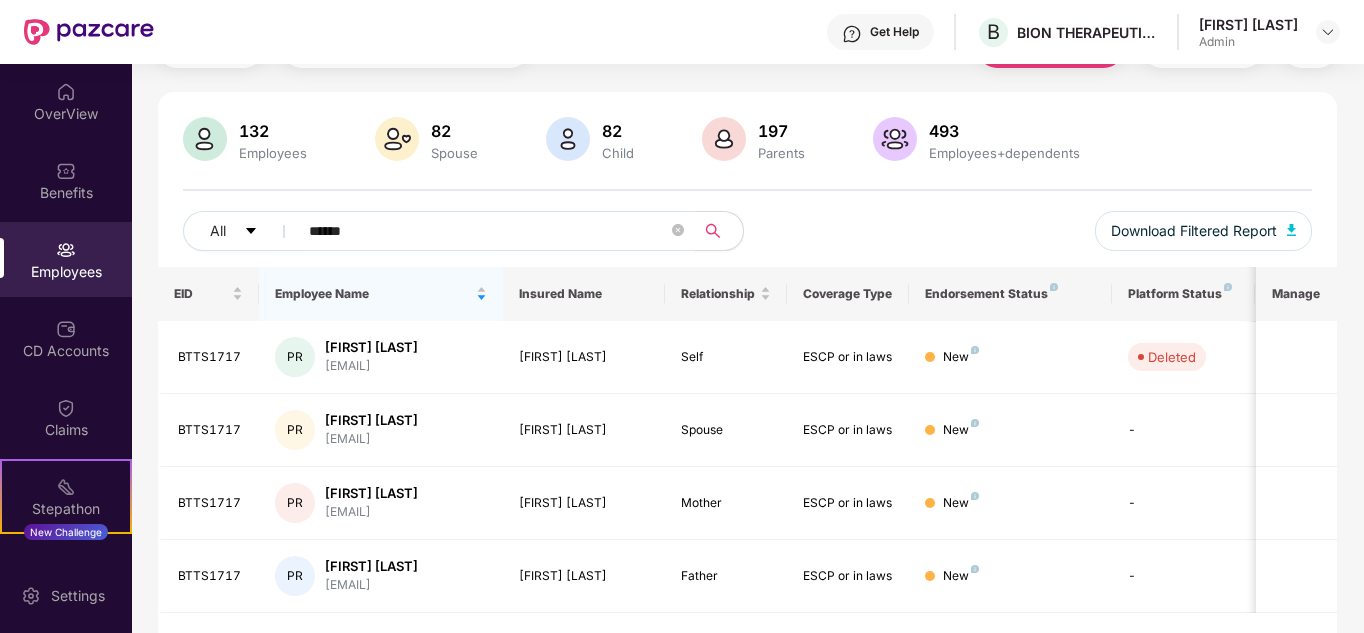 scroll, scrollTop: 158, scrollLeft: 0, axis: vertical 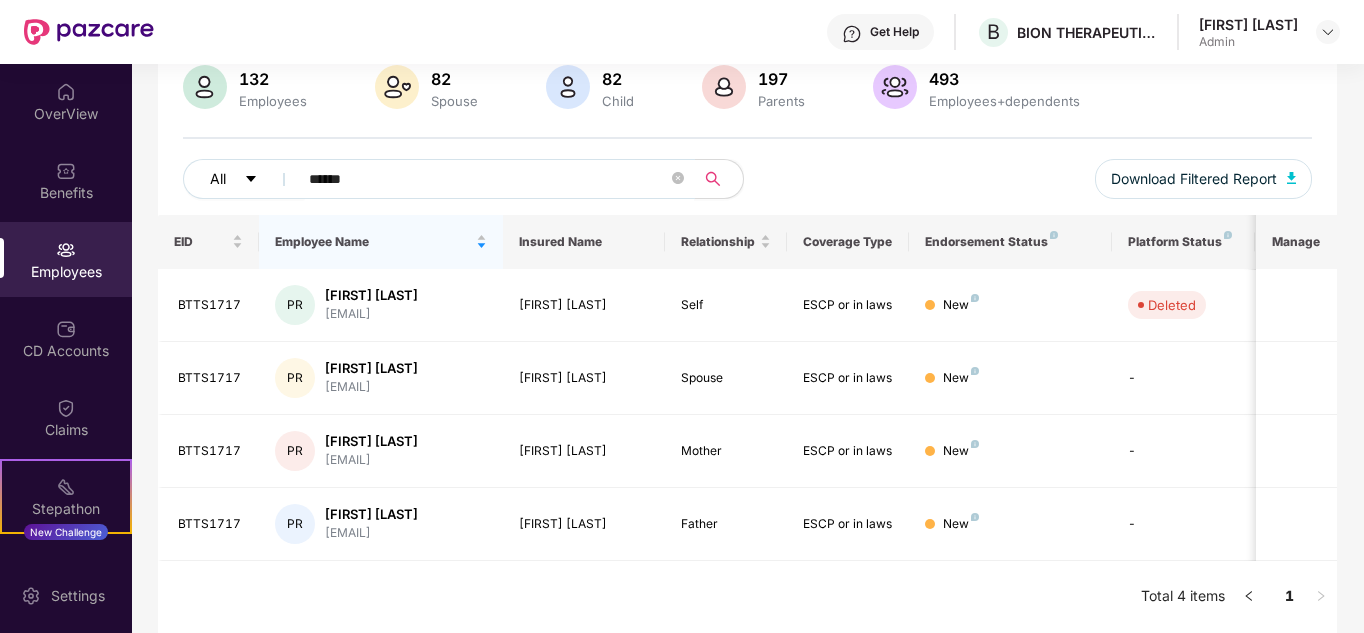 drag, startPoint x: 401, startPoint y: 176, endPoint x: 205, endPoint y: 166, distance: 196.25494 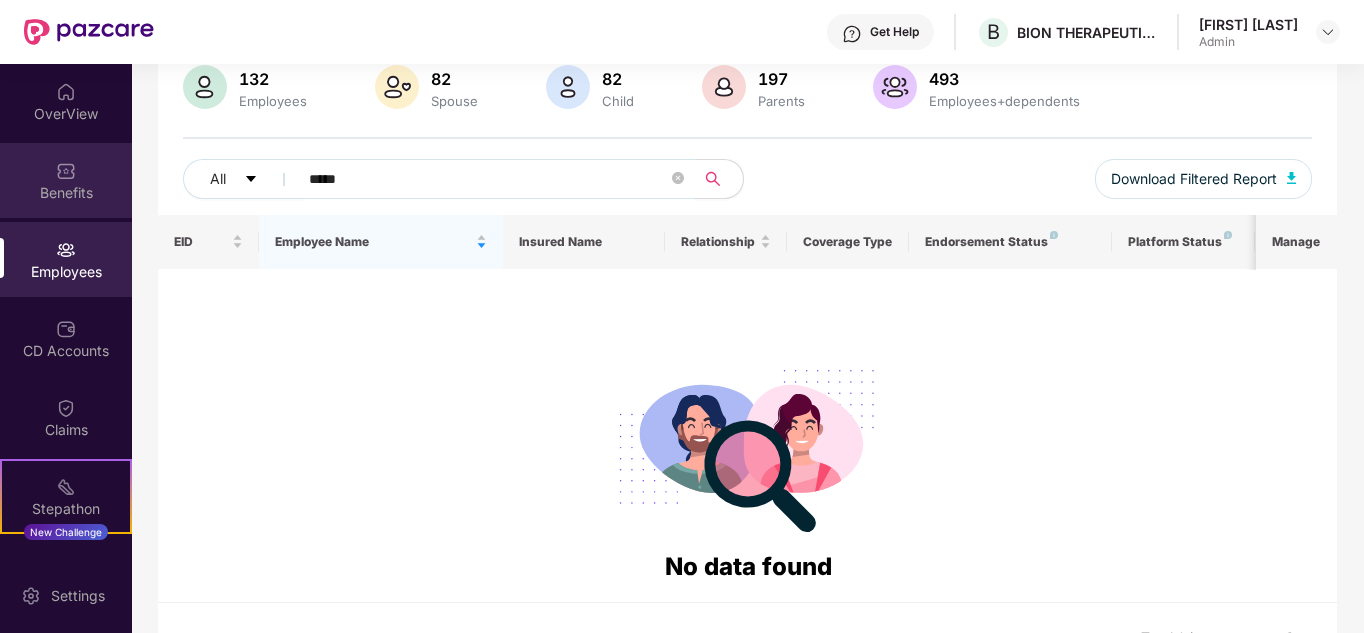 drag, startPoint x: 400, startPoint y: 187, endPoint x: 107, endPoint y: 163, distance: 293.9813 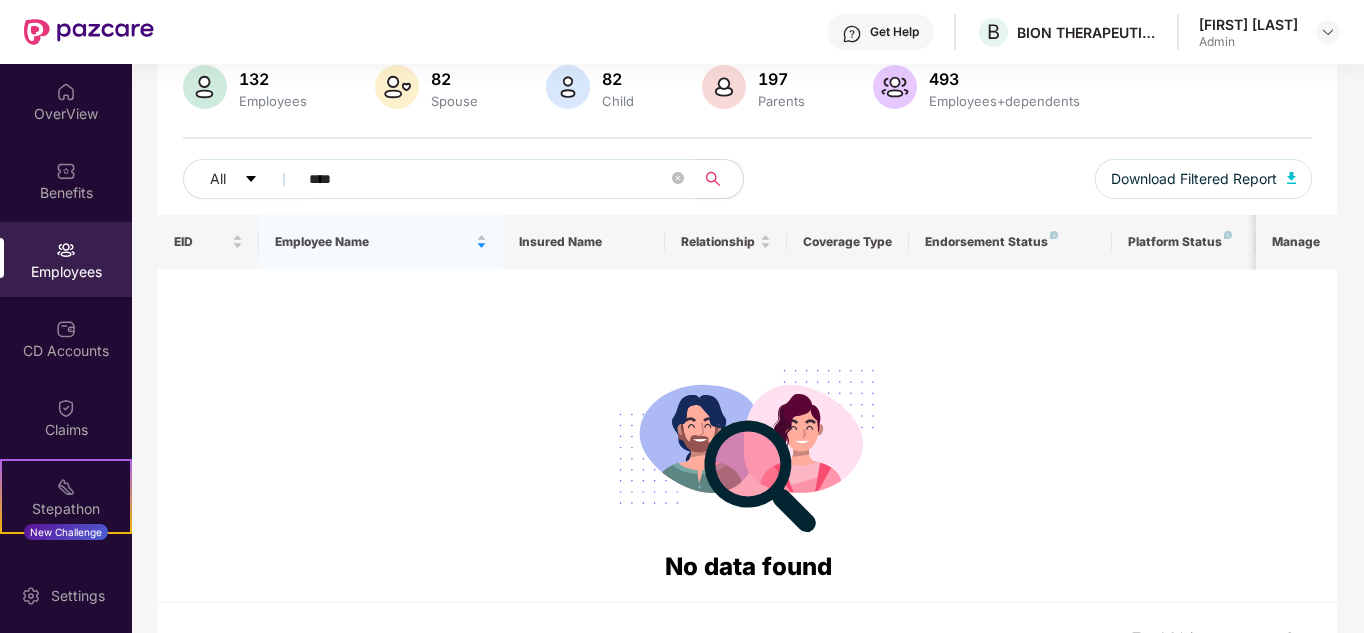 click on "****" at bounding box center (488, 179) 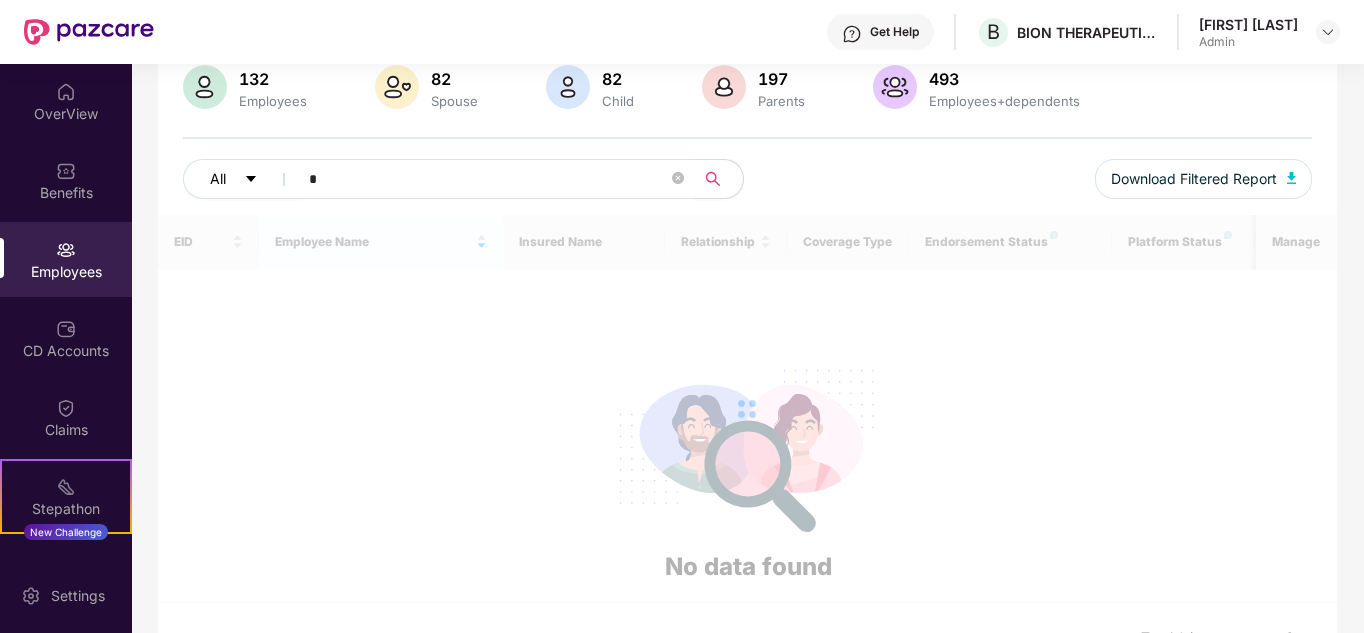 scroll, scrollTop: 85, scrollLeft: 0, axis: vertical 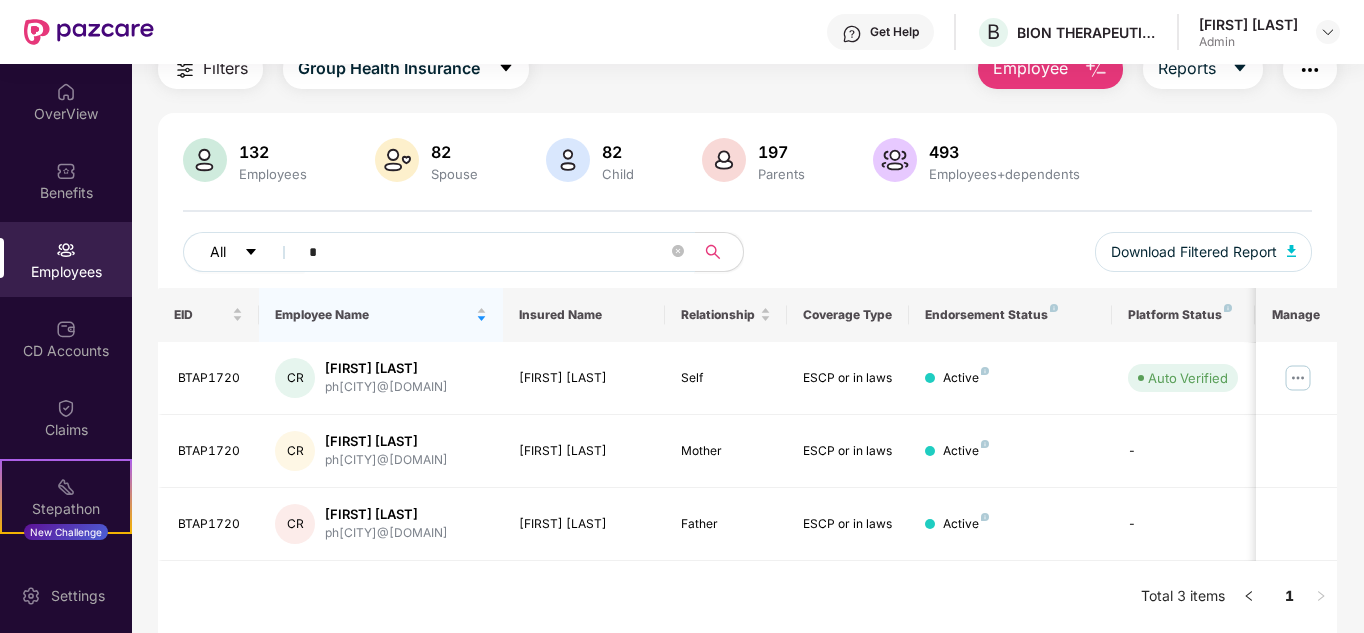 drag, startPoint x: 339, startPoint y: 259, endPoint x: 276, endPoint y: 246, distance: 64.327286 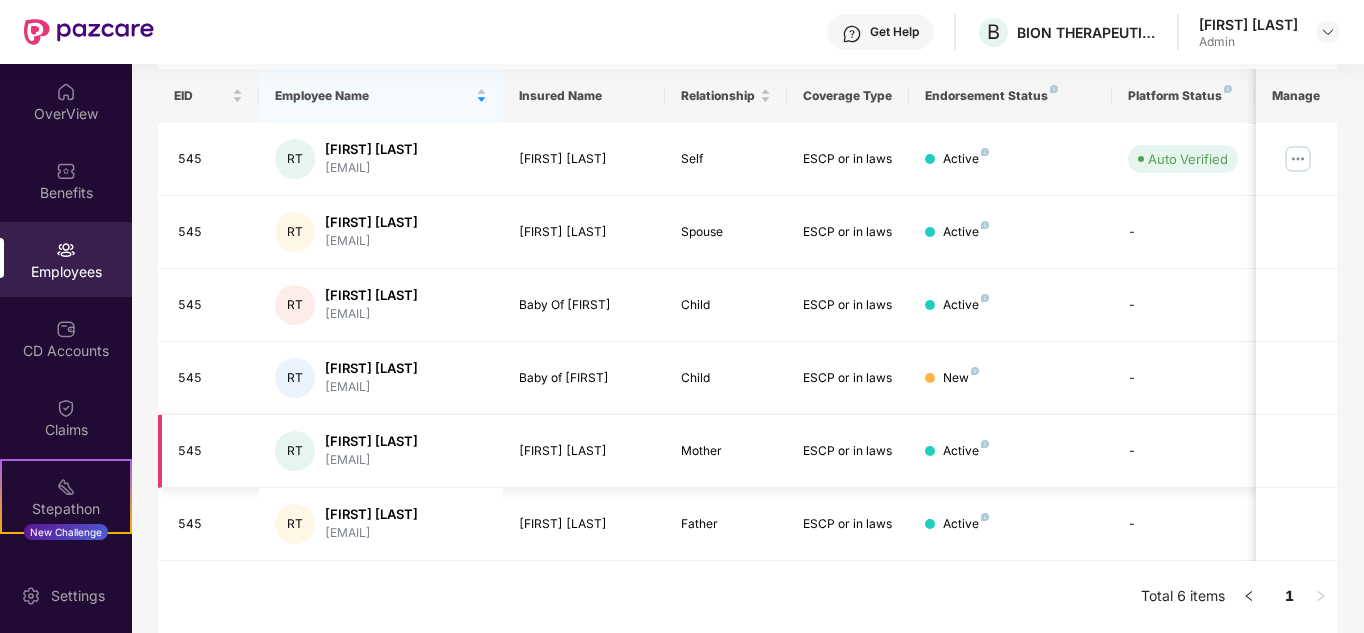 scroll, scrollTop: 4, scrollLeft: 0, axis: vertical 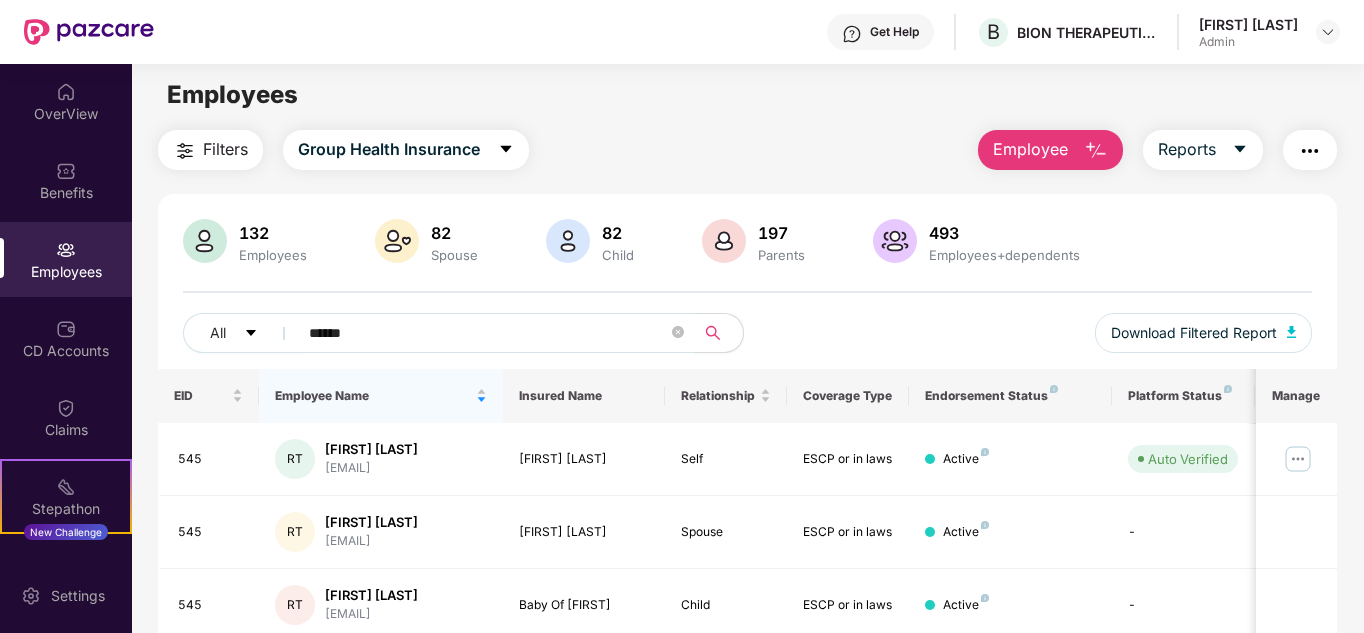 drag, startPoint x: 399, startPoint y: 334, endPoint x: 183, endPoint y: 303, distance: 218.2132 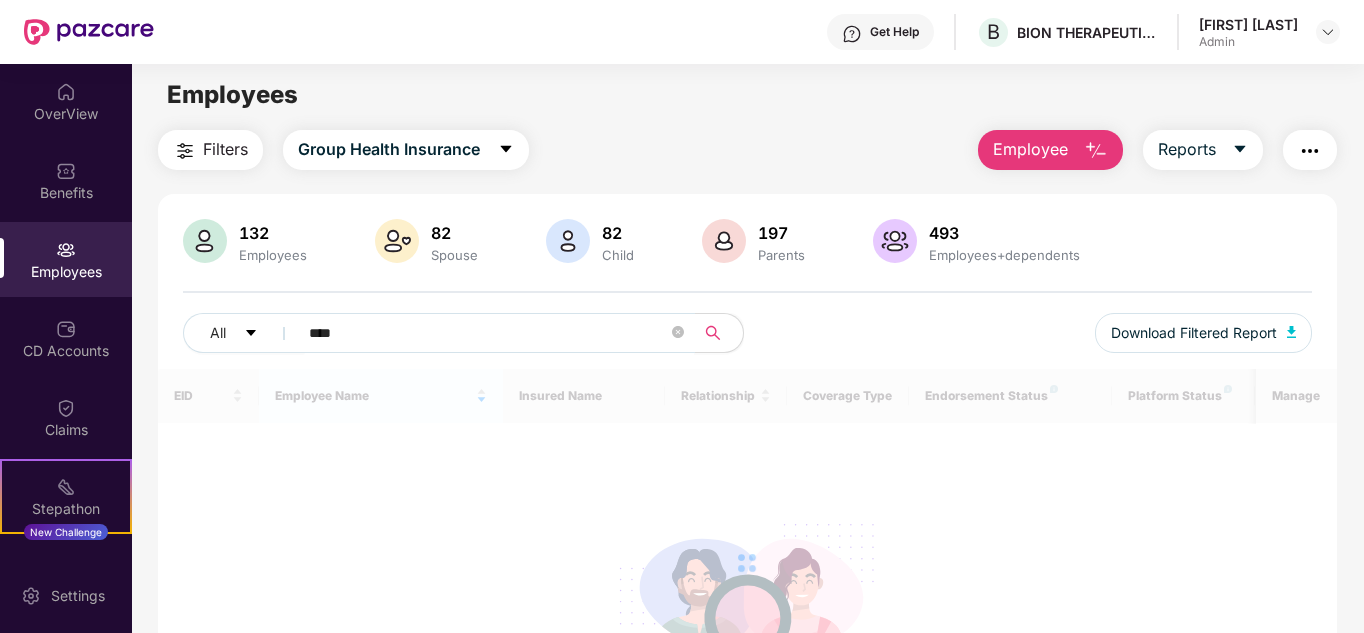 type on "*****" 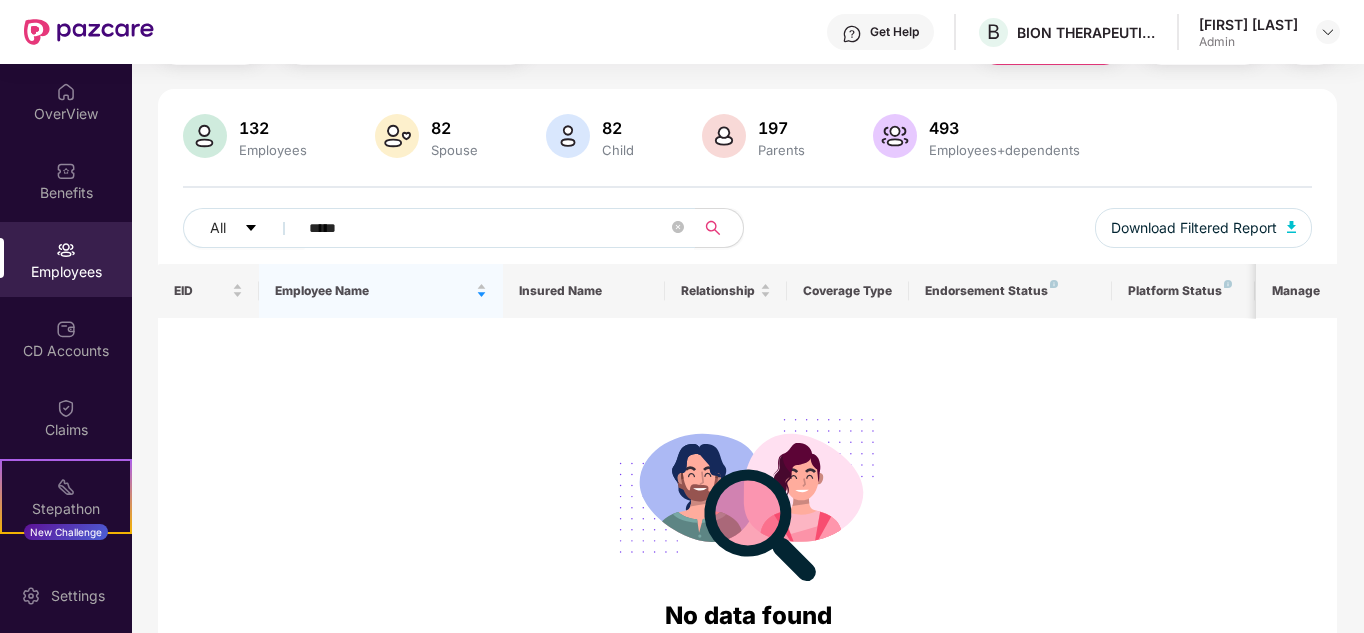 scroll, scrollTop: 200, scrollLeft: 0, axis: vertical 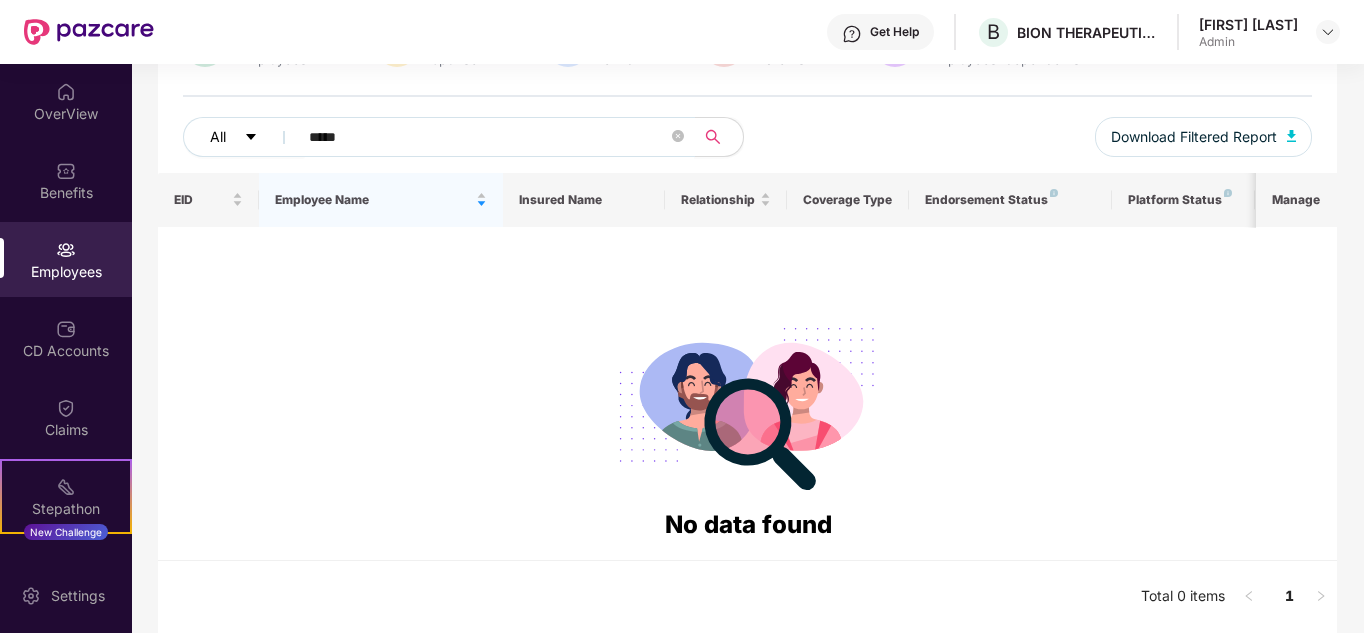 drag, startPoint x: 391, startPoint y: 133, endPoint x: 270, endPoint y: 124, distance: 121.33425 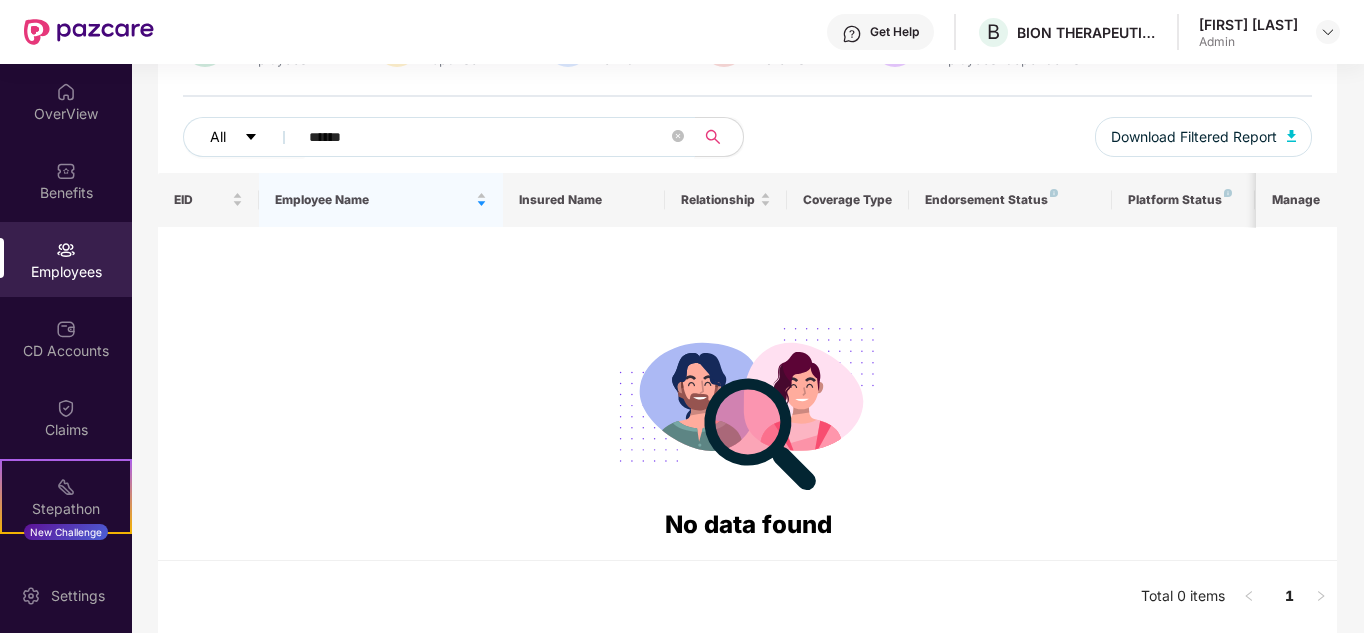 drag, startPoint x: 385, startPoint y: 142, endPoint x: 262, endPoint y: 136, distance: 123.146255 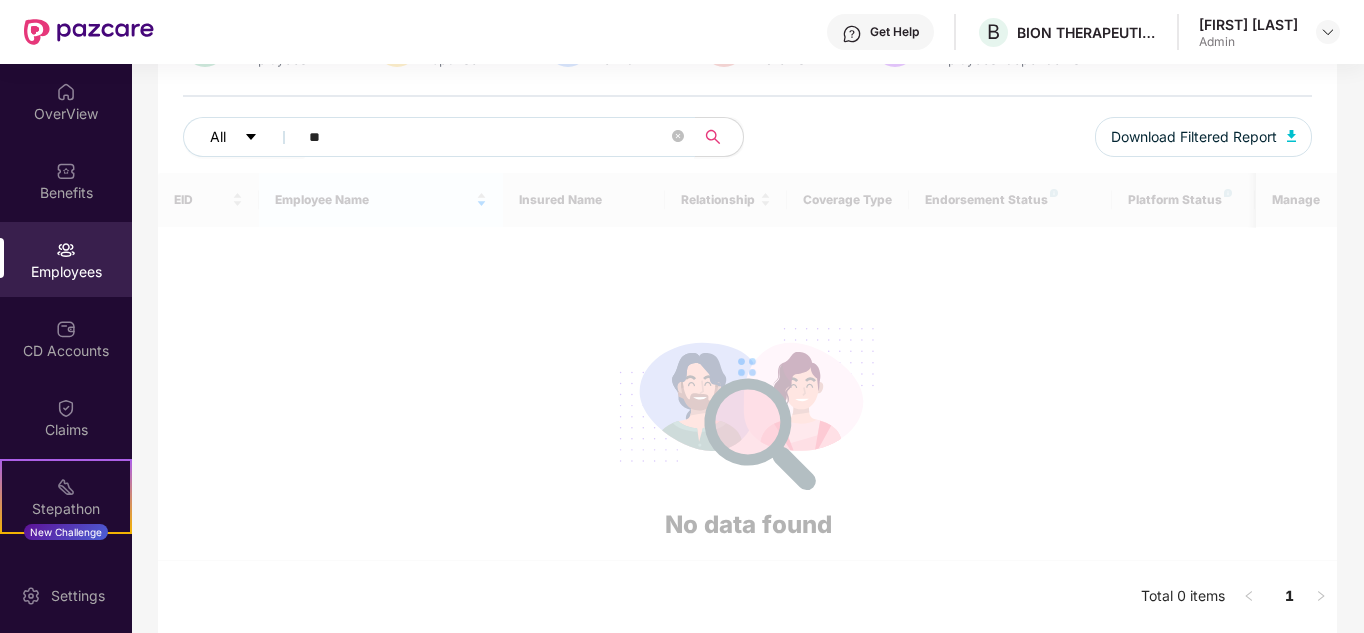 type on "*" 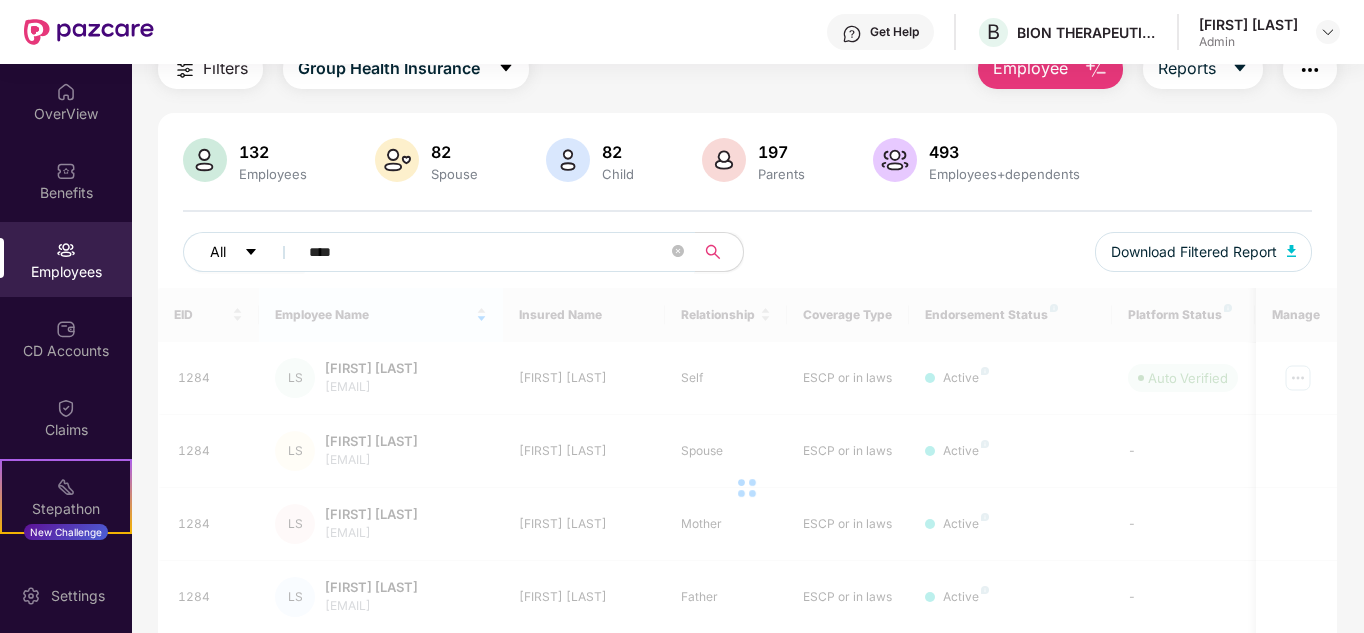 scroll, scrollTop: 200, scrollLeft: 0, axis: vertical 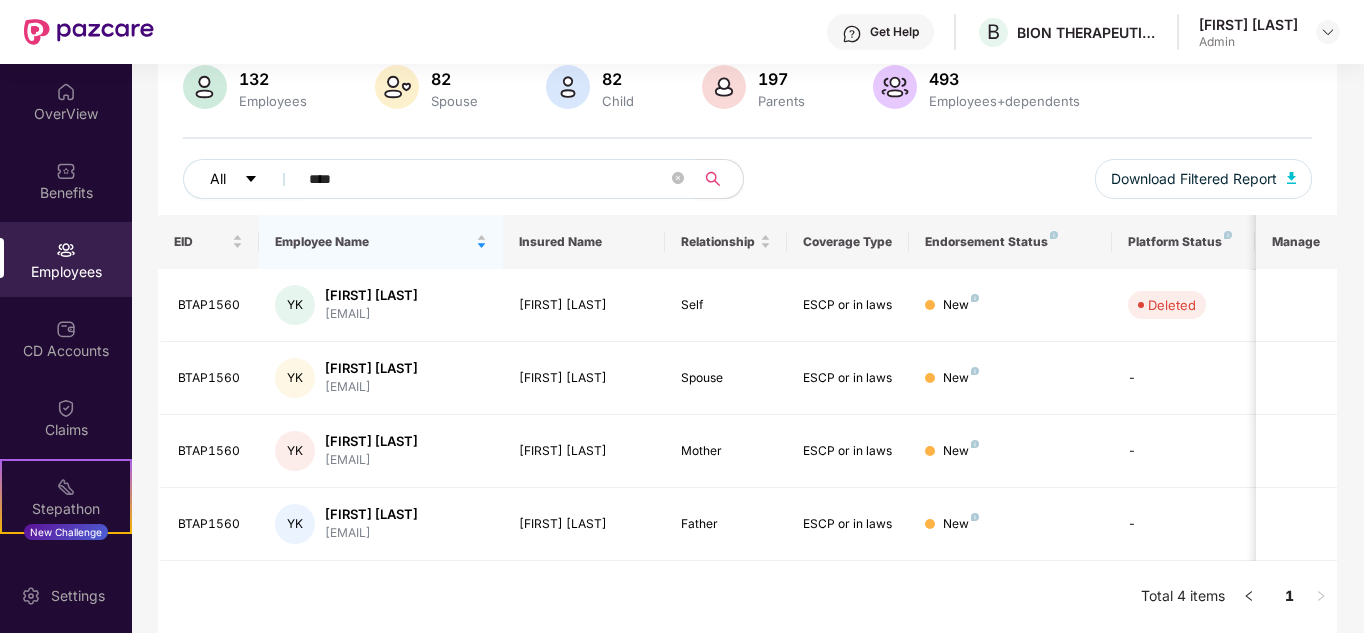 drag, startPoint x: 353, startPoint y: 139, endPoint x: 274, endPoint y: 125, distance: 80.23092 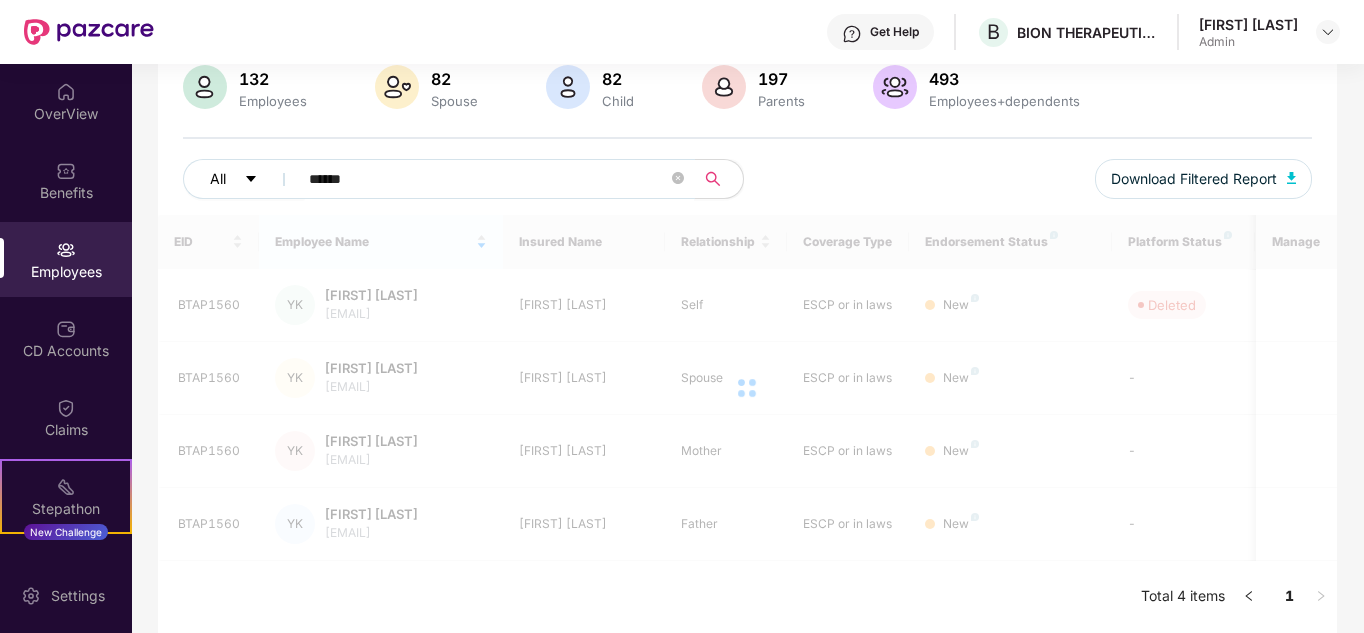 scroll, scrollTop: 85, scrollLeft: 0, axis: vertical 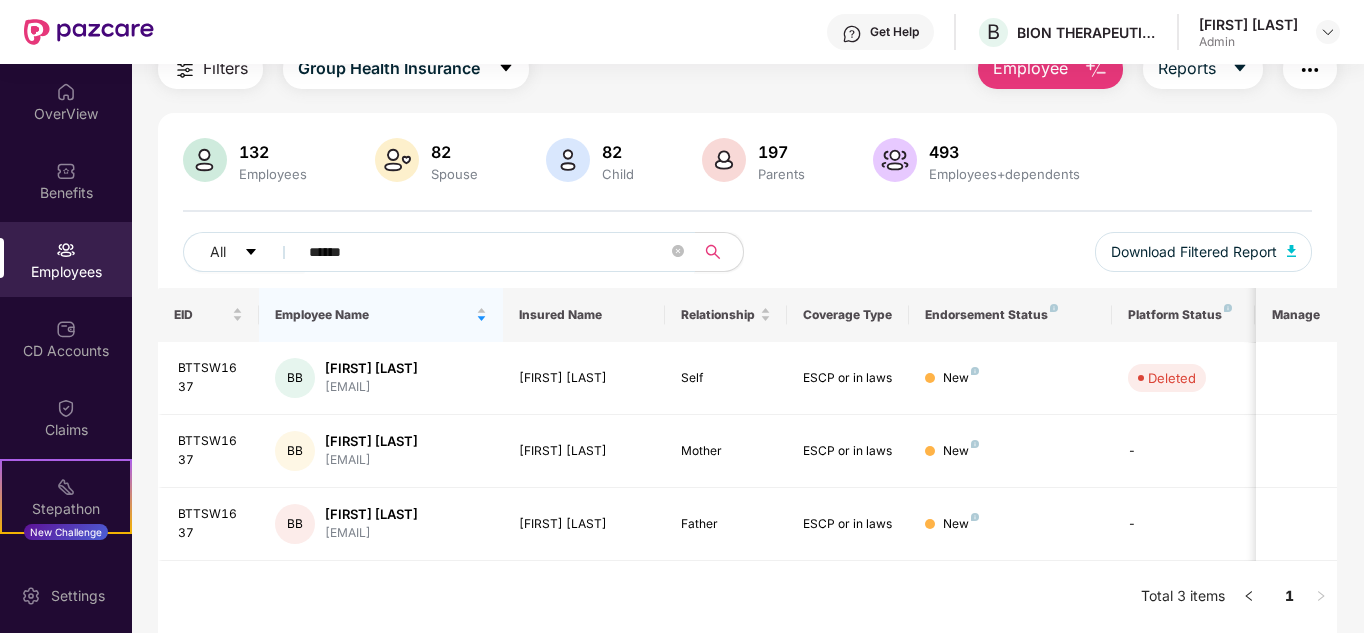 drag, startPoint x: 405, startPoint y: 257, endPoint x: 227, endPoint y: 223, distance: 181.2181 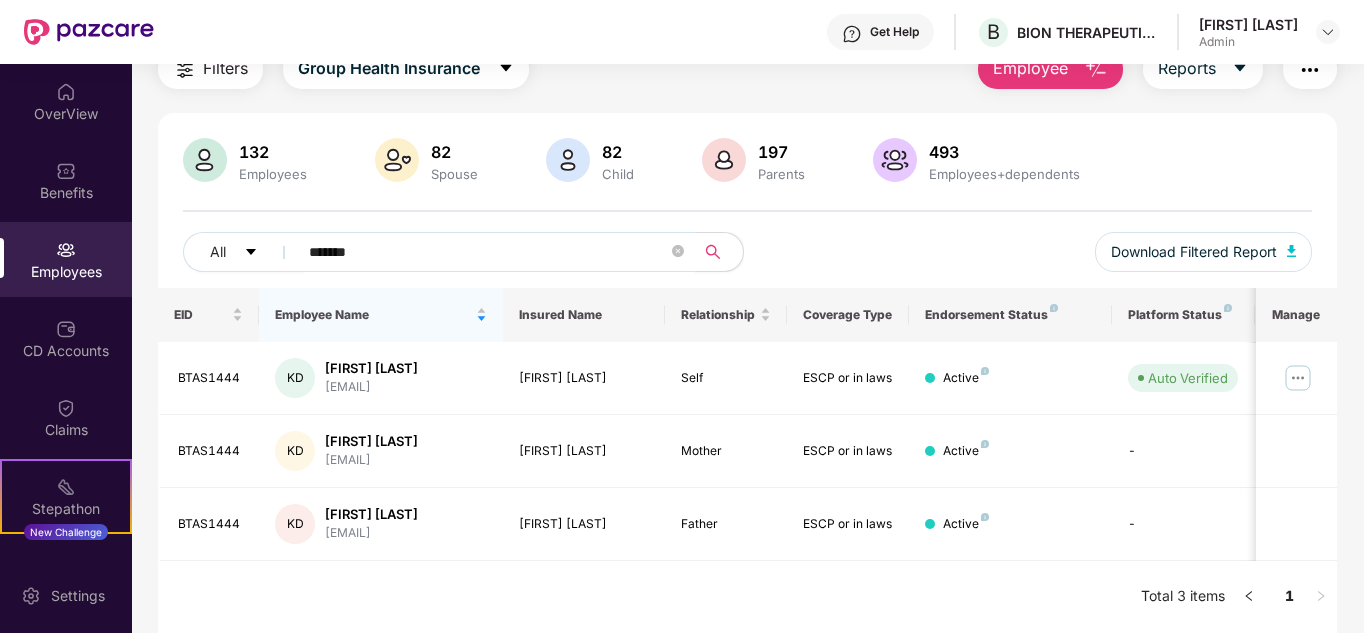 drag, startPoint x: 383, startPoint y: 256, endPoint x: 290, endPoint y: 233, distance: 95.80188 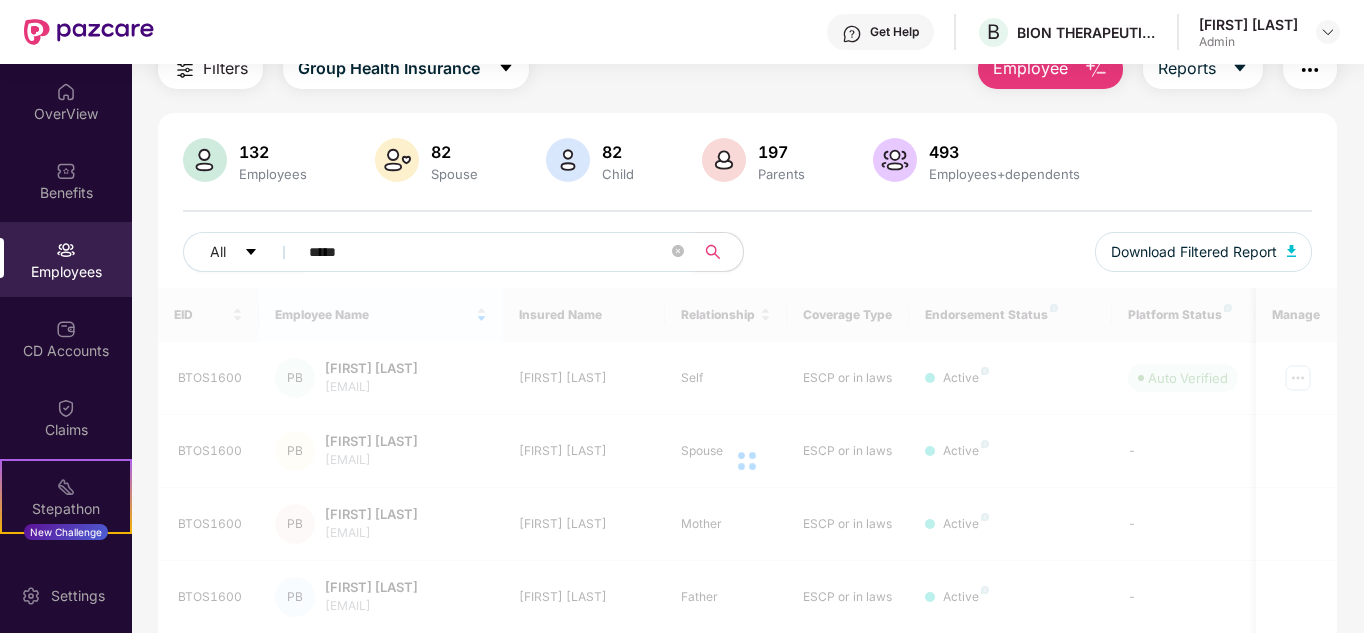 scroll, scrollTop: 158, scrollLeft: 0, axis: vertical 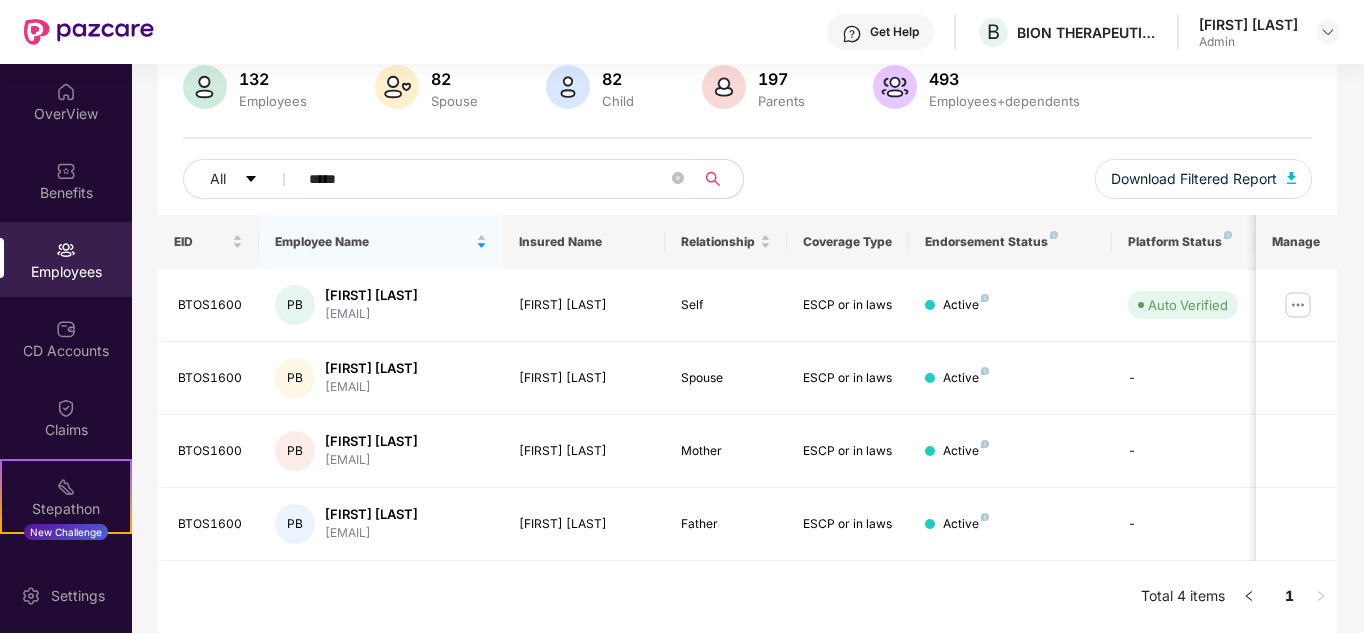drag, startPoint x: 383, startPoint y: 171, endPoint x: 203, endPoint y: 146, distance: 181.72781 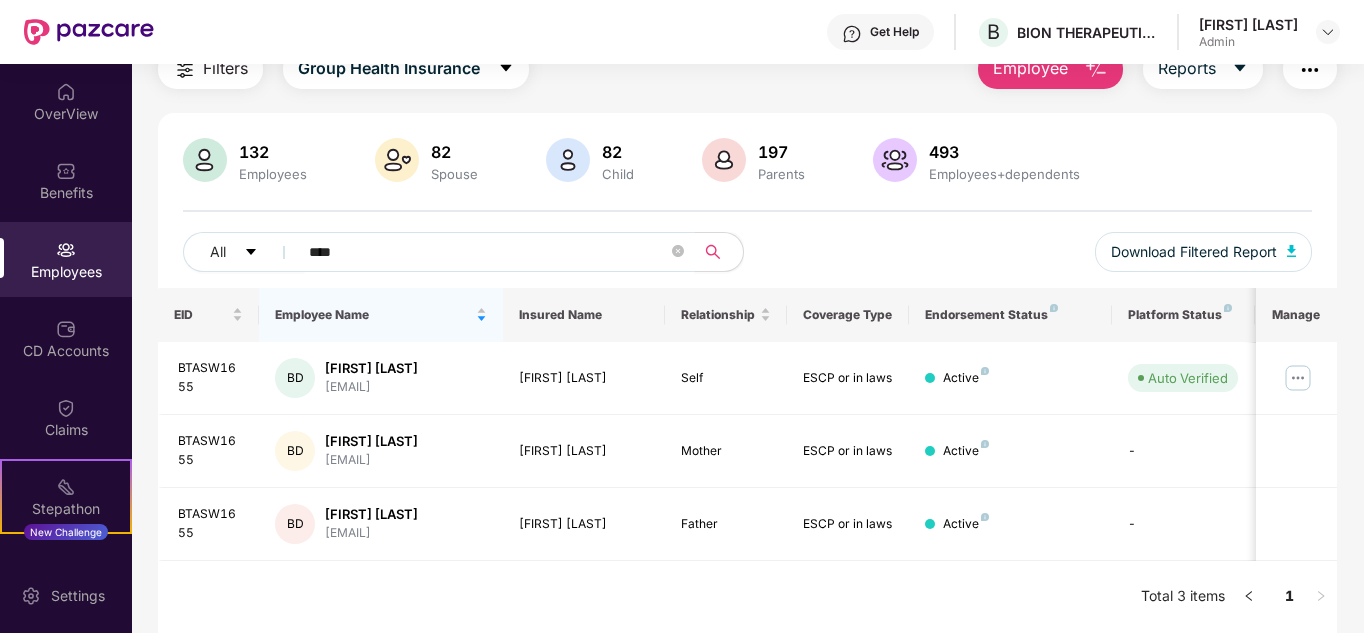 scroll, scrollTop: 85, scrollLeft: 0, axis: vertical 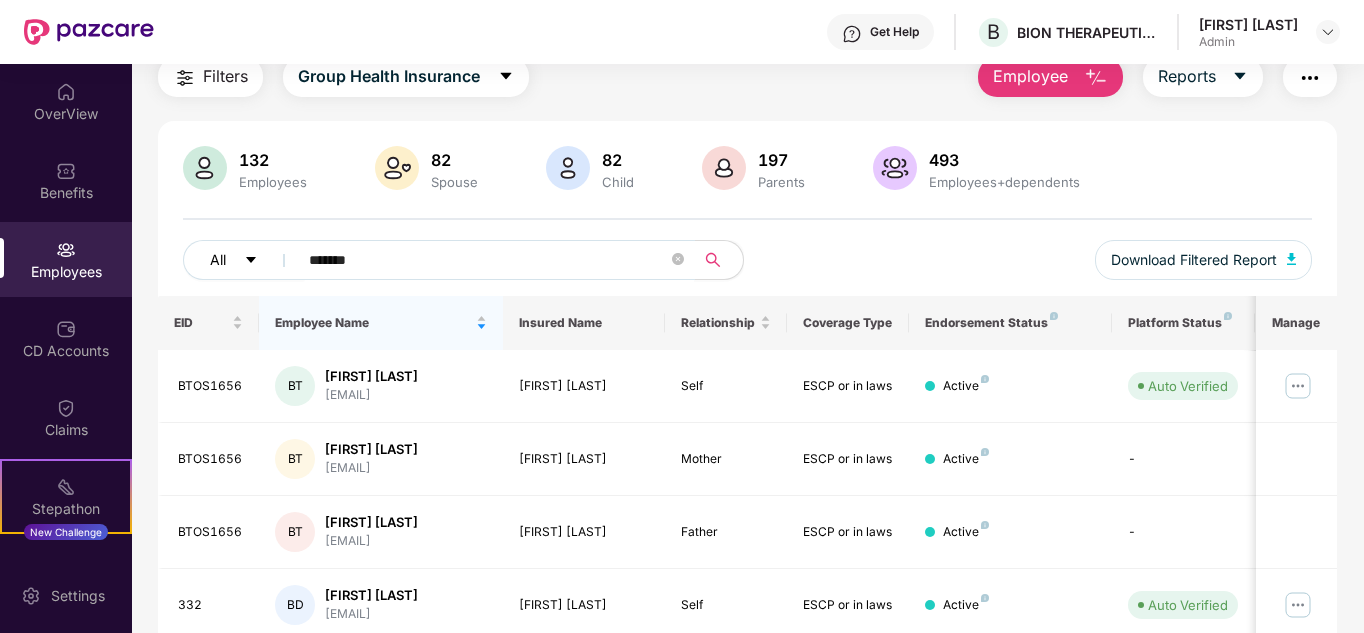 drag, startPoint x: 386, startPoint y: 257, endPoint x: 228, endPoint y: 246, distance: 158.38245 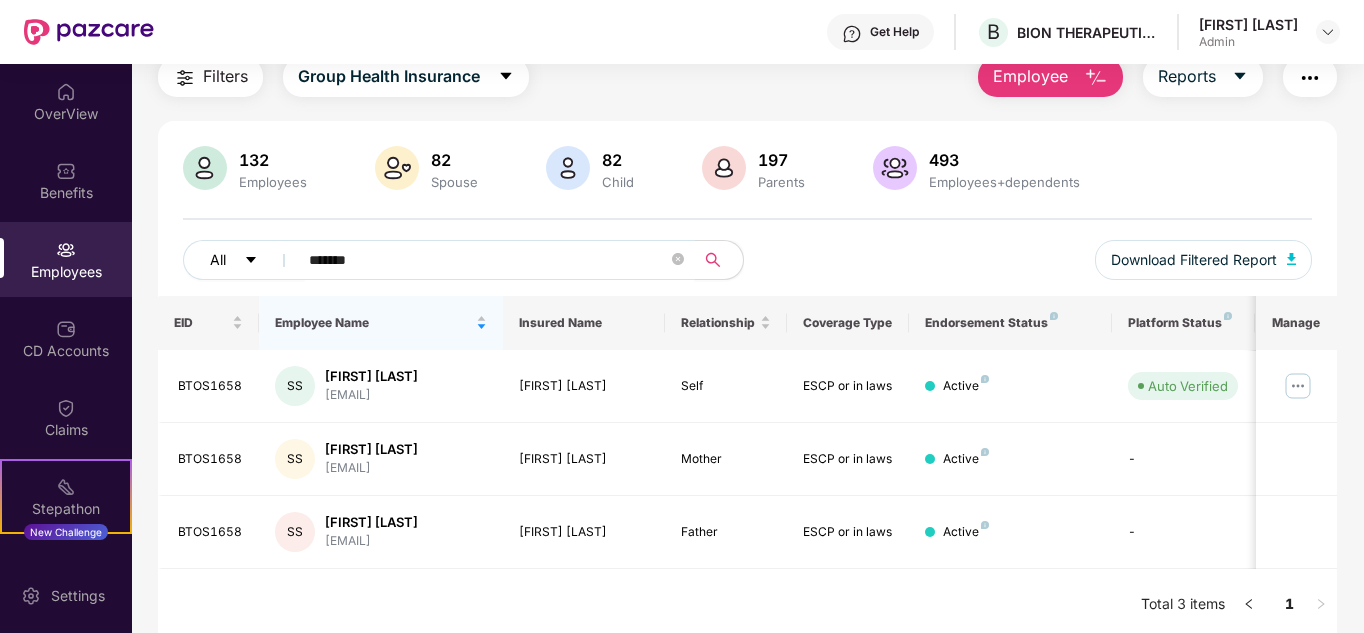 drag, startPoint x: 367, startPoint y: 261, endPoint x: 208, endPoint y: 240, distance: 160.3808 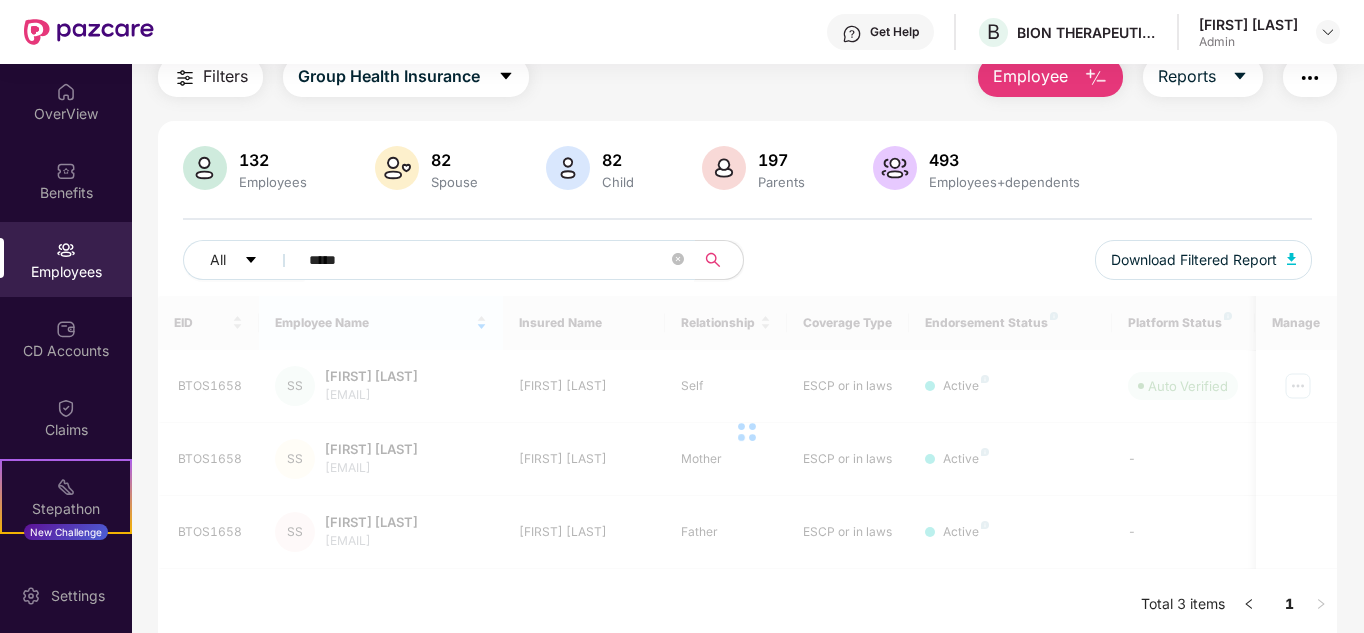 scroll, scrollTop: 64, scrollLeft: 0, axis: vertical 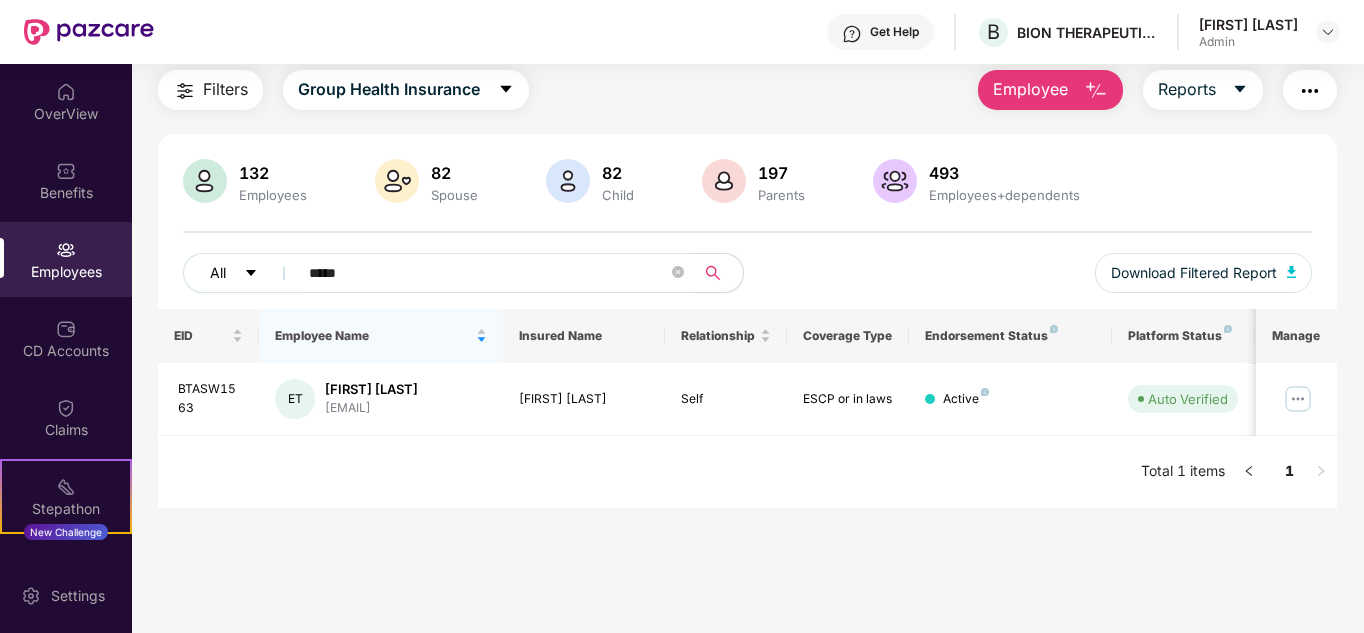 drag, startPoint x: 389, startPoint y: 272, endPoint x: 281, endPoint y: 270, distance: 108.01852 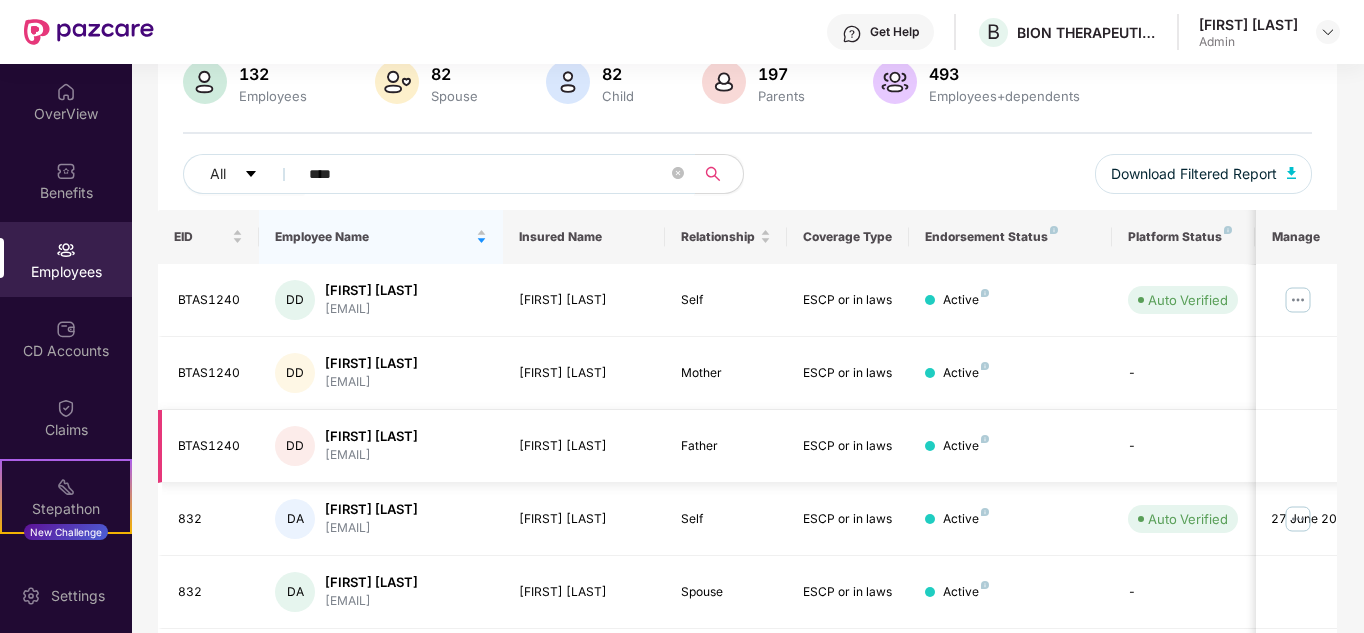scroll, scrollTop: 0, scrollLeft: 0, axis: both 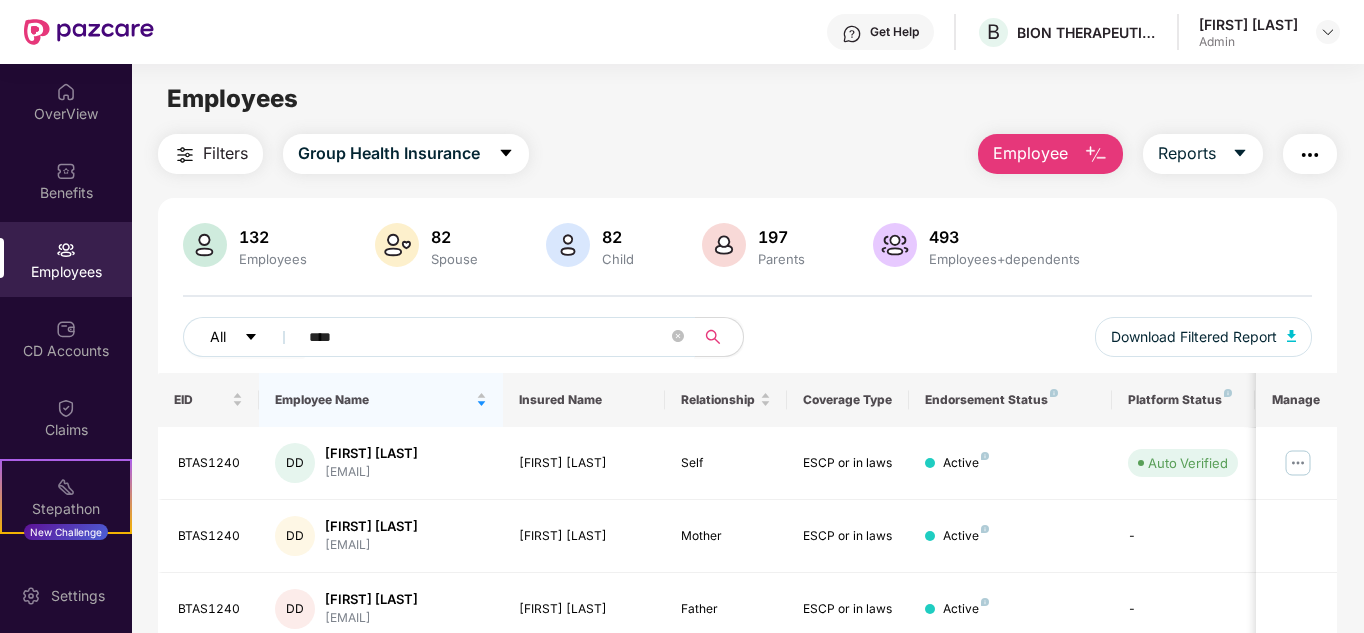 drag, startPoint x: 384, startPoint y: 334, endPoint x: 195, endPoint y: 330, distance: 189.04233 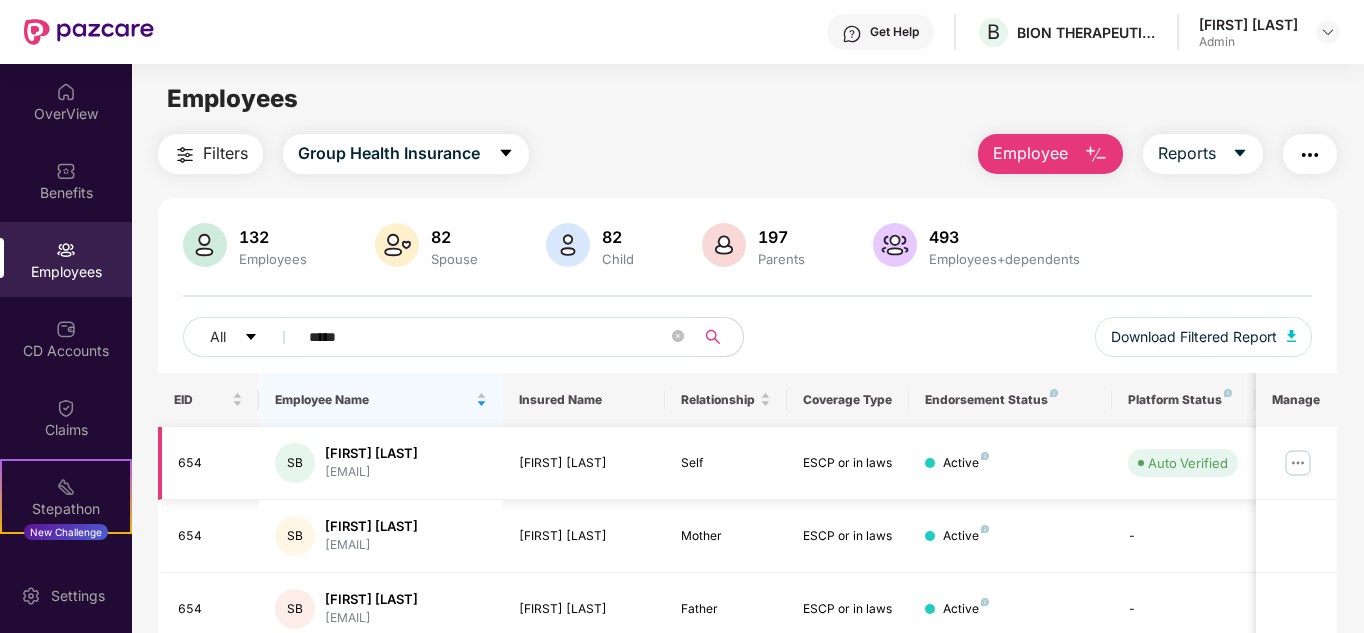 scroll, scrollTop: 85, scrollLeft: 0, axis: vertical 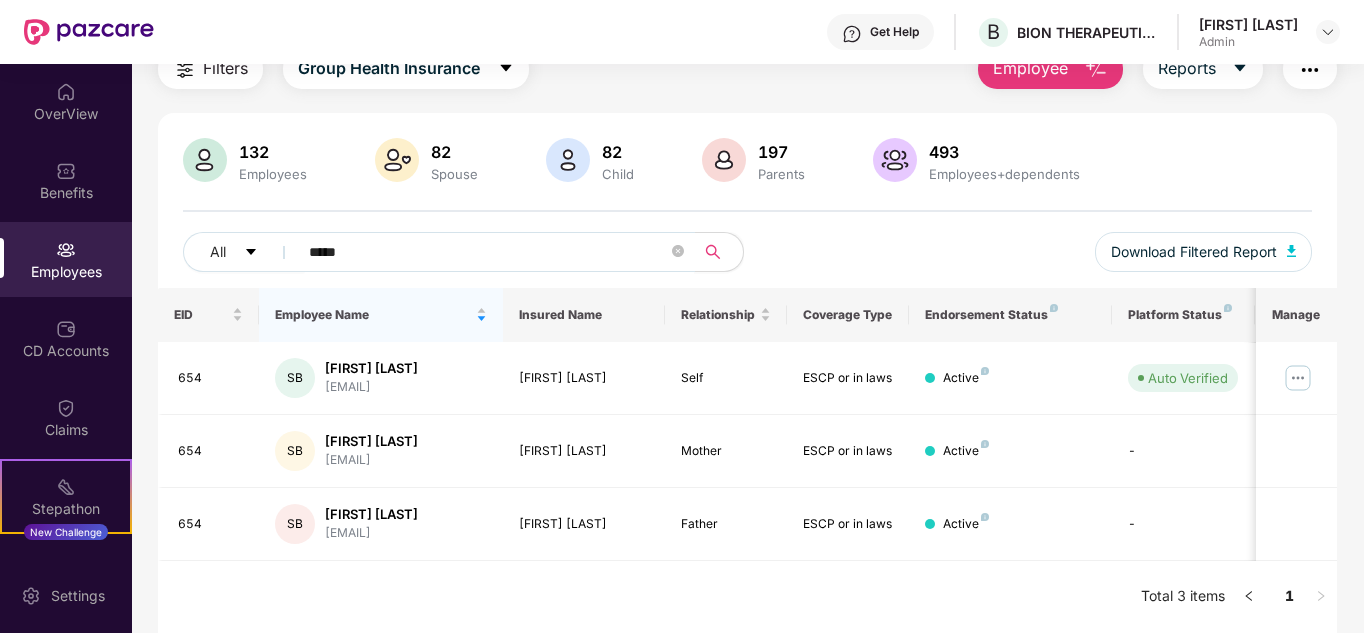 drag, startPoint x: 378, startPoint y: 256, endPoint x: 227, endPoint y: 210, distance: 157.8512 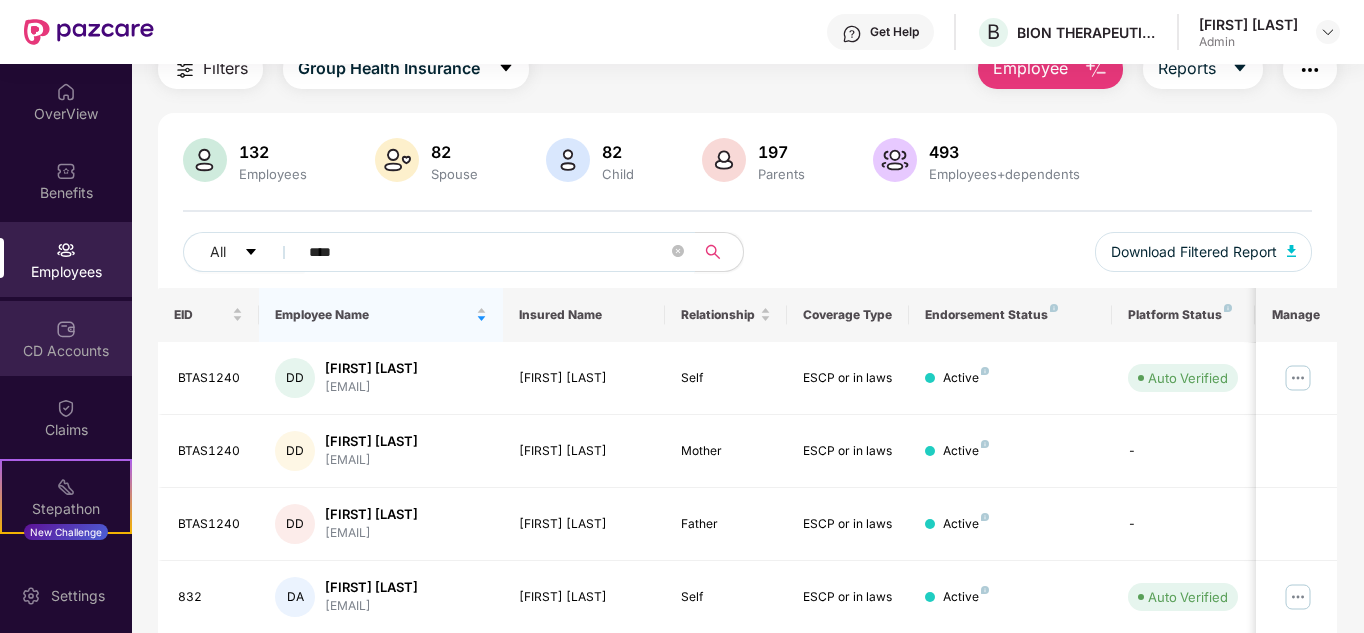 type on "****" 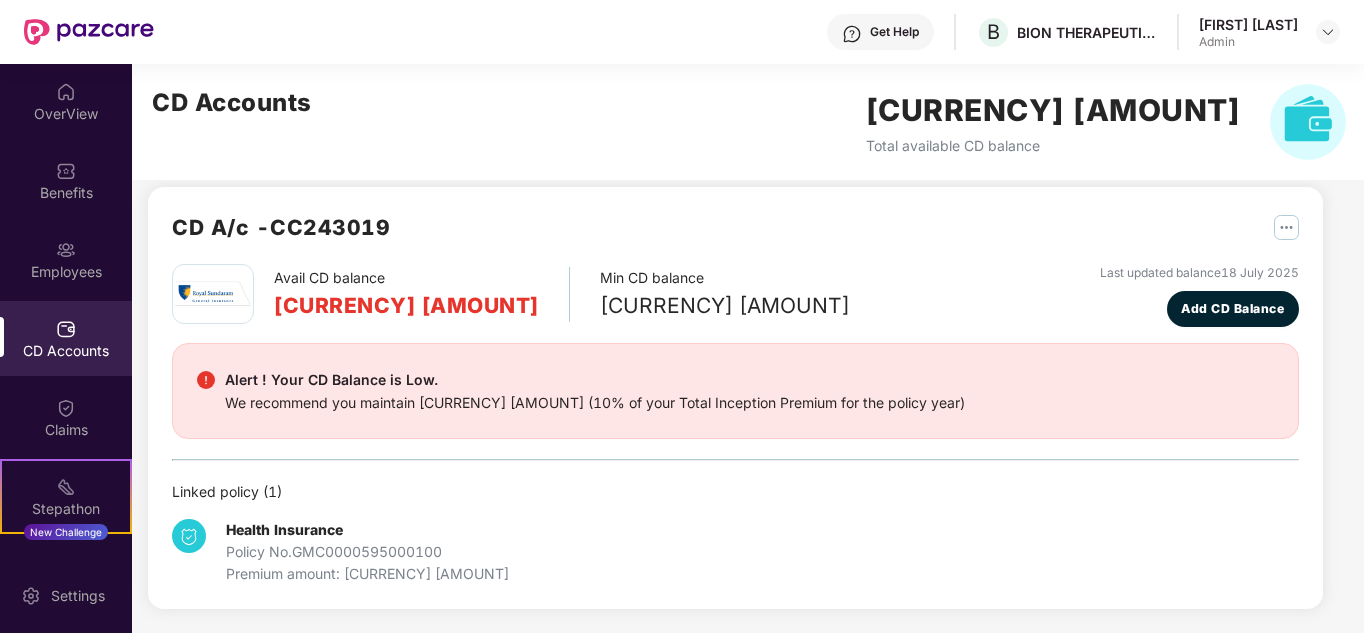 scroll, scrollTop: 17, scrollLeft: 0, axis: vertical 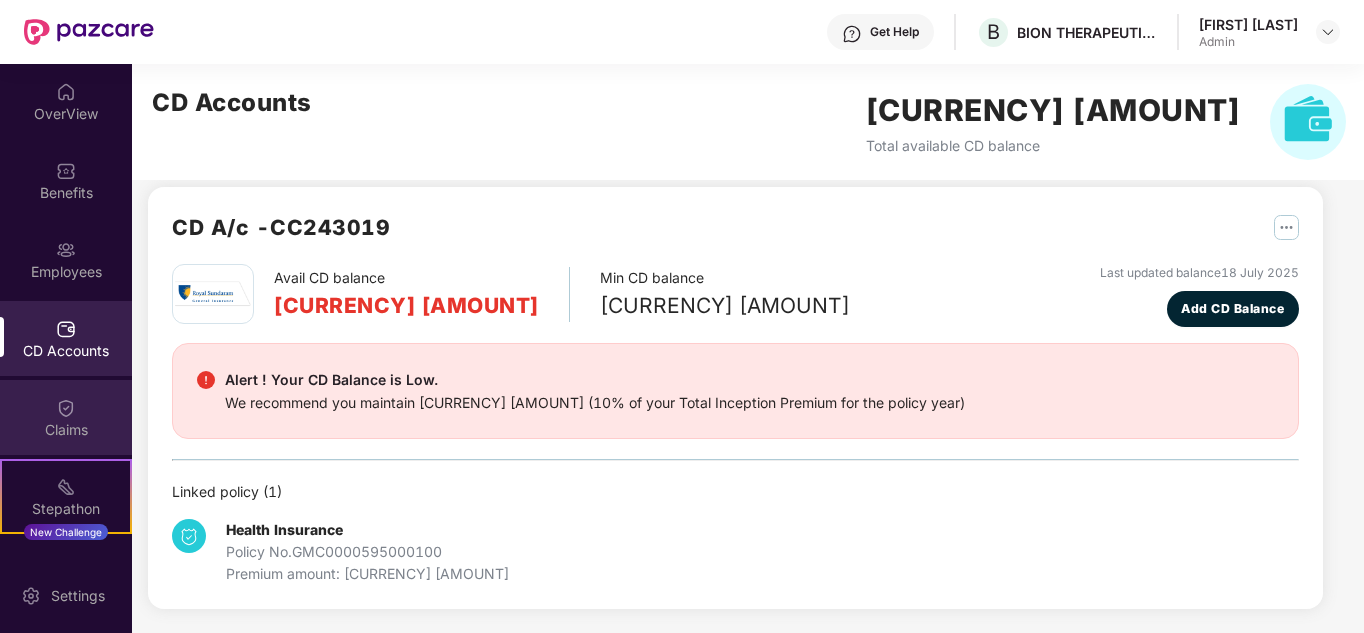 click on "Claims" at bounding box center [66, 417] 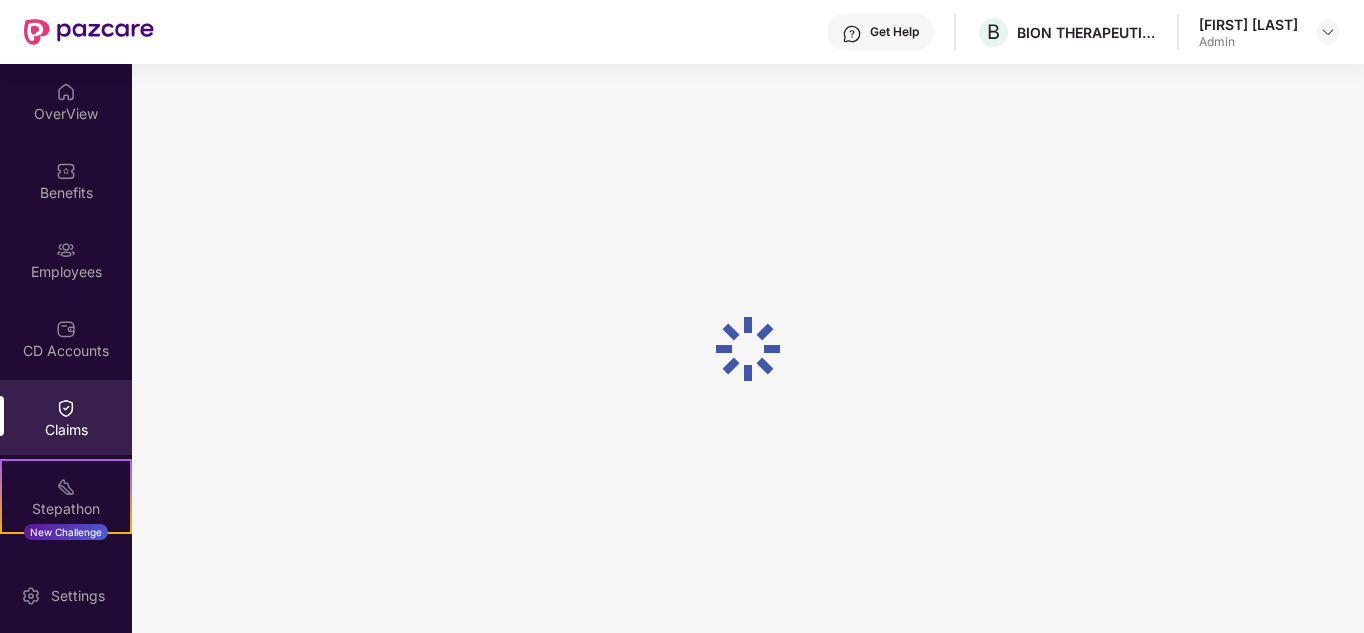 scroll, scrollTop: 0, scrollLeft: 0, axis: both 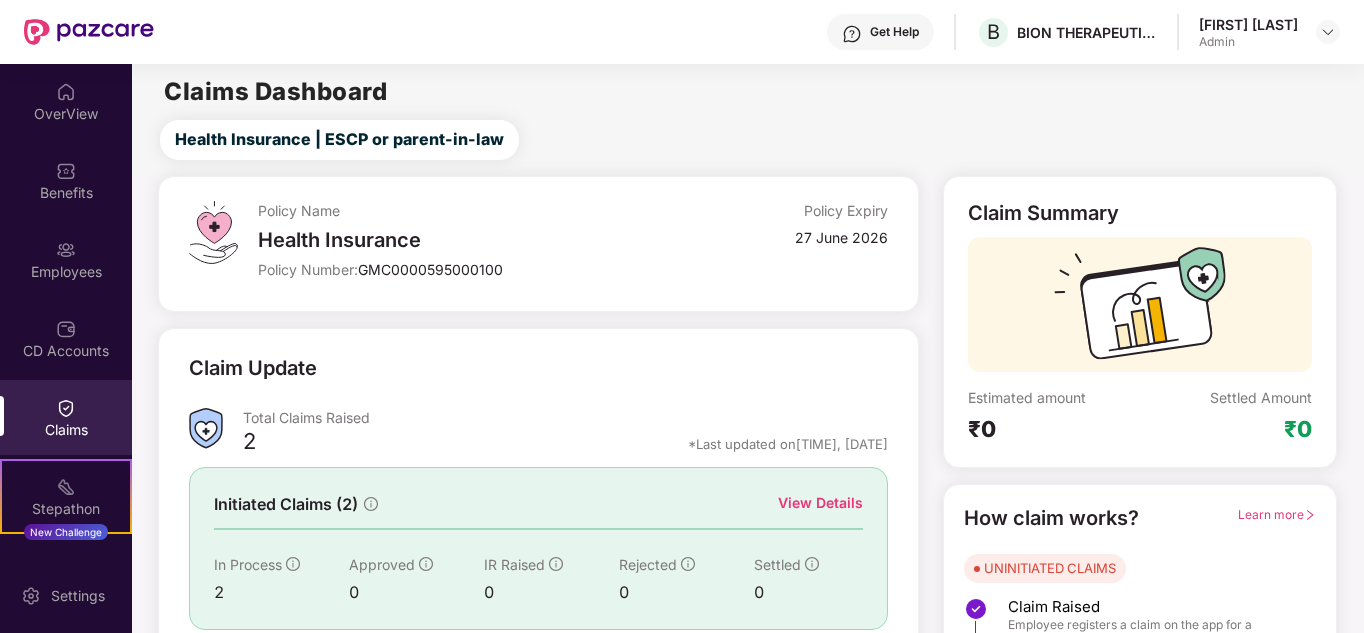 click on "Benefits" at bounding box center (66, 193) 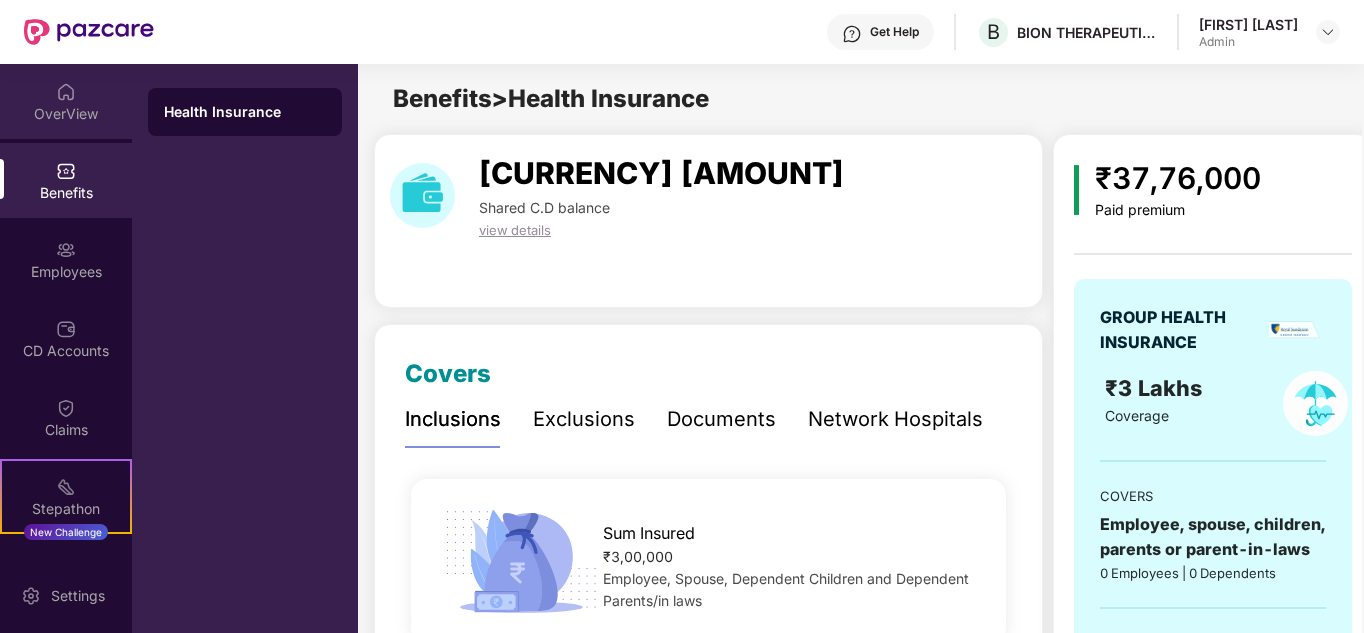 click on "OverView" at bounding box center (66, 114) 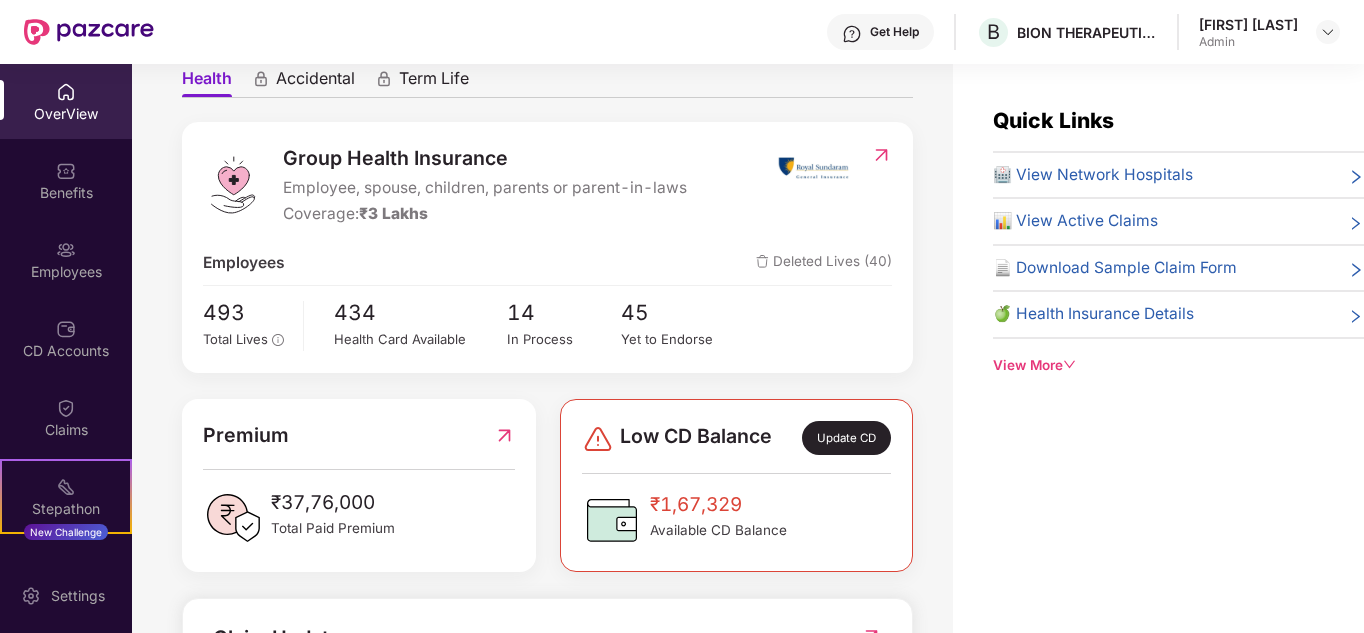 scroll, scrollTop: 200, scrollLeft: 0, axis: vertical 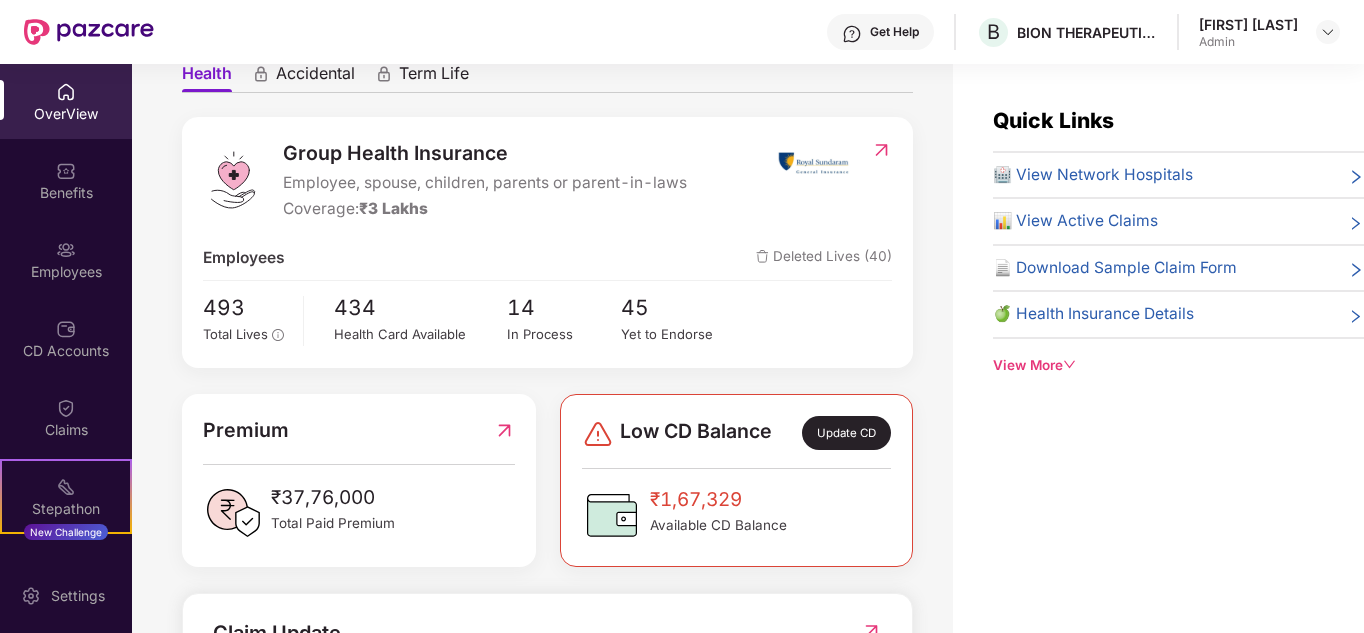 click on "Deleted Lives (40)" at bounding box center (824, 258) 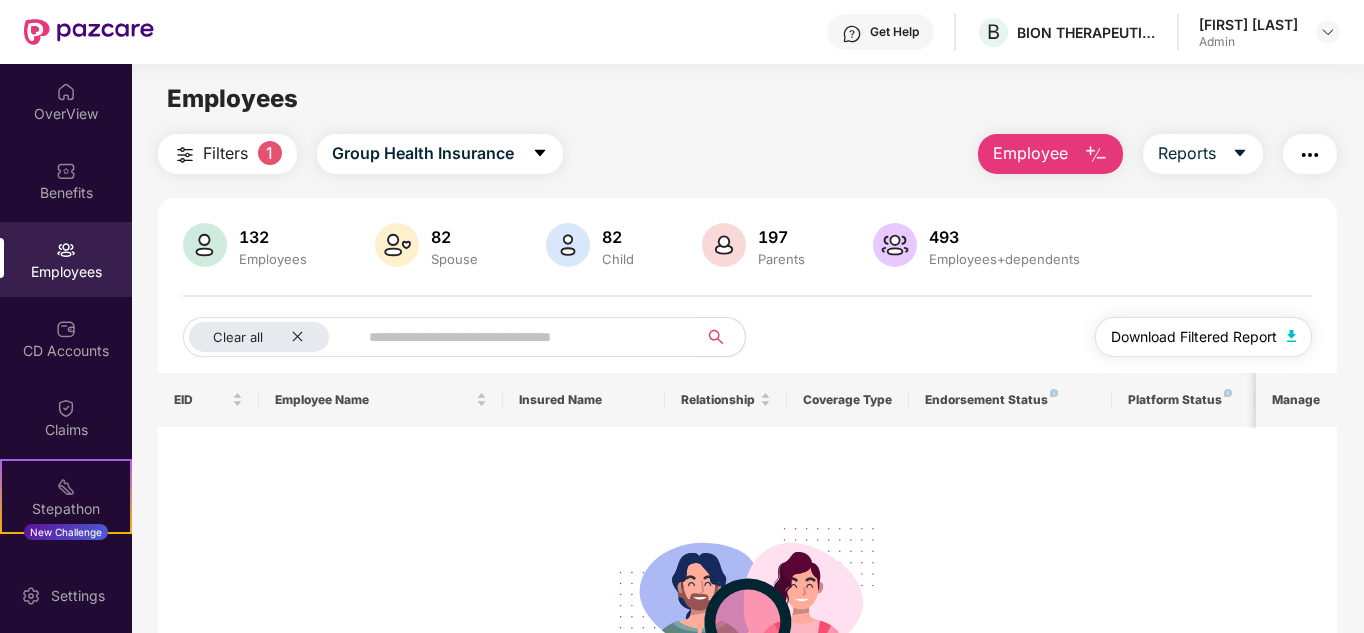 click on "Download Filtered Report" at bounding box center (1194, 337) 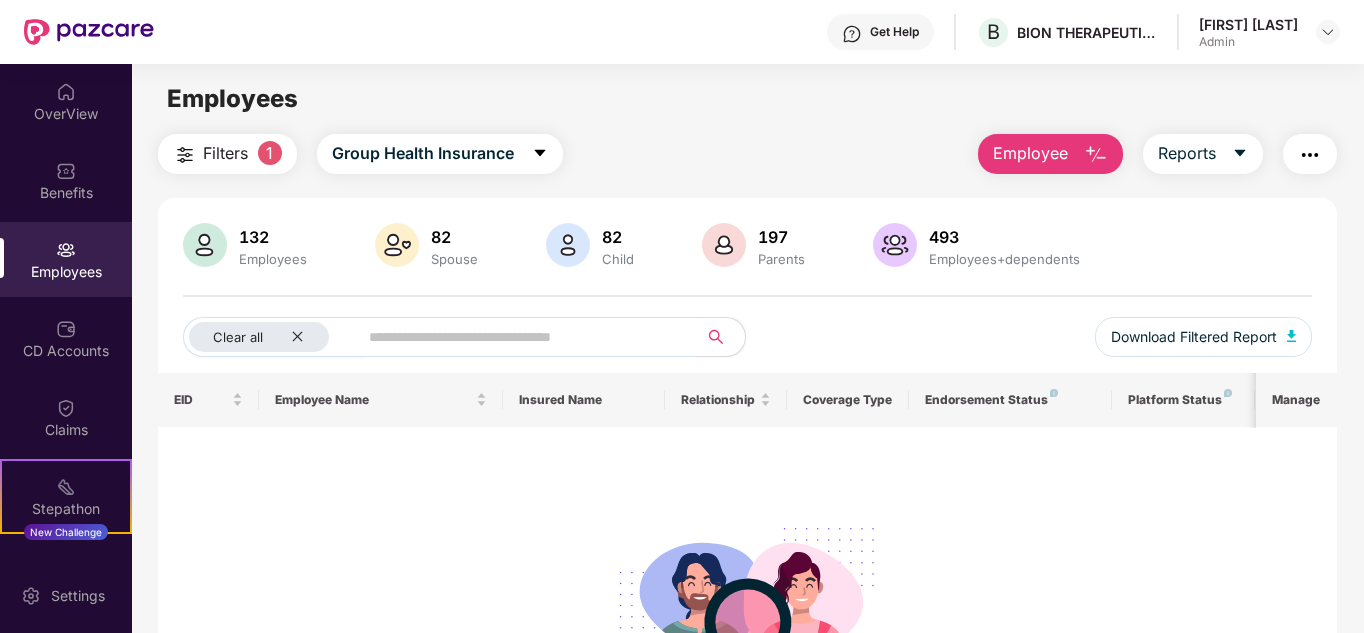 click at bounding box center (749, 604) 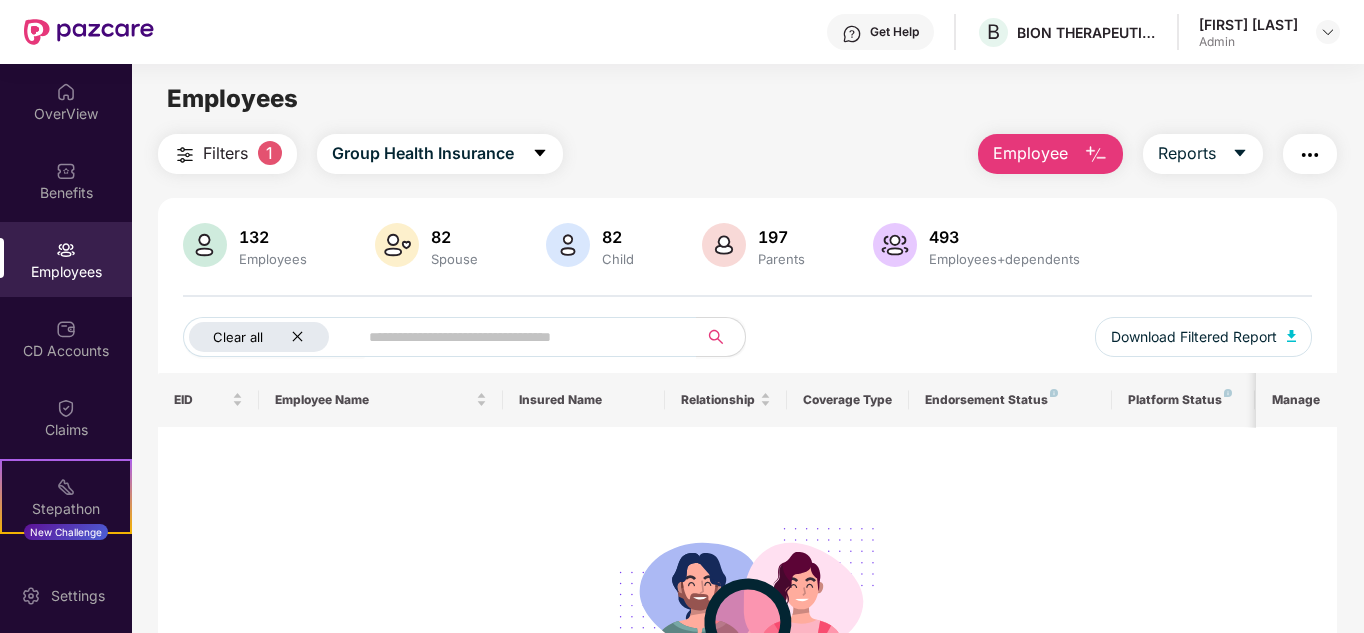 click 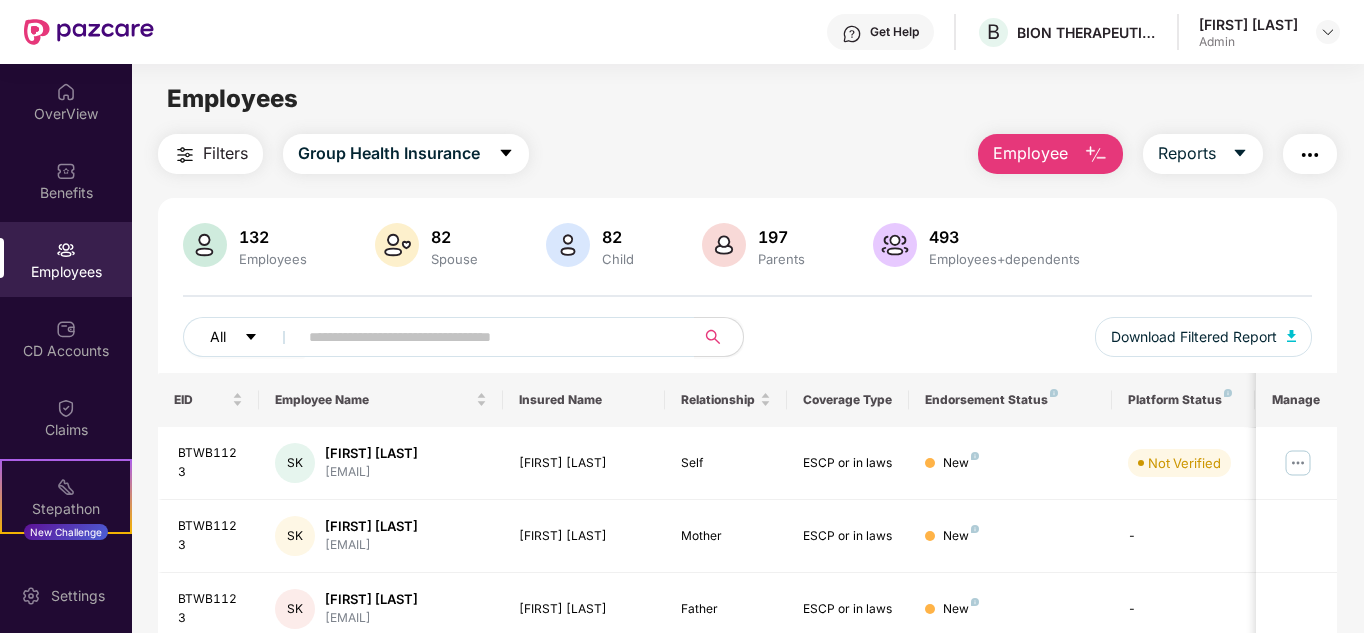 click 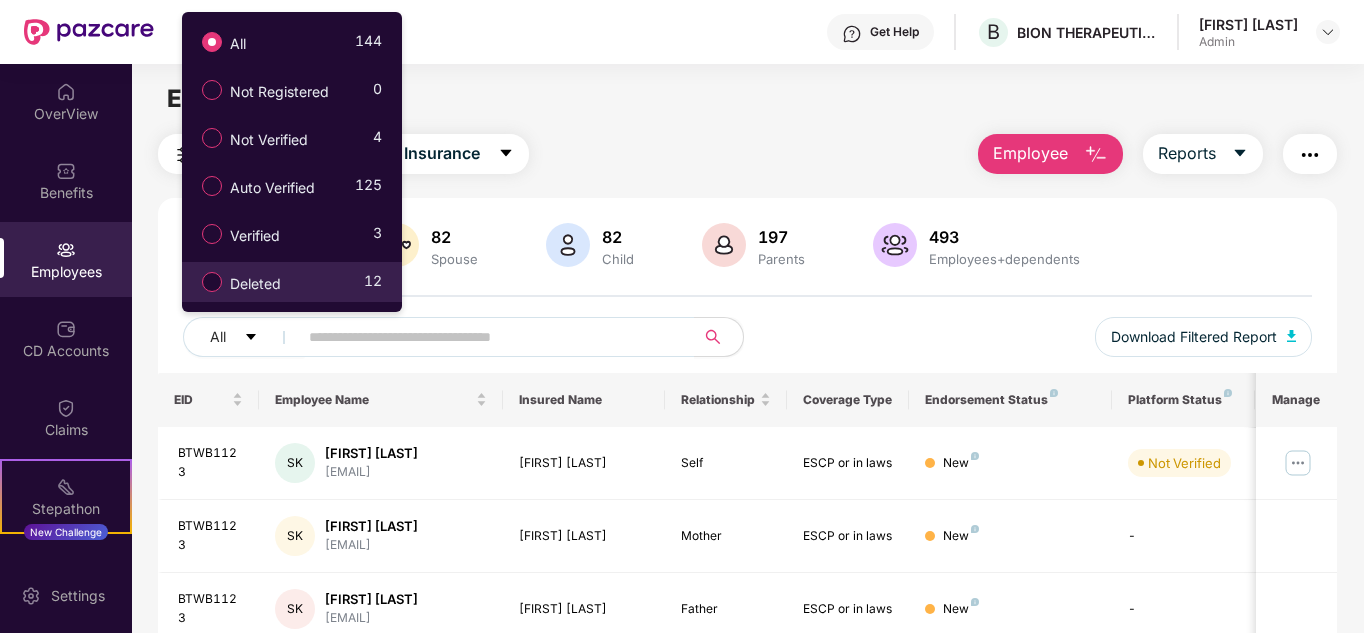 click on "Deleted" at bounding box center [255, 284] 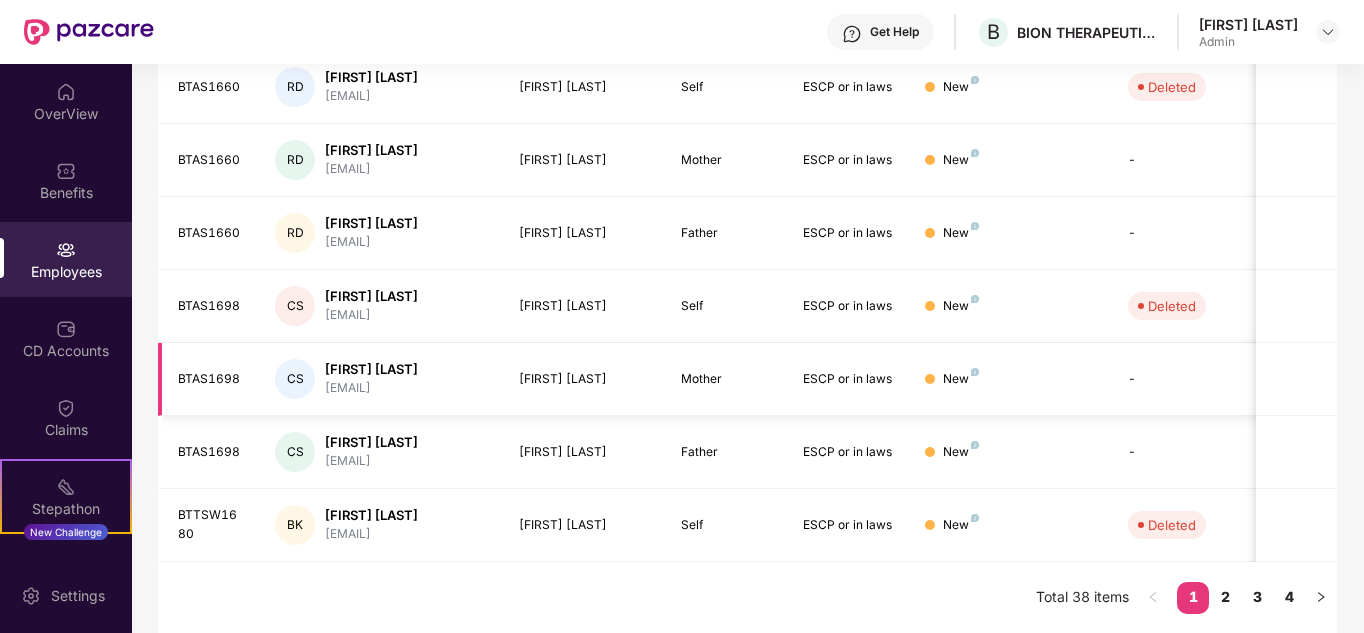 scroll, scrollTop: 596, scrollLeft: 0, axis: vertical 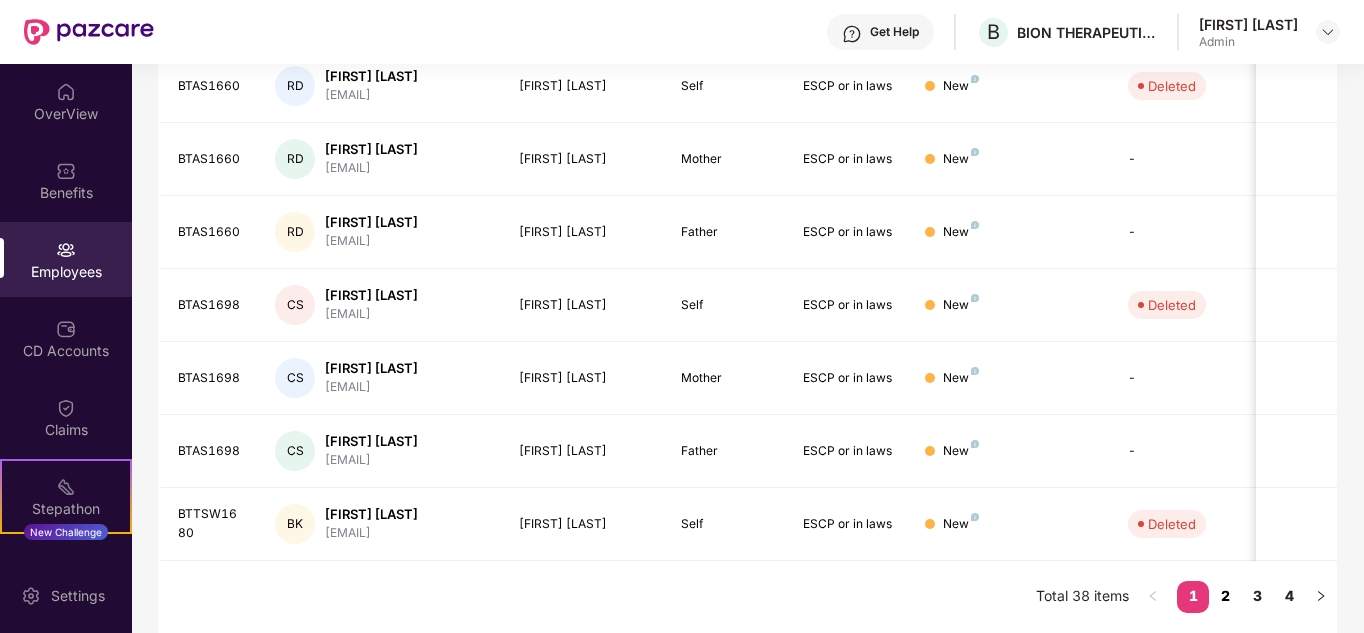 click on "2" at bounding box center [1225, 596] 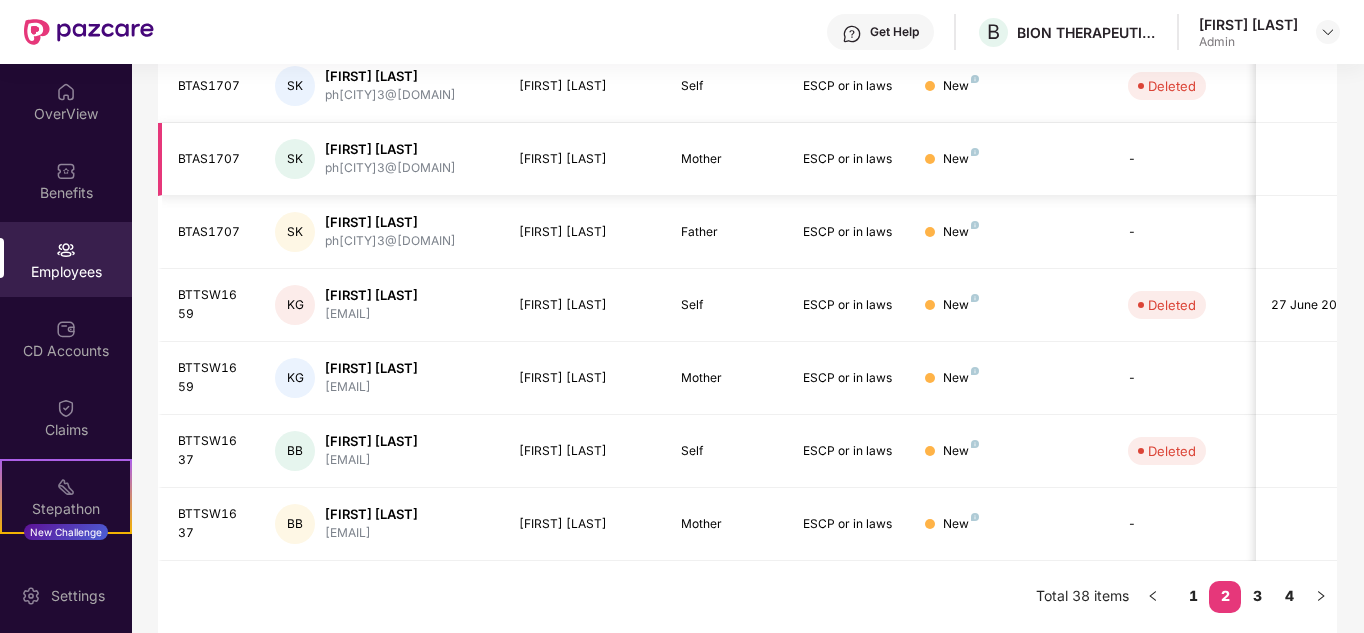 scroll, scrollTop: 630, scrollLeft: 0, axis: vertical 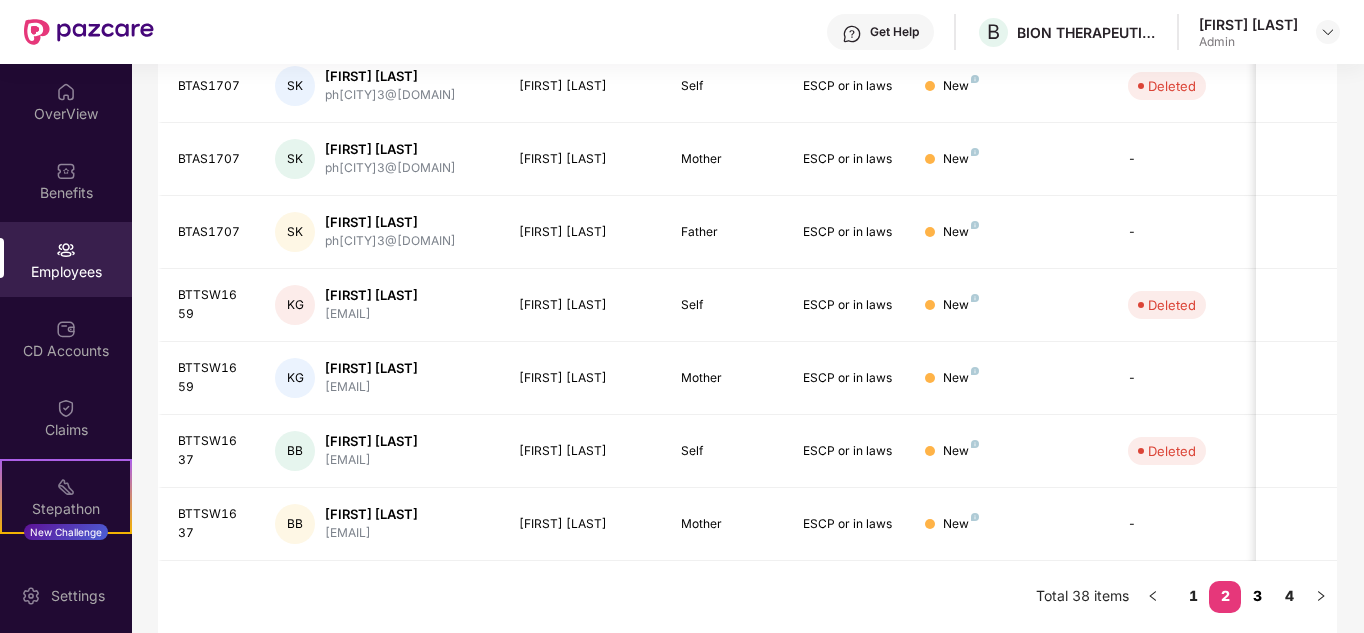 click on "3" at bounding box center (1257, 596) 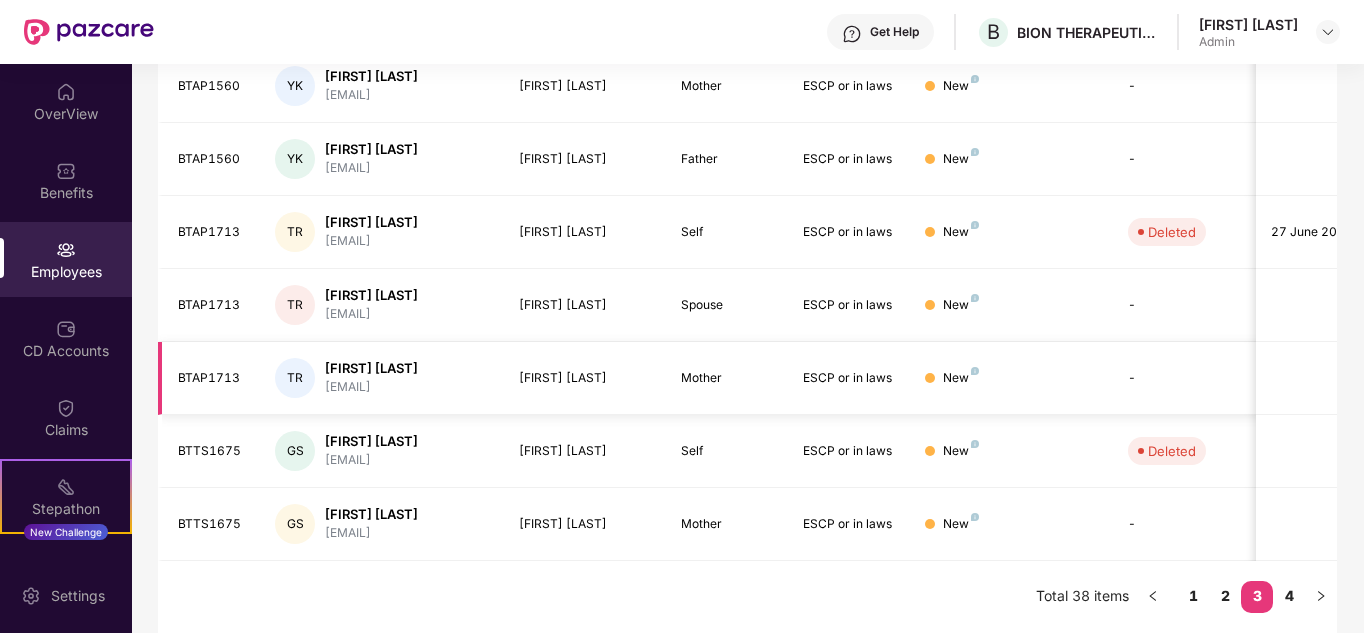 scroll, scrollTop: 663, scrollLeft: 0, axis: vertical 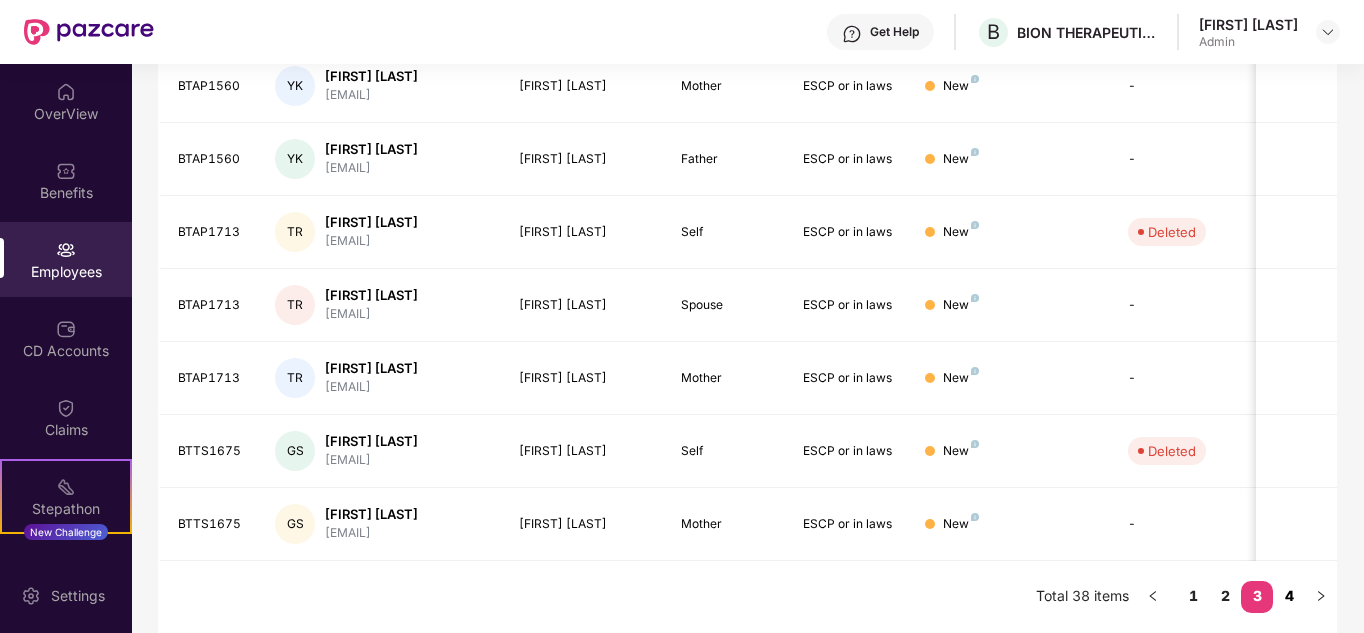 click on "4" at bounding box center (1289, 596) 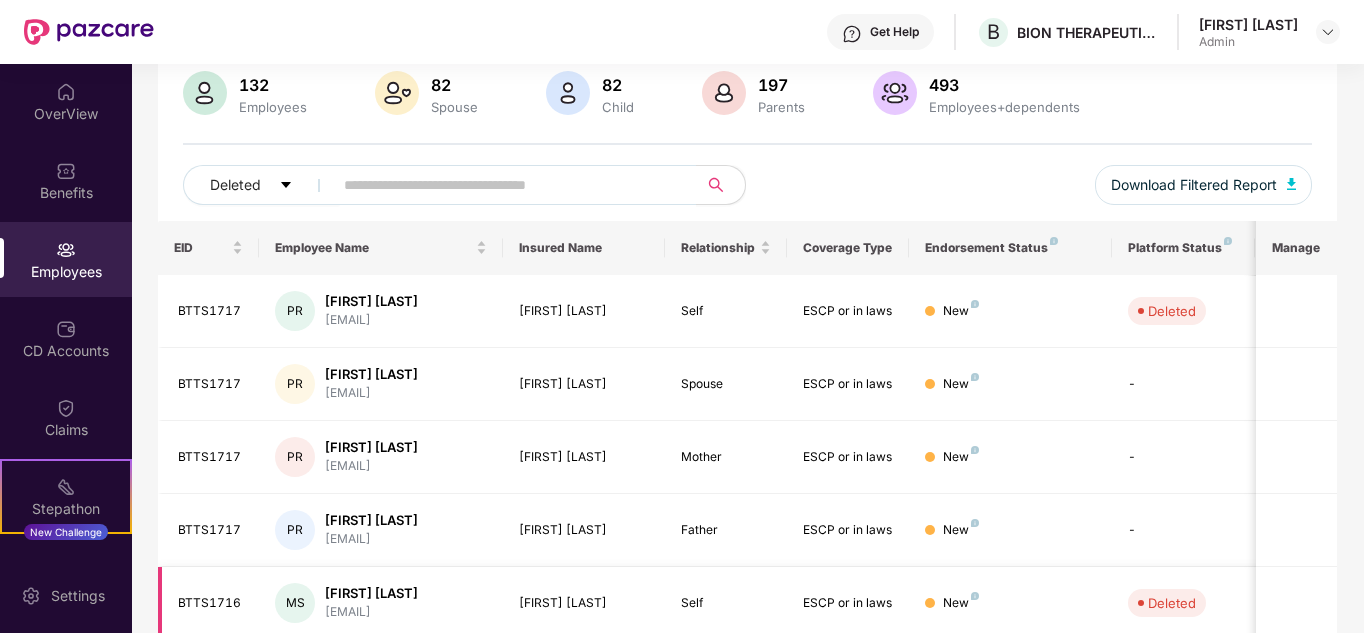 scroll, scrollTop: 150, scrollLeft: 0, axis: vertical 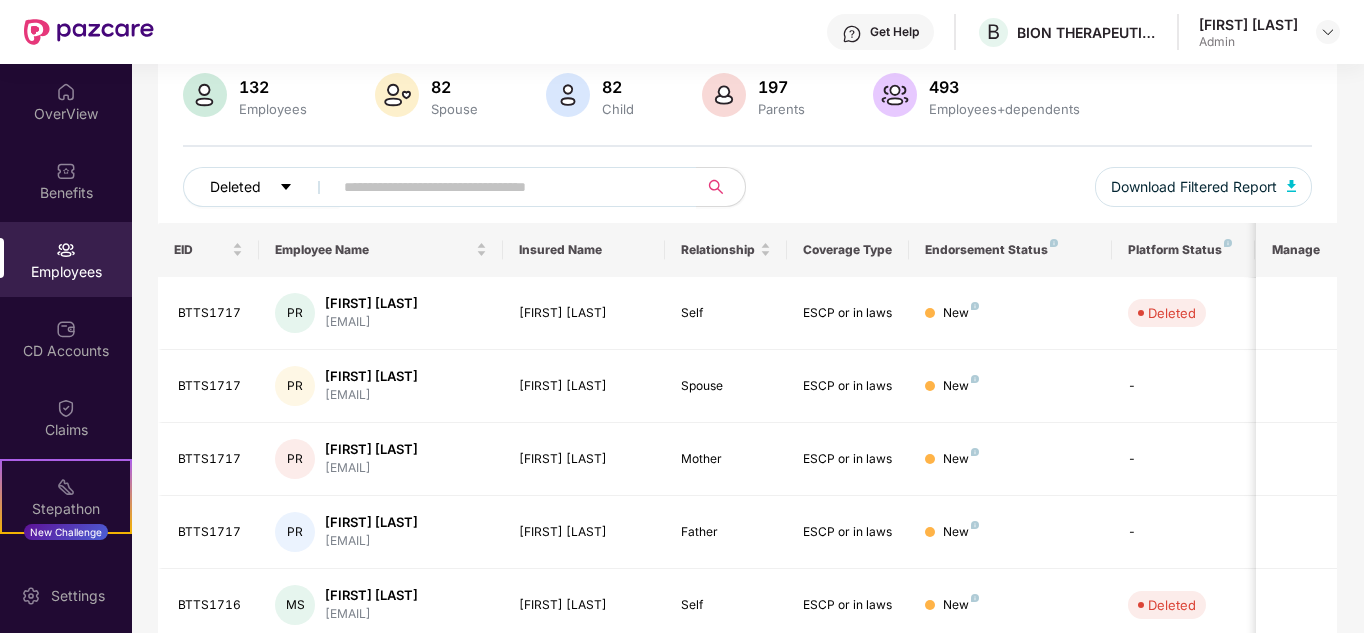 click 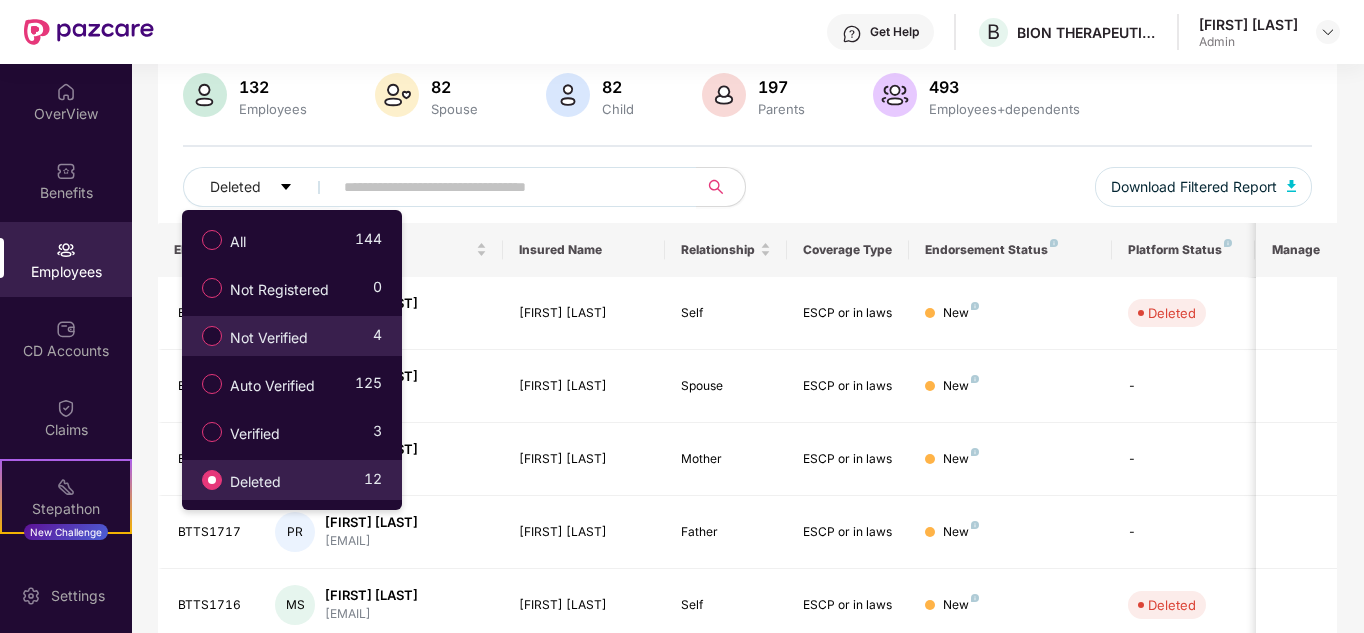 click on "Not Verified" at bounding box center (269, 338) 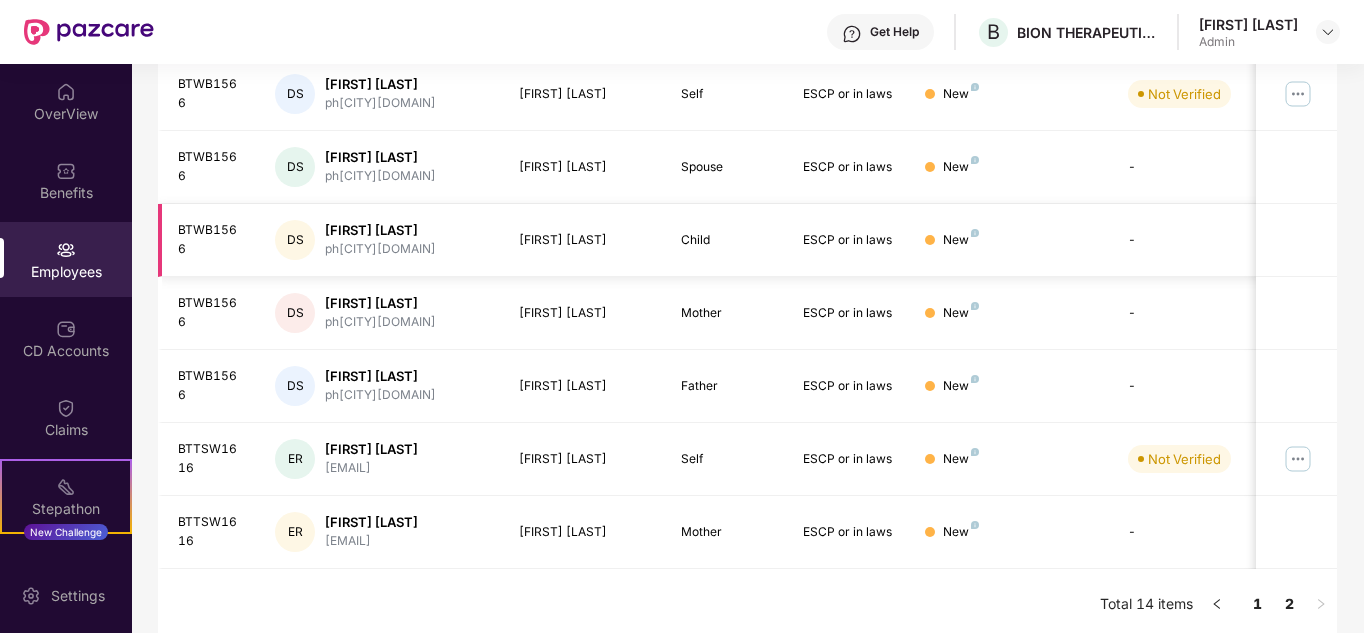 scroll, scrollTop: 596, scrollLeft: 0, axis: vertical 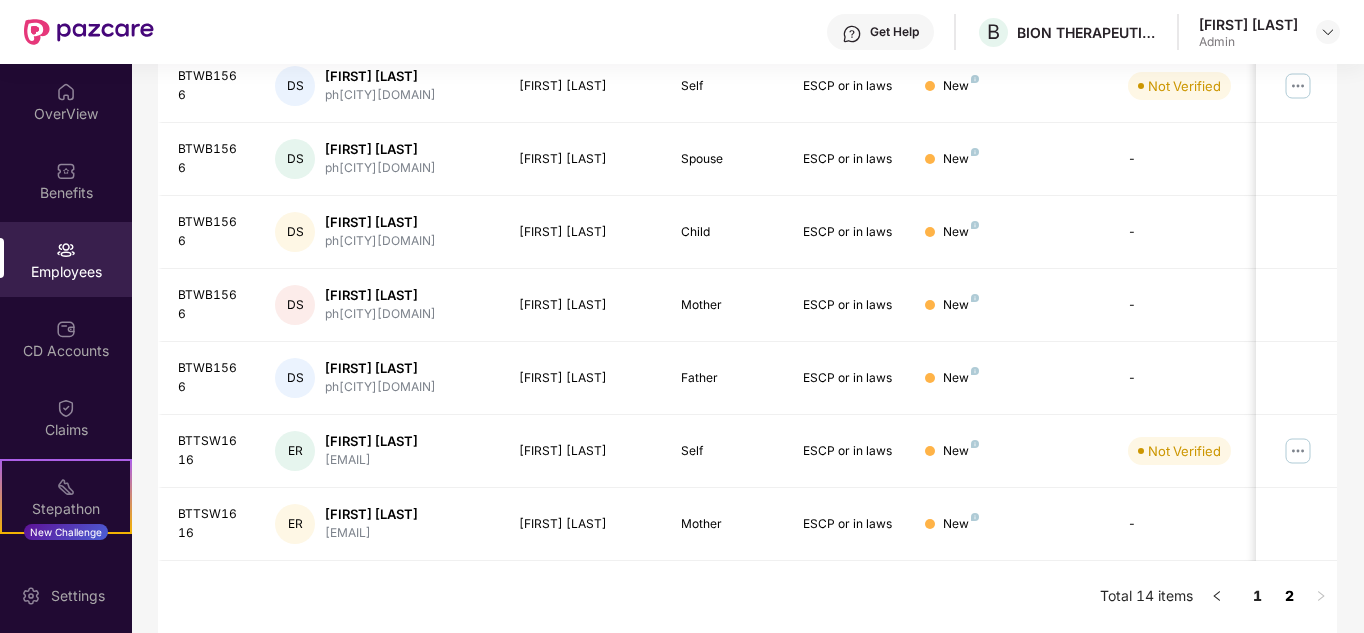 click on "2" at bounding box center [1289, 596] 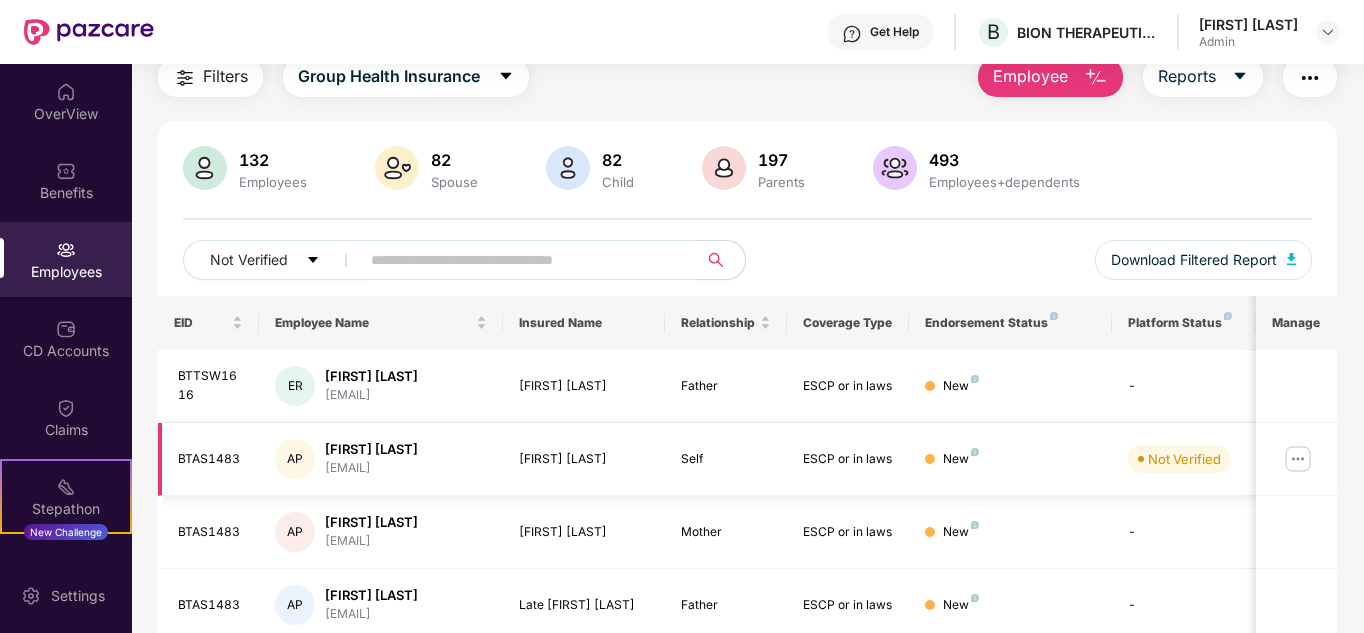 scroll, scrollTop: 158, scrollLeft: 0, axis: vertical 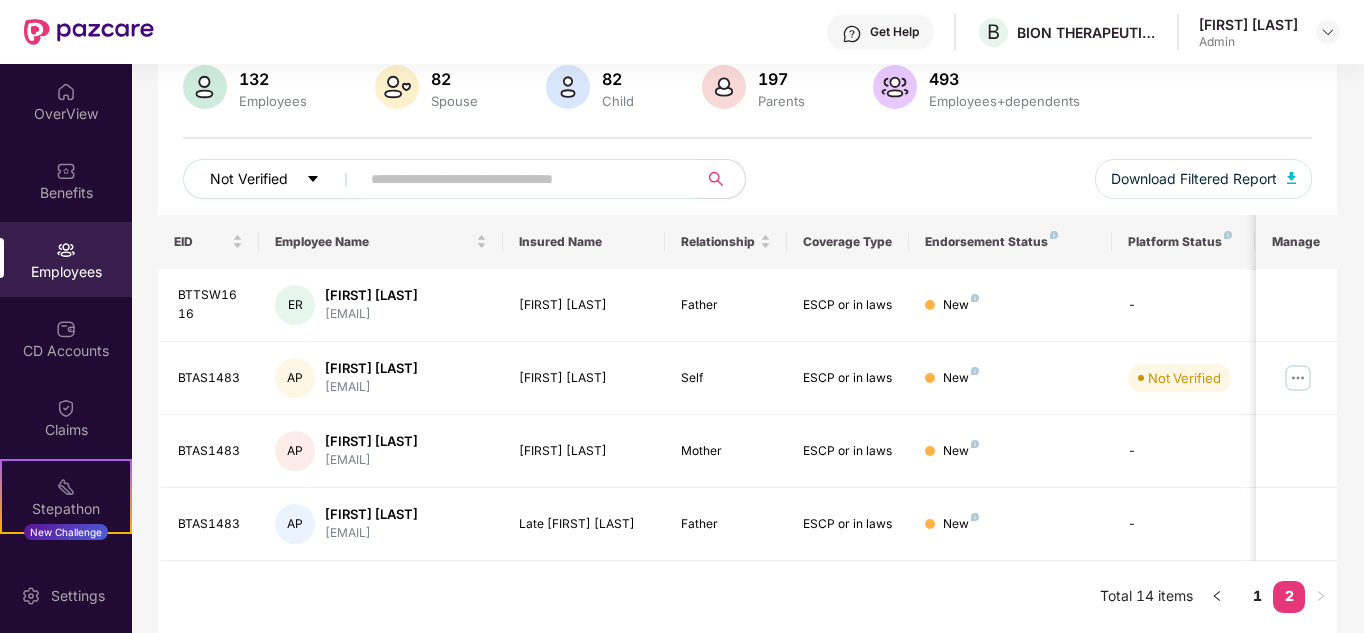 click on "Not Verified" at bounding box center [275, 179] 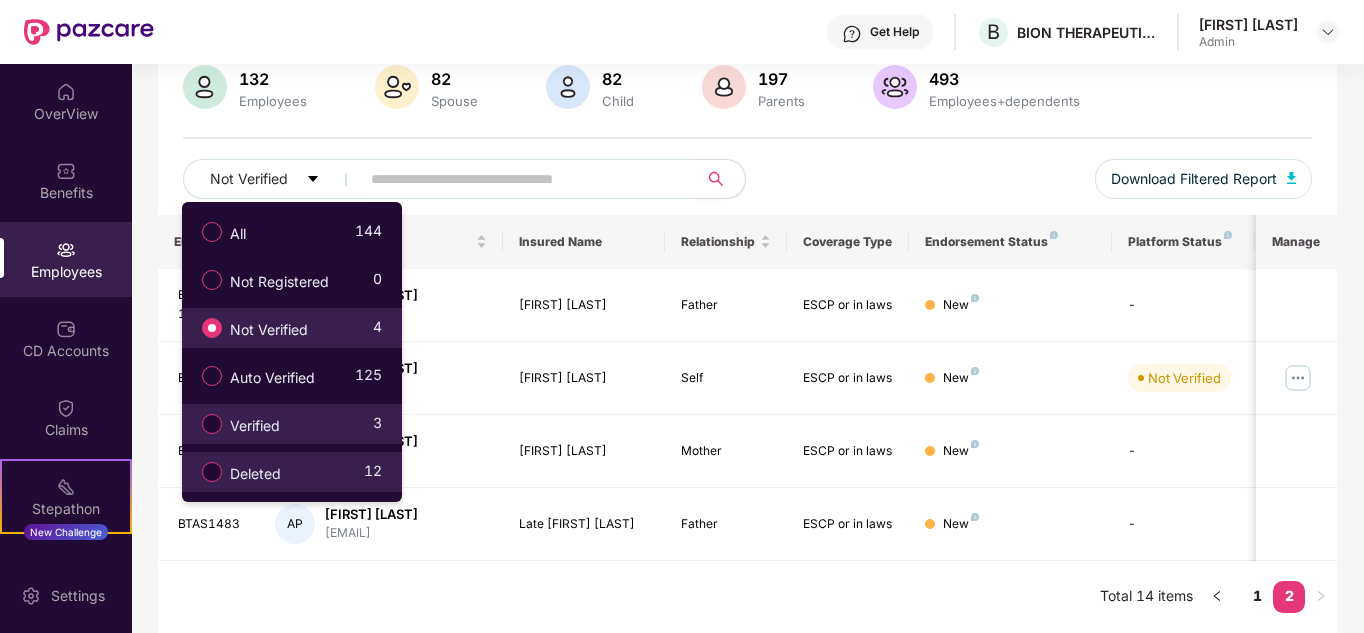 click on "Verified" at bounding box center [255, 426] 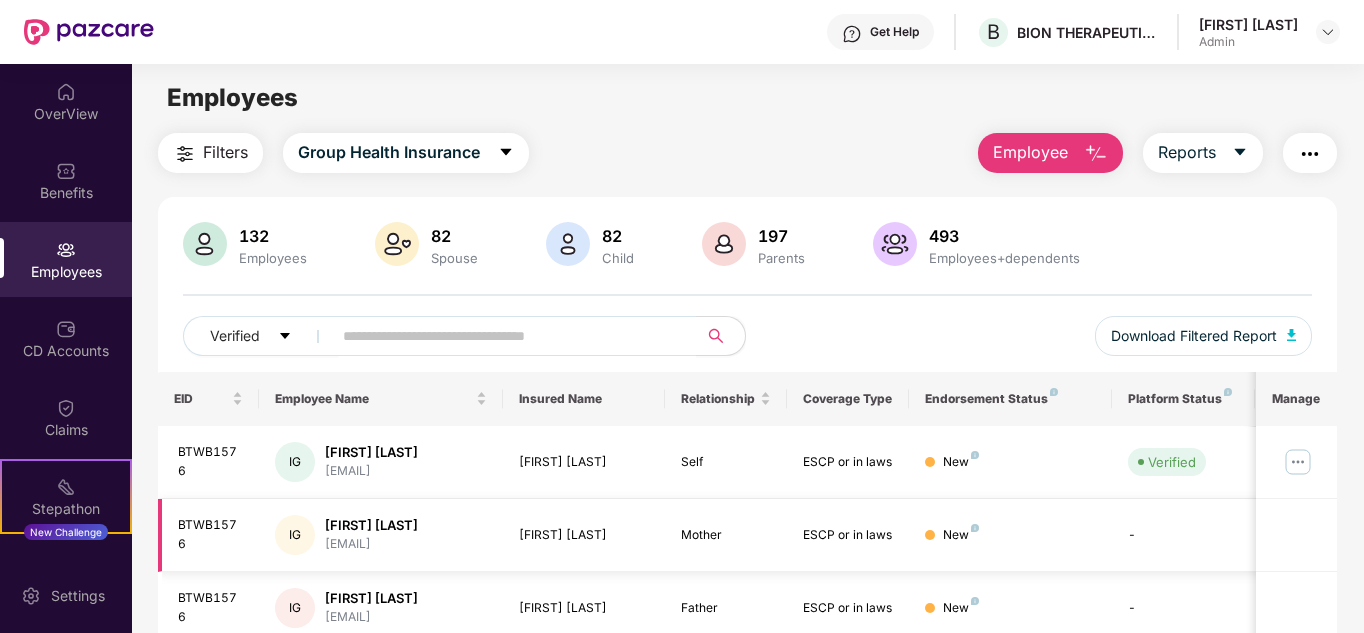 scroll, scrollTop: 0, scrollLeft: 0, axis: both 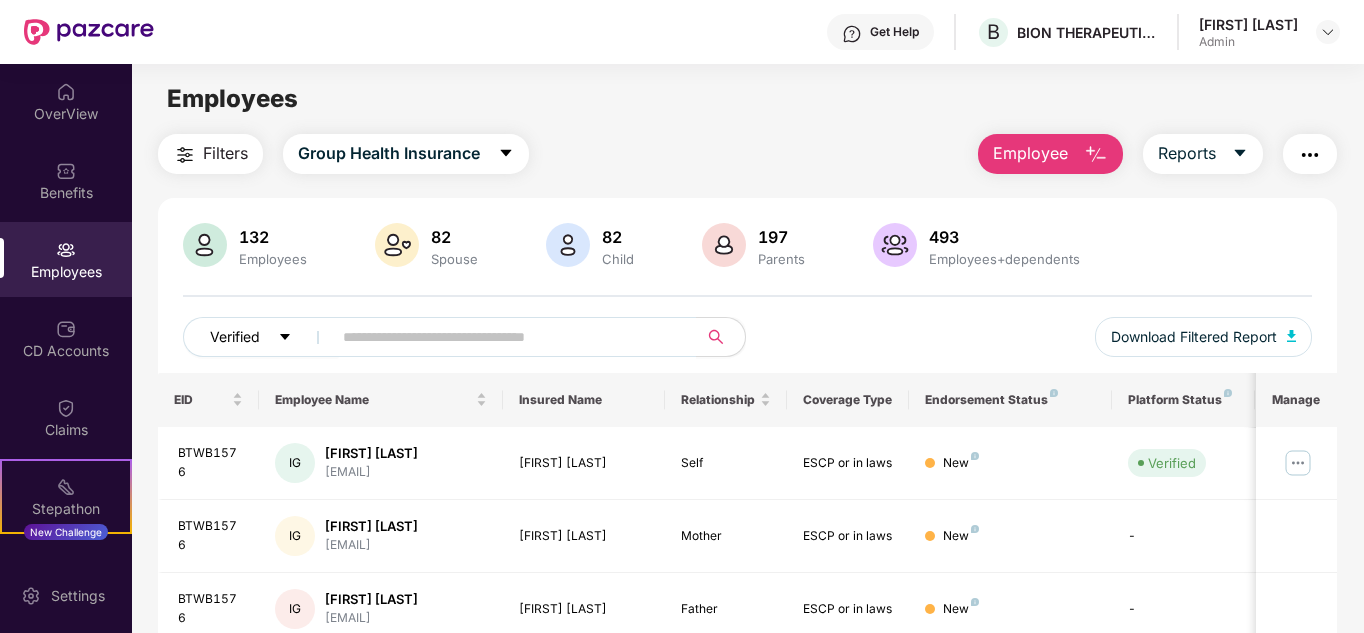 click 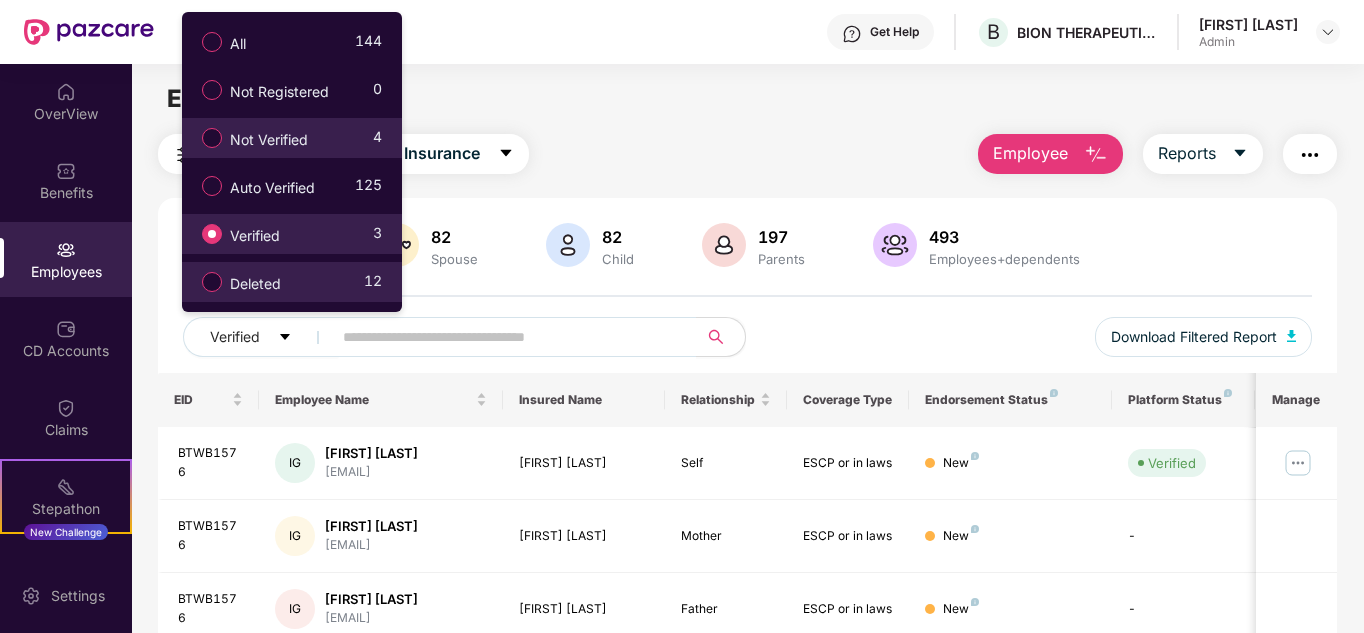 click on "Employees Filters Group Health Insurance Employee  Reports 132 Employees 82 Spouse 82 Child 197 Parents 493 Employees+dependents Verified Download Filtered Report EID Employee Name Insured Name Relationship Coverage Type Endorsement Status Platform Status Joining Date Manage                   BTWB1576 IG [FIRST] [LAST]   ph[CITY][DOMAIN] [FIRST] [LAST] Self ESCP or in laws New Verified 15 July 2025 BTWB1576 IG [FIRST] [LAST]   ph[CITY][DOMAIN] [FIRST] [LAST] Mother ESCP or in laws New - 15 July 2025 BTWB1576 IG [FIRST] [LAST]   ph[CITY][DOMAIN] [FIRST] [LAST] Father ESCP or in laws New - 15 July 2025 BTWB1580 SM [FIRST] [LAST]   ph[CITY][DOMAIN] [FIRST] [LAST] Self ESCP or in laws New Verified 15 July 2025 BTWB1580 SM [FIRST] [LAST]   ph[CITY][DOMAIN] [FIRST] [LAST] Mother ESCP or in laws New - 15 July 2025 BTWB1580 SM [FIRST] [LAST]   ph[CITY][DOMAIN] [FIRST] [LAST] Father ESCP or in laws New - 15 July 2025 BTAS1711 MD [FIRST] [LAST]   Self" at bounding box center (747, 380) 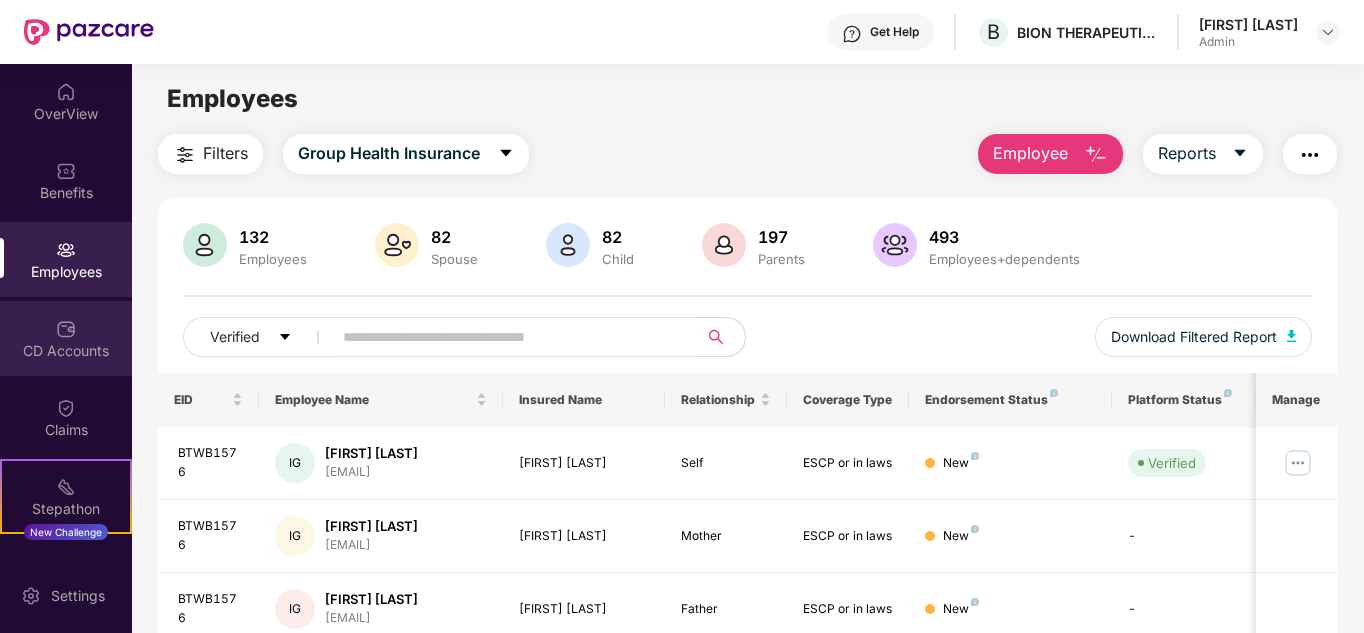 click at bounding box center (66, 329) 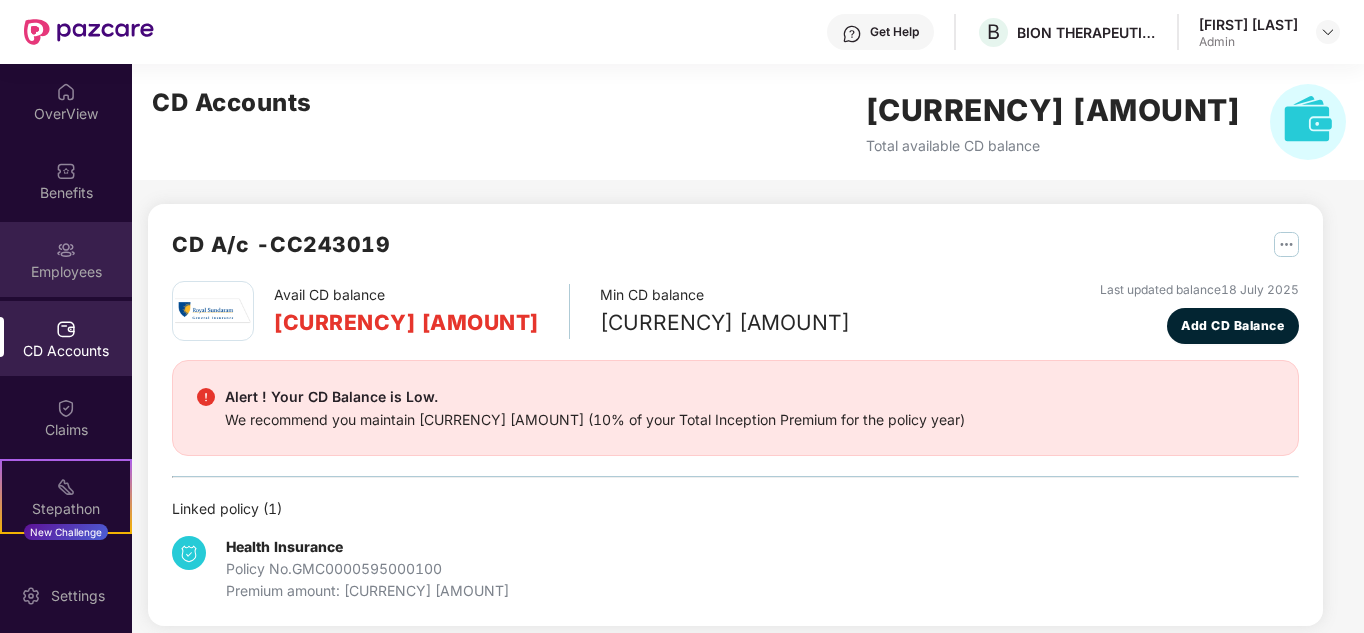 click on "Employees" at bounding box center (66, 259) 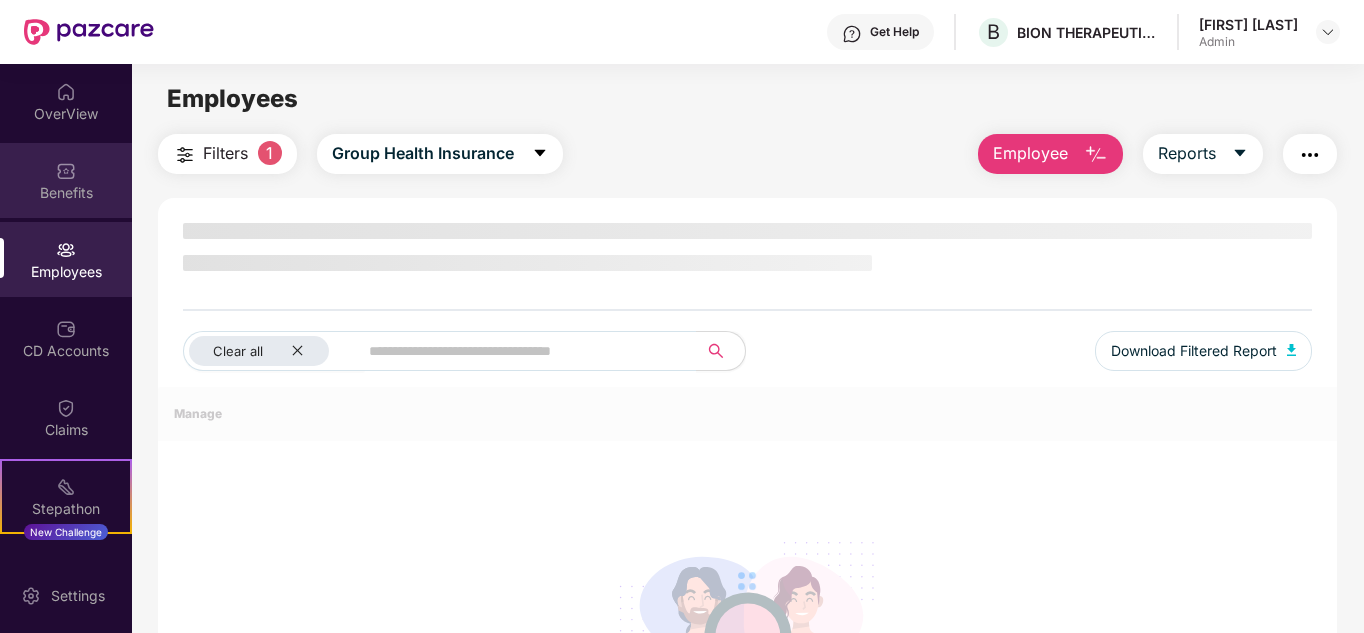 click on "Benefits" at bounding box center [66, 193] 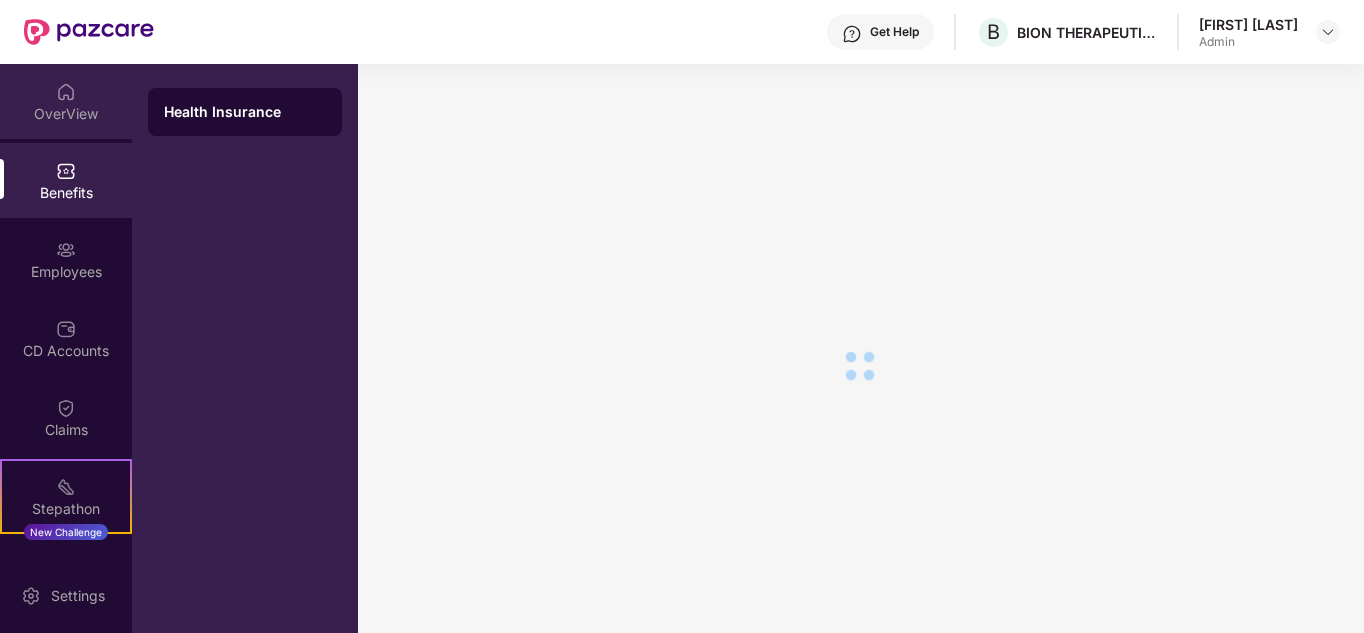 click on "OverView" at bounding box center [66, 101] 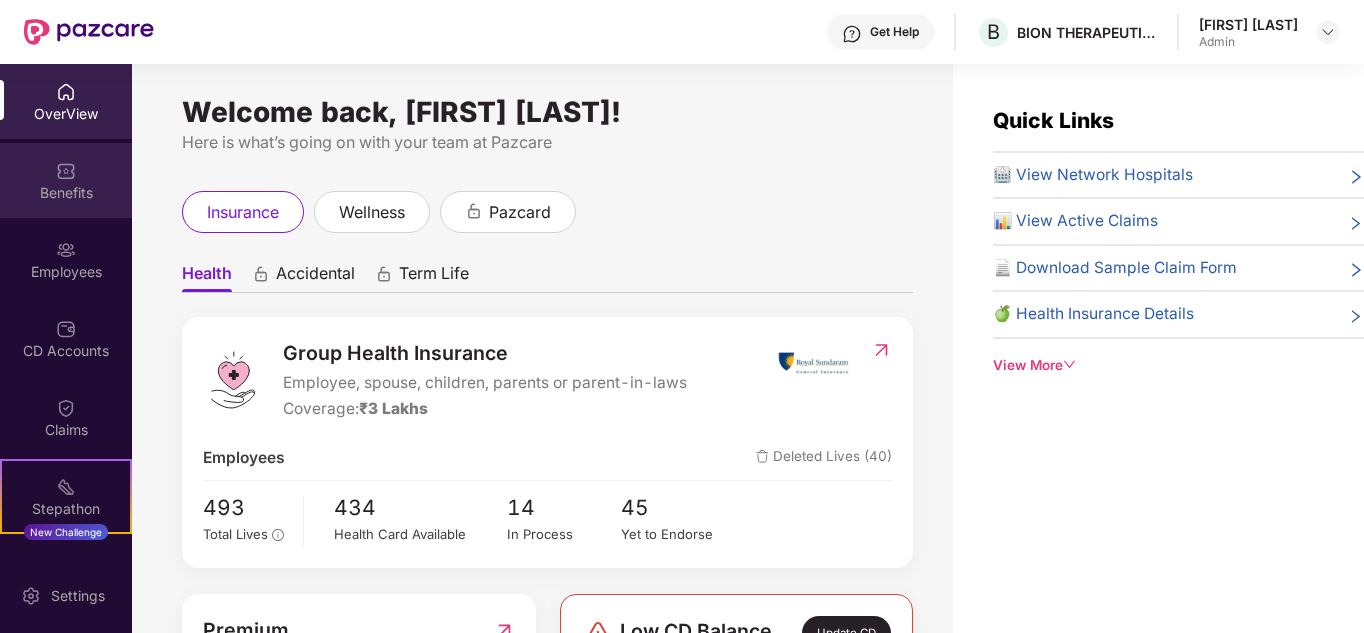 click at bounding box center (66, 171) 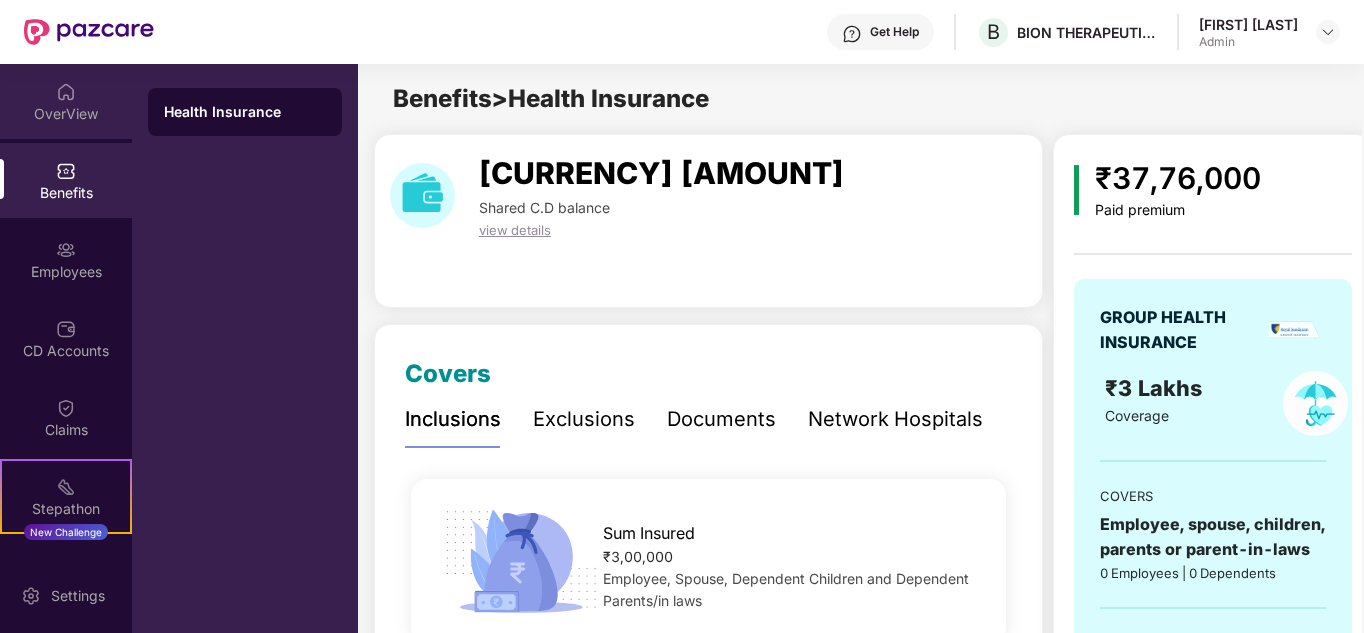 click on "OverView" at bounding box center [66, 114] 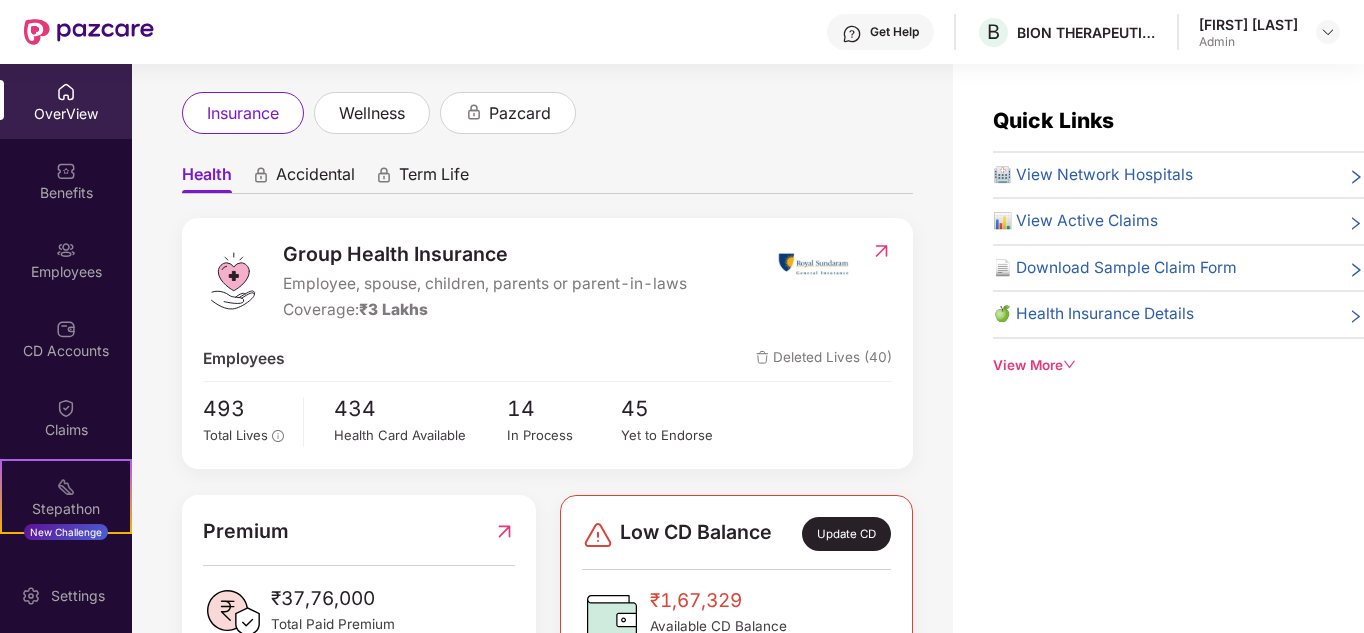 scroll, scrollTop: 100, scrollLeft: 0, axis: vertical 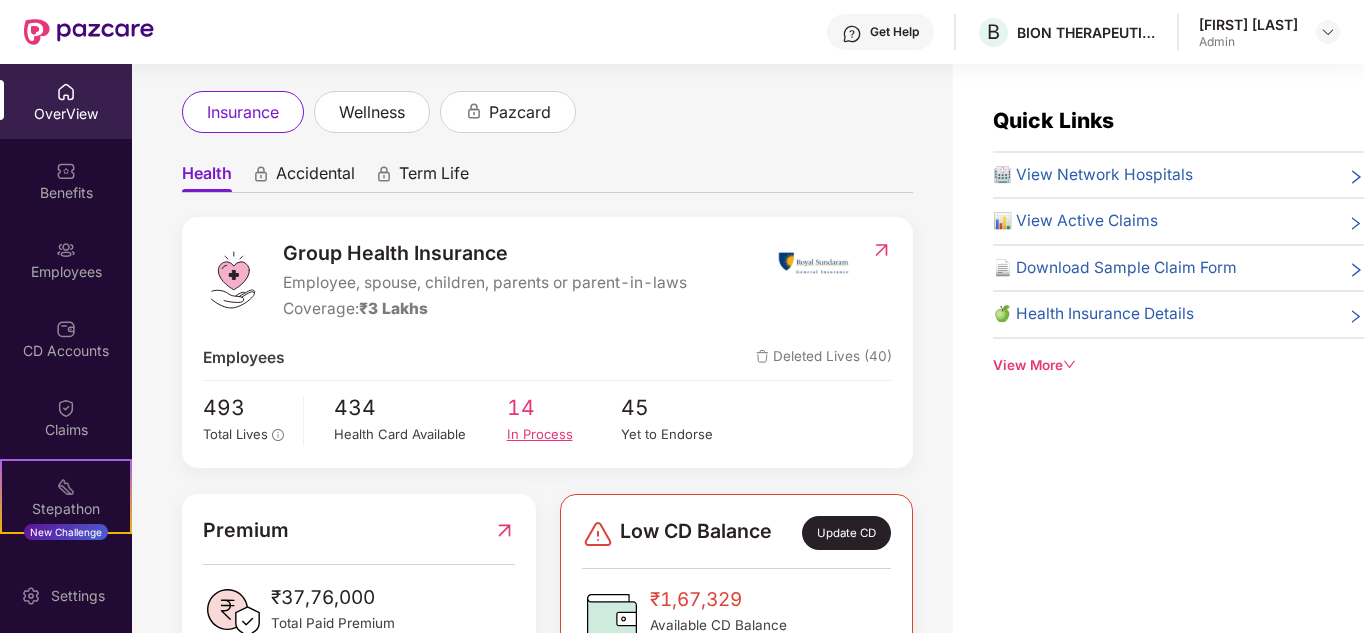 click on "In Process" at bounding box center (564, 434) 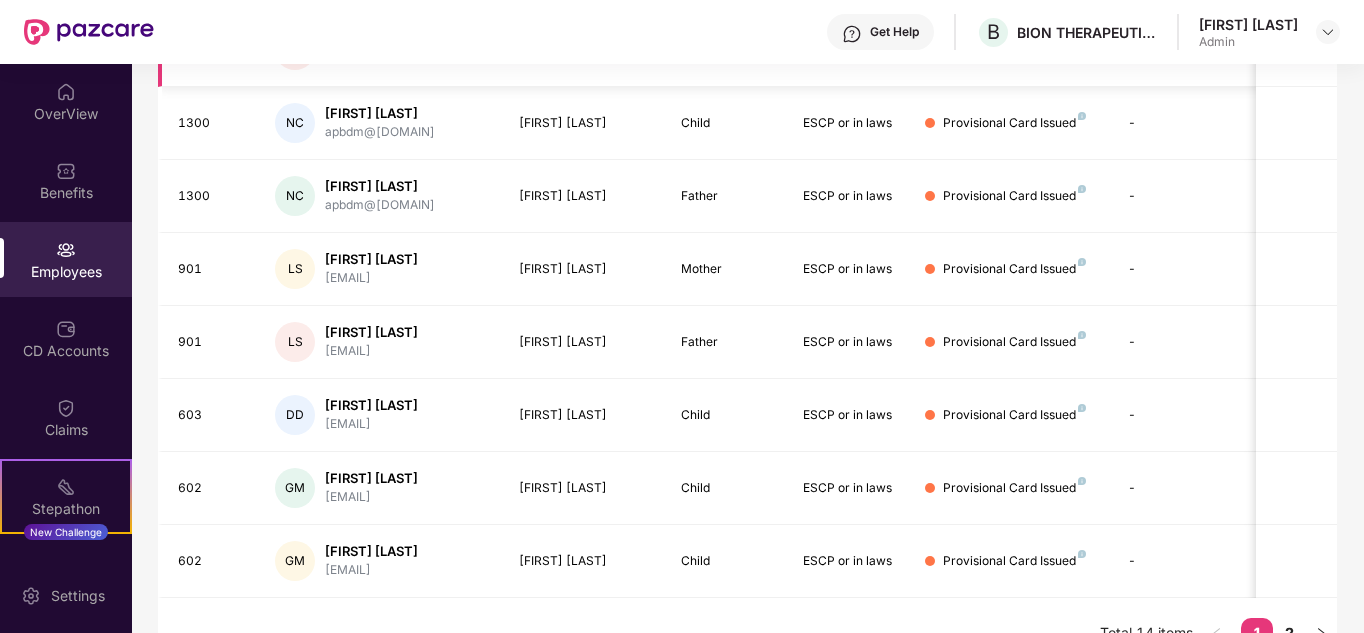 scroll, scrollTop: 596, scrollLeft: 0, axis: vertical 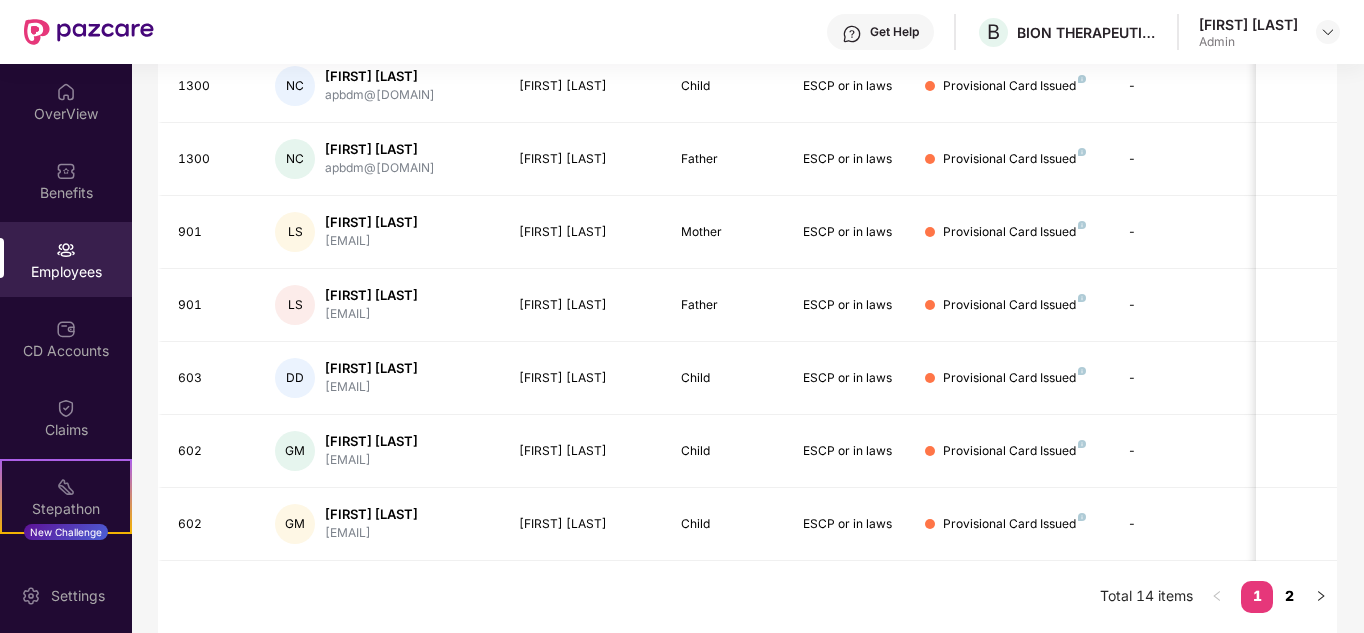 click on "2" at bounding box center [1289, 596] 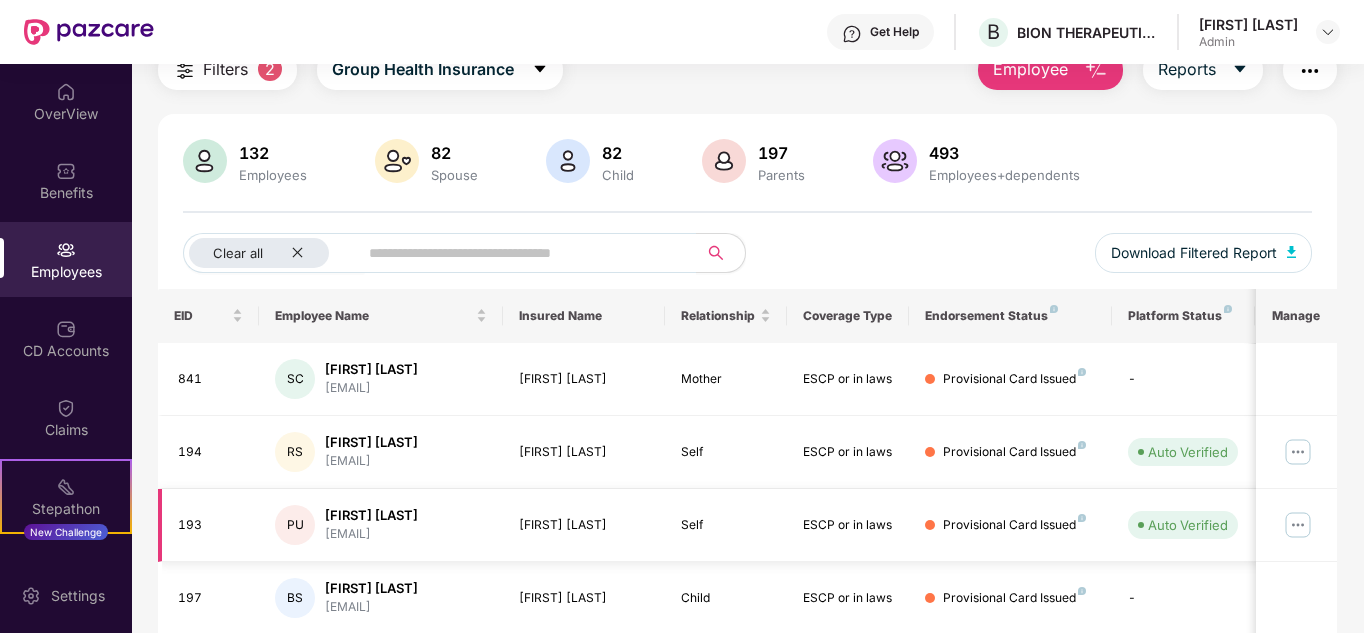 scroll, scrollTop: 0, scrollLeft: 0, axis: both 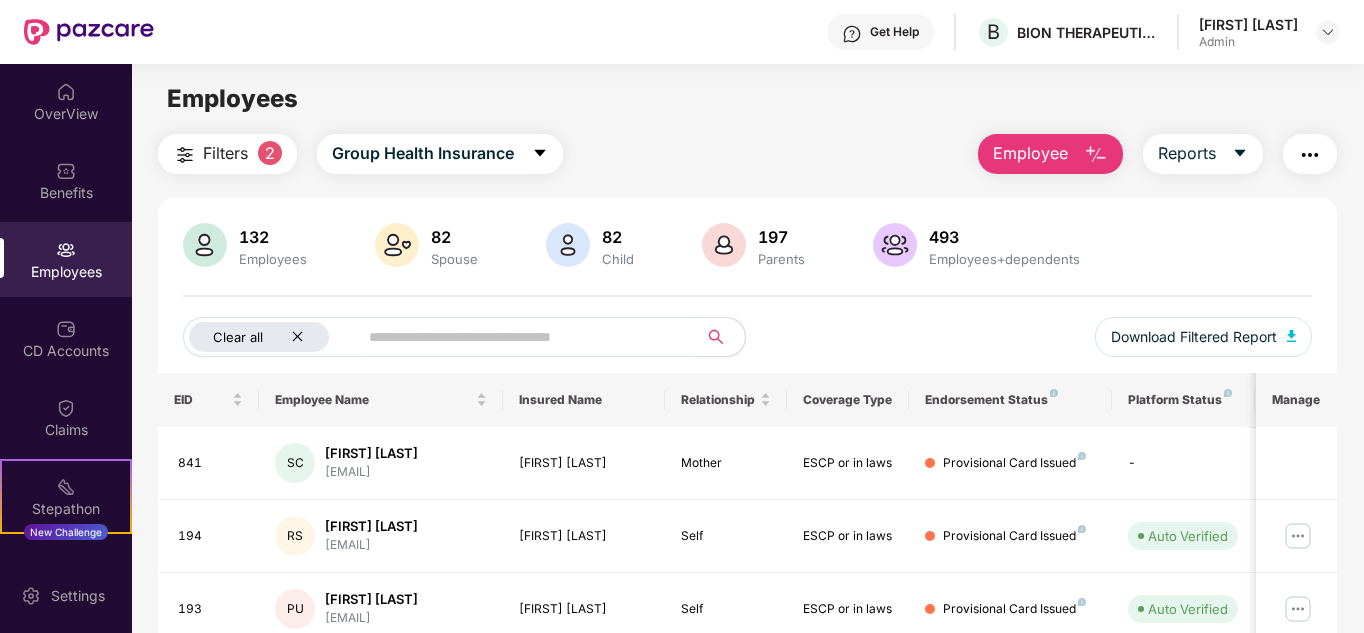 click 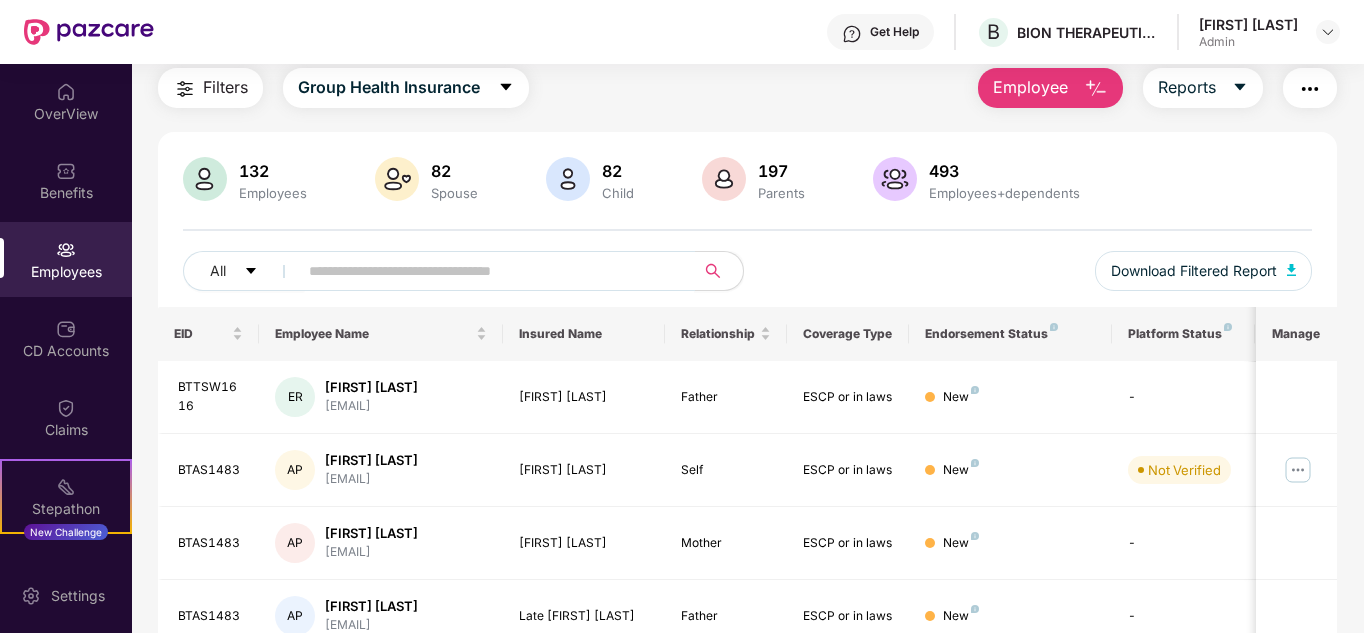 scroll, scrollTop: 100, scrollLeft: 0, axis: vertical 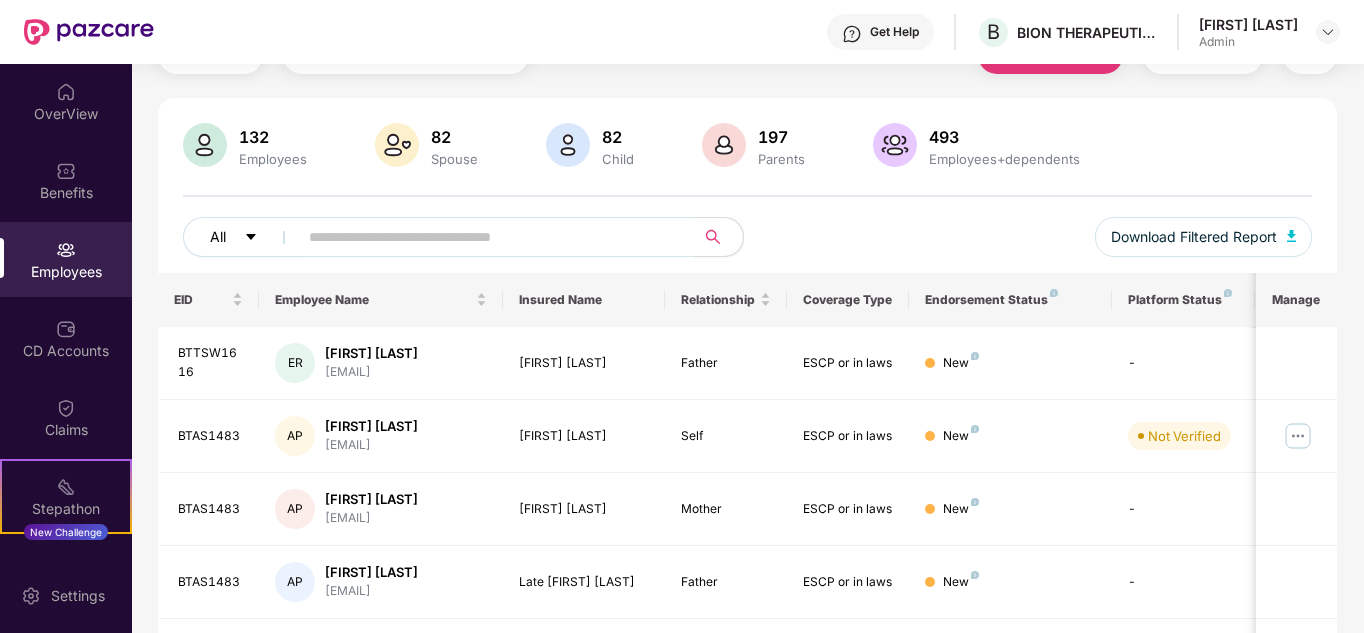 click 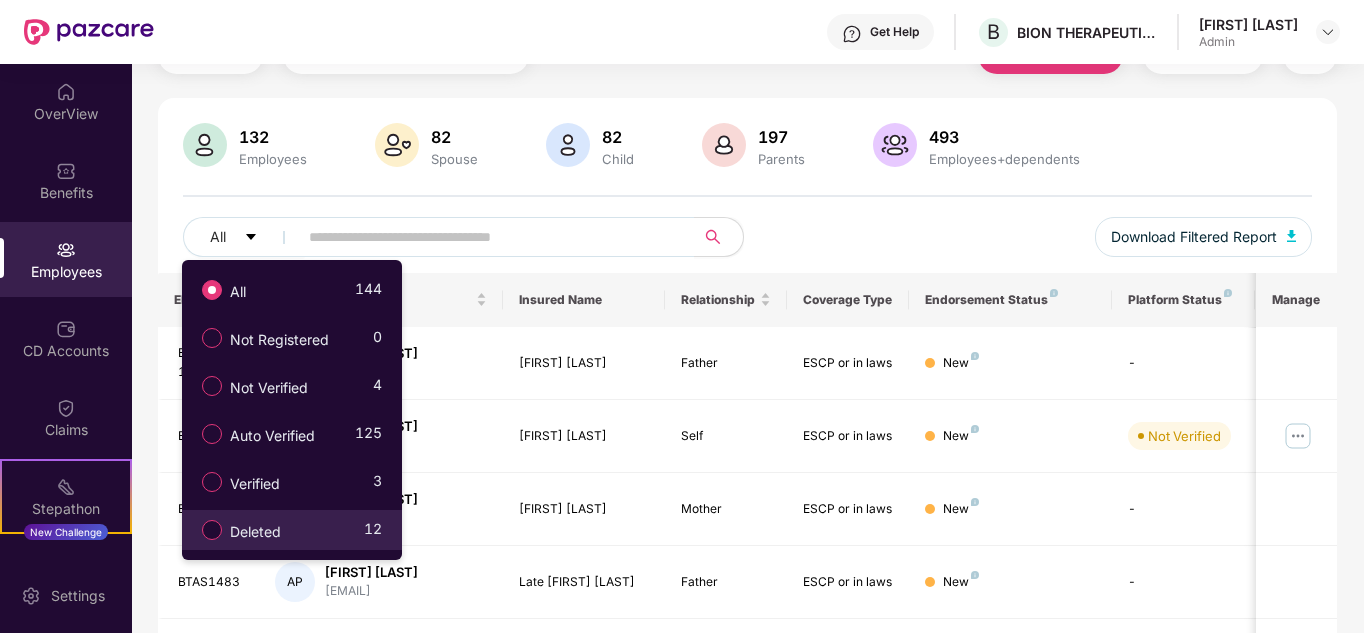click on "Deleted" at bounding box center (245, 530) 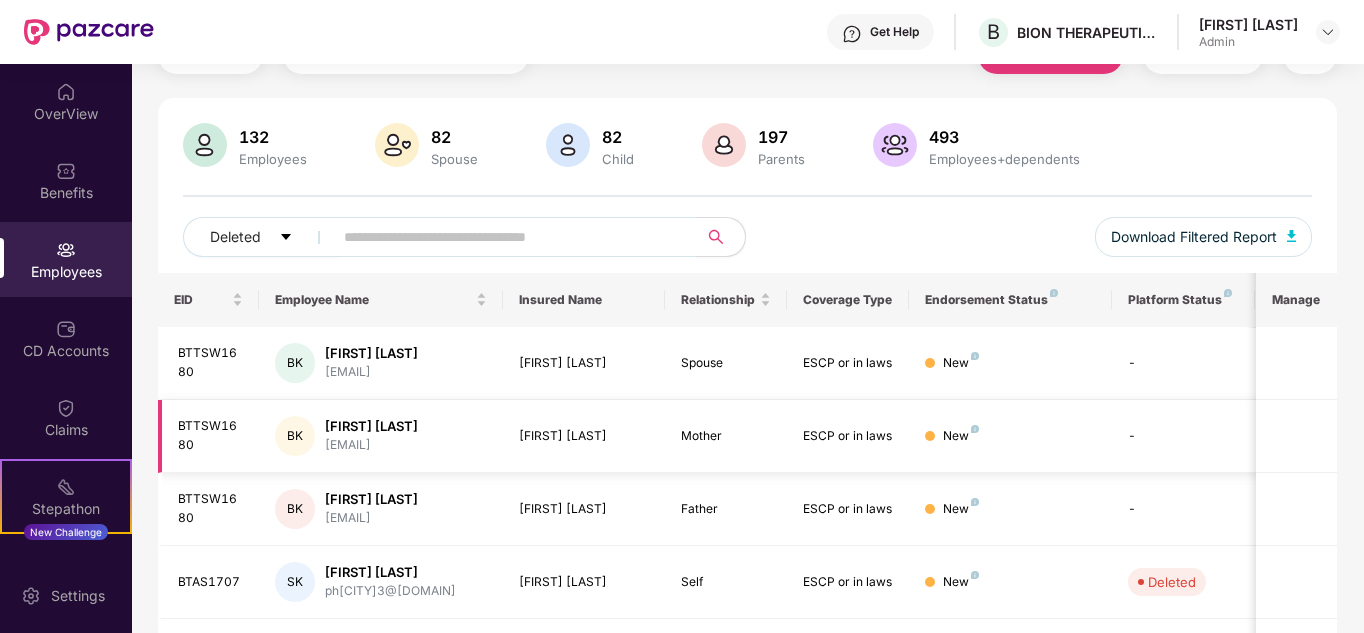 scroll, scrollTop: 0, scrollLeft: 0, axis: both 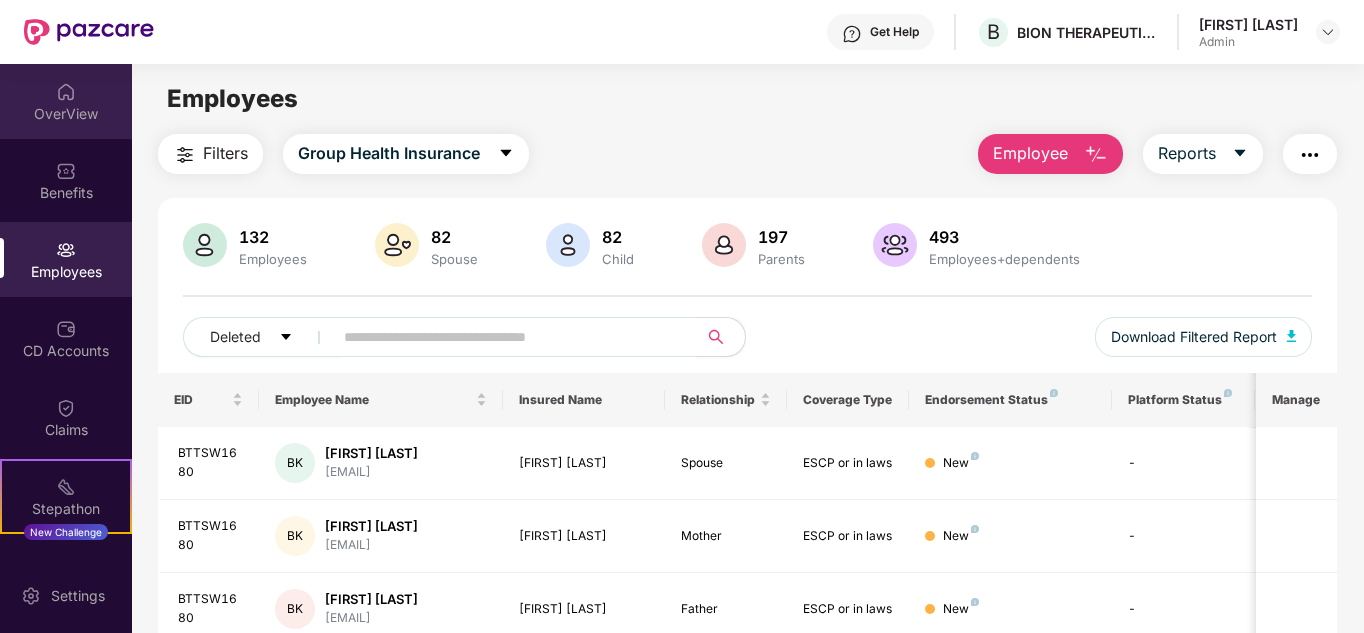 click on "OverView" at bounding box center [66, 114] 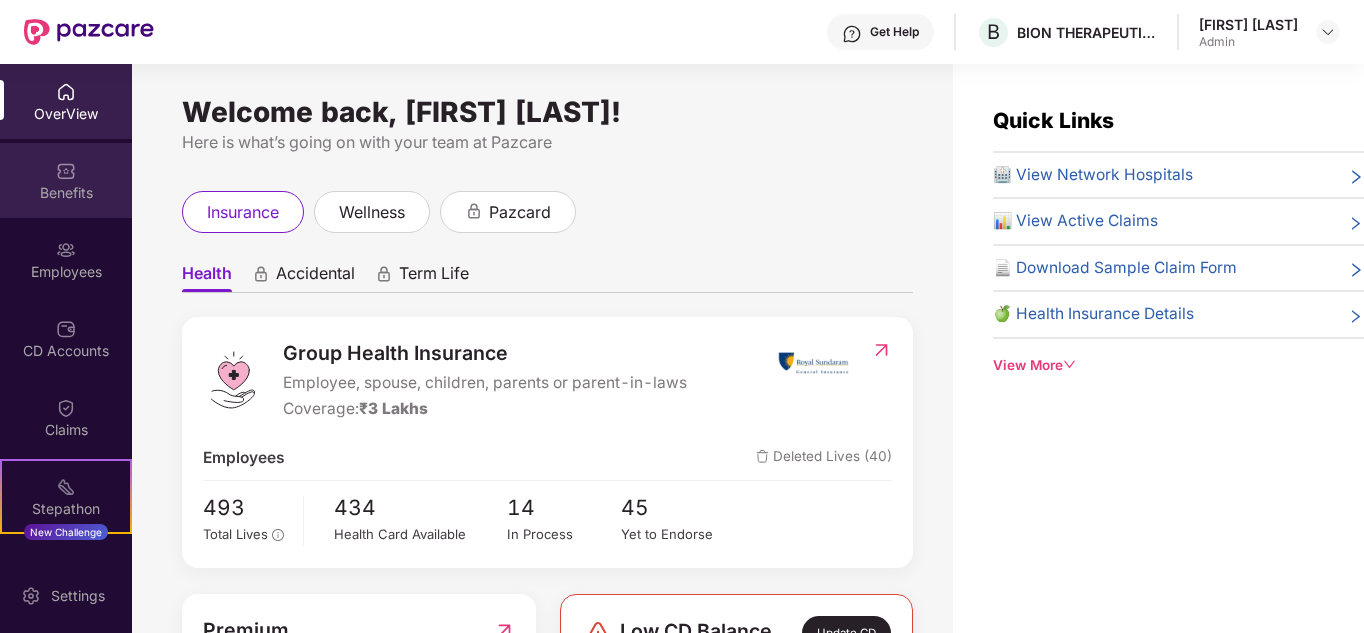 click on "Benefits" at bounding box center [66, 193] 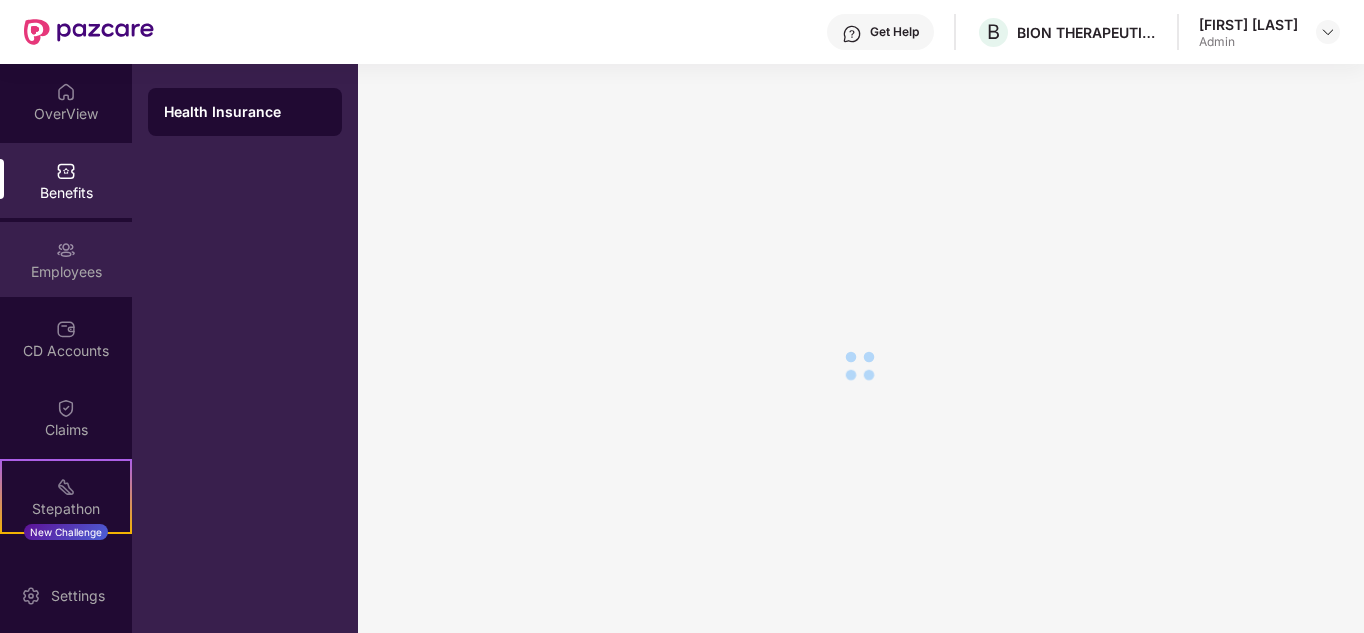 click on "Employees" at bounding box center (66, 272) 